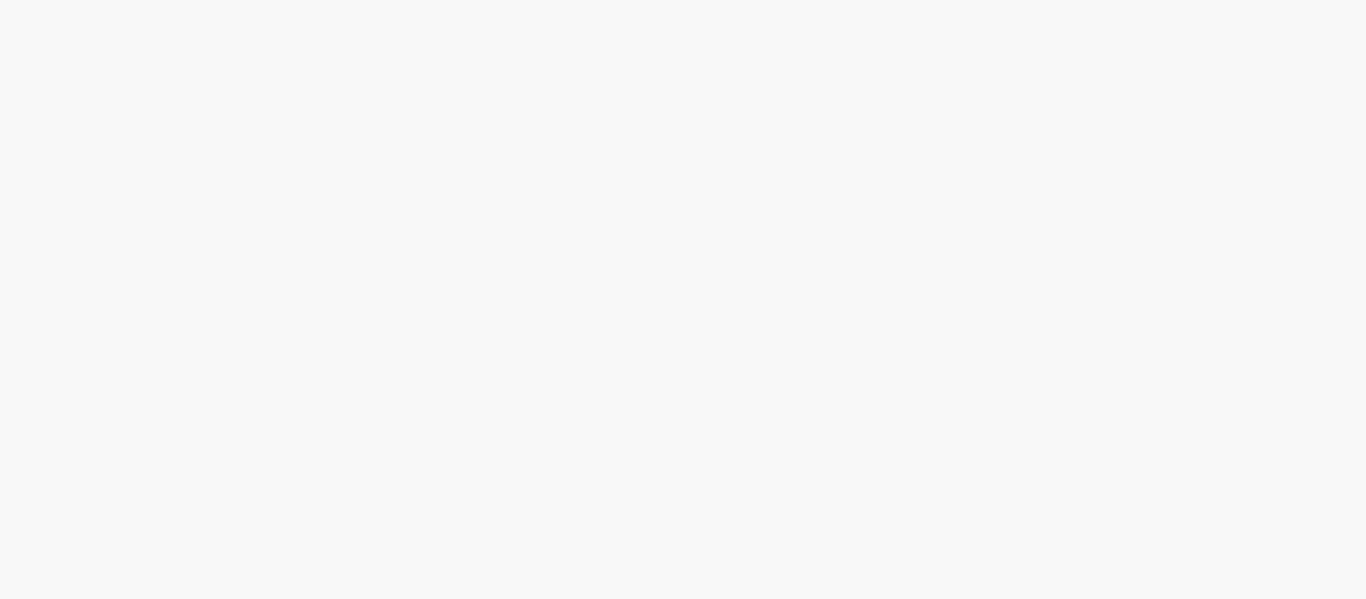 scroll, scrollTop: 0, scrollLeft: 0, axis: both 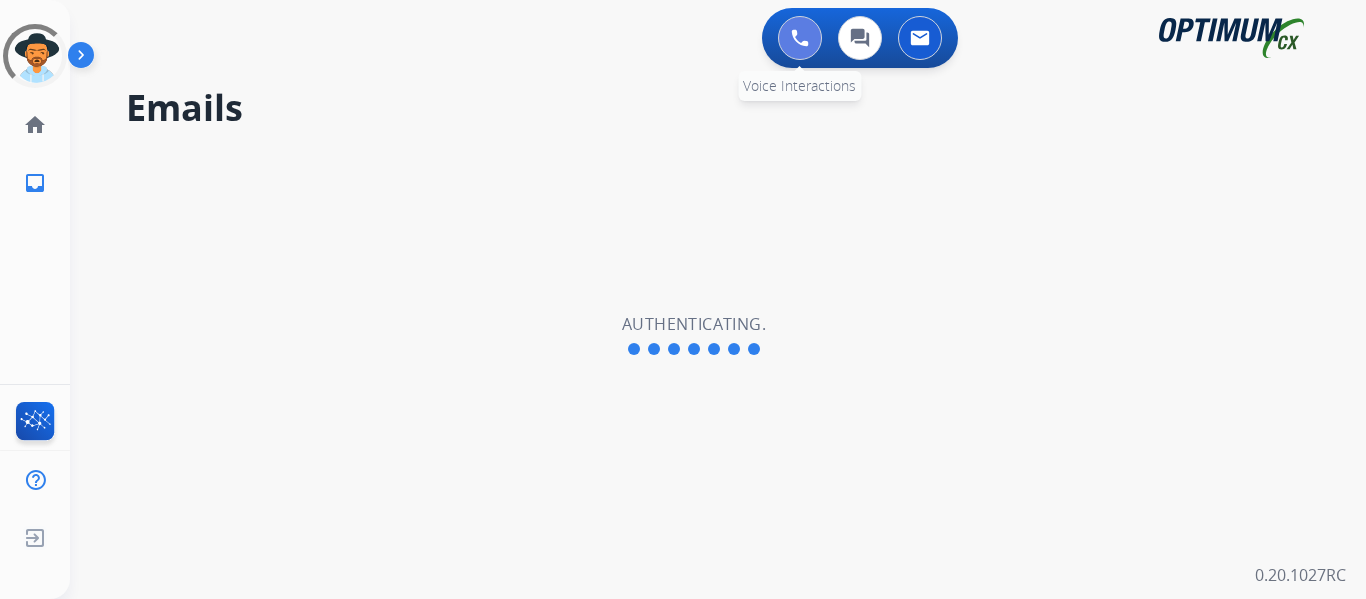 click at bounding box center (800, 38) 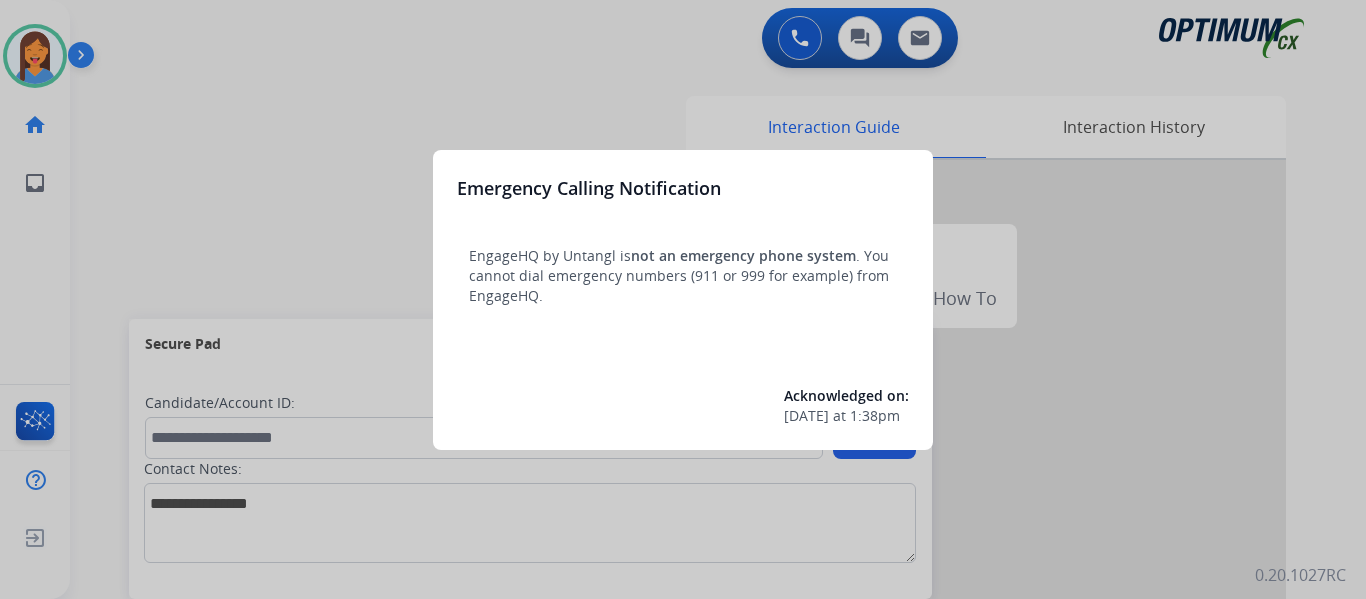 click at bounding box center [683, 299] 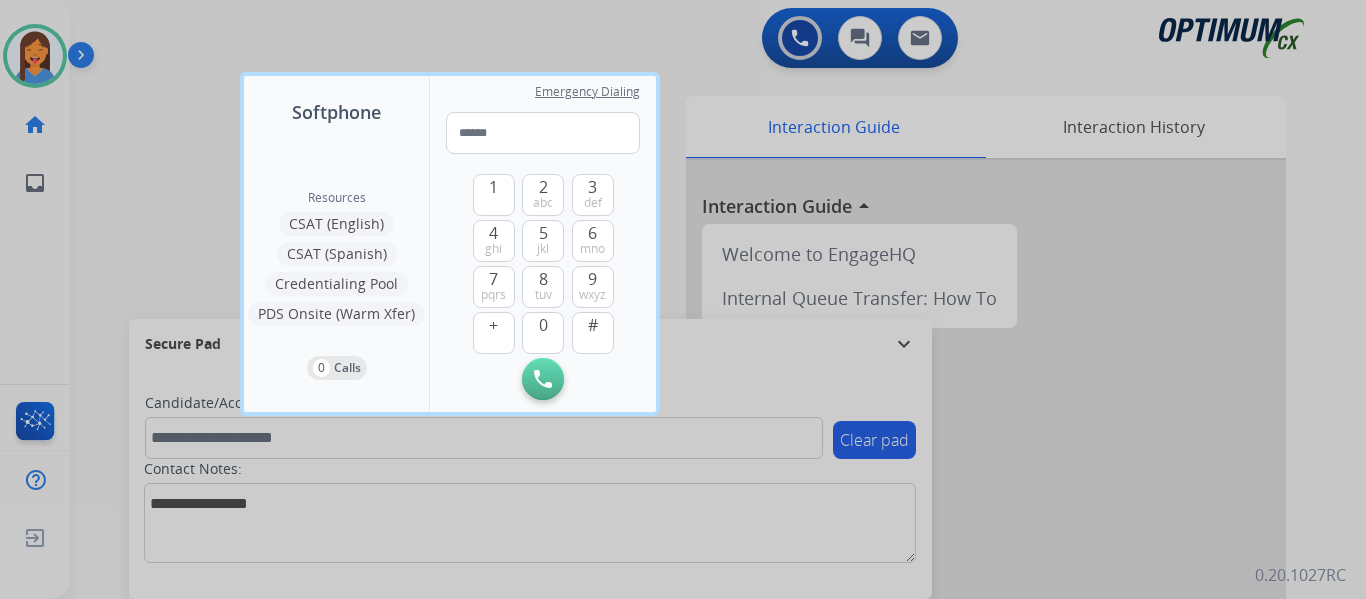 click at bounding box center (683, 299) 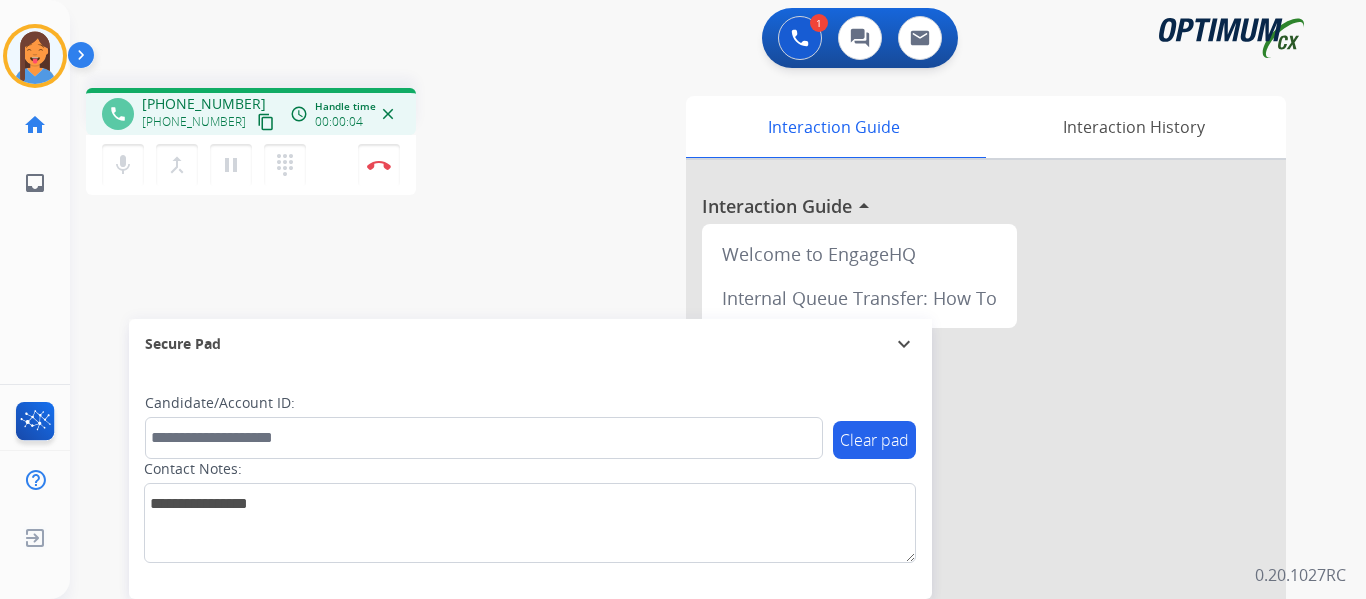 click on "content_copy" at bounding box center (266, 122) 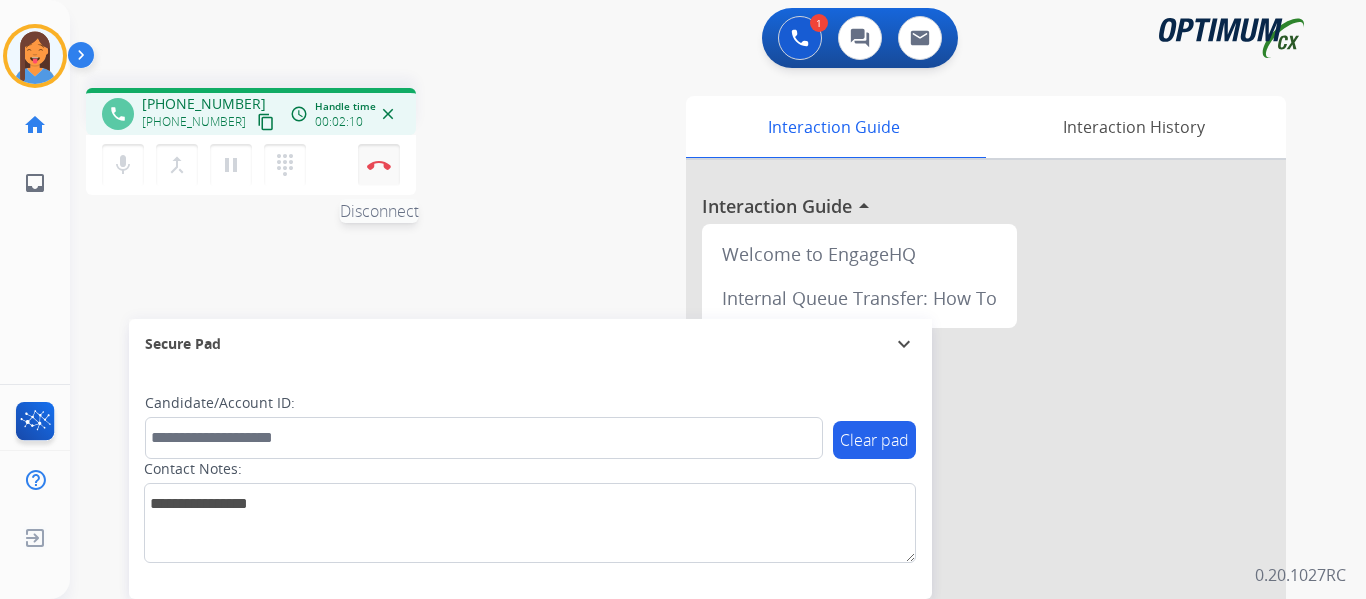 click at bounding box center [379, 165] 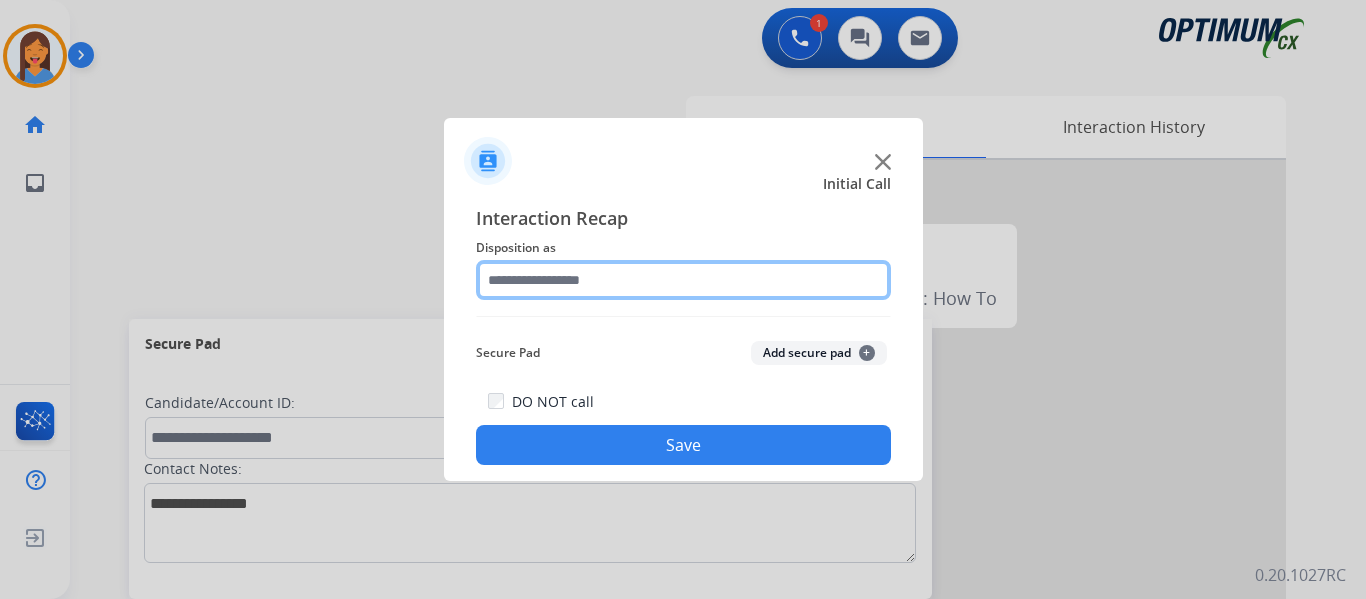 click 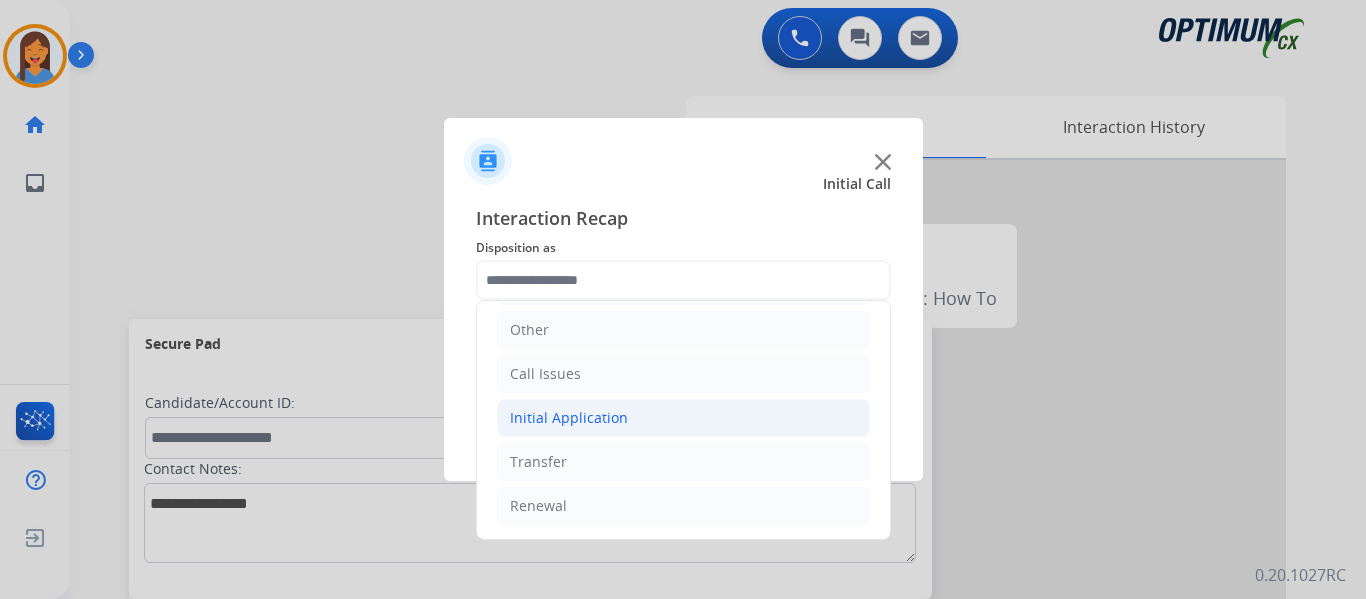 drag, startPoint x: 588, startPoint y: 424, endPoint x: 648, endPoint y: 425, distance: 60.00833 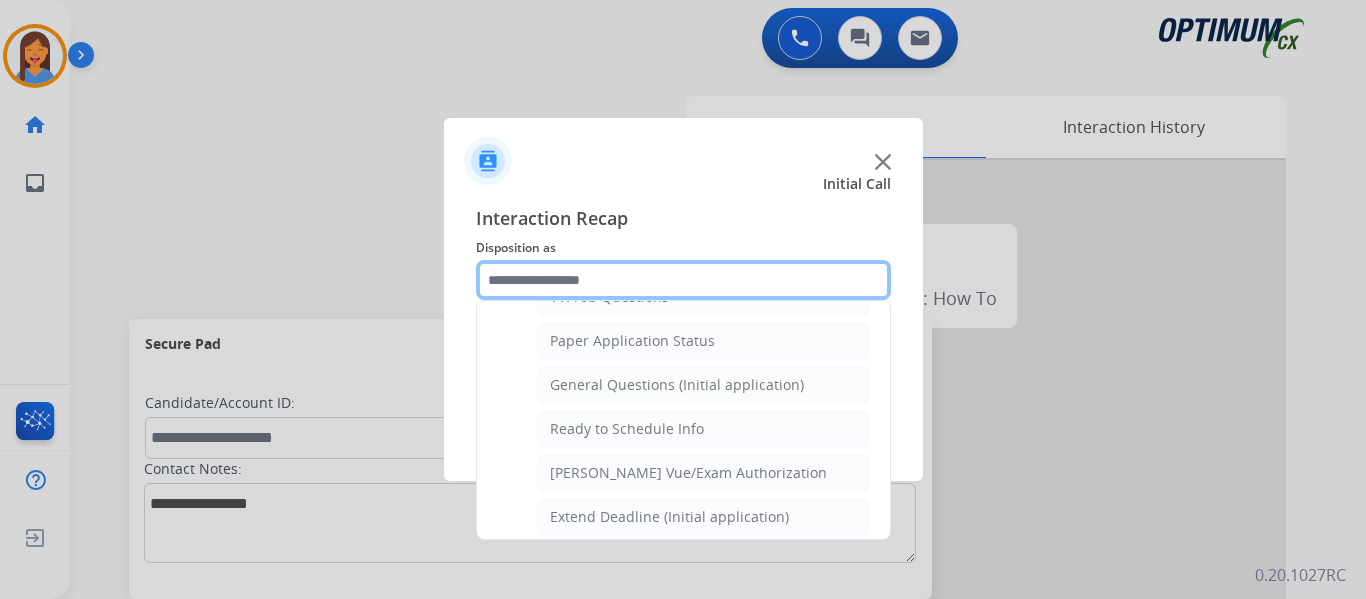 scroll, scrollTop: 1112, scrollLeft: 0, axis: vertical 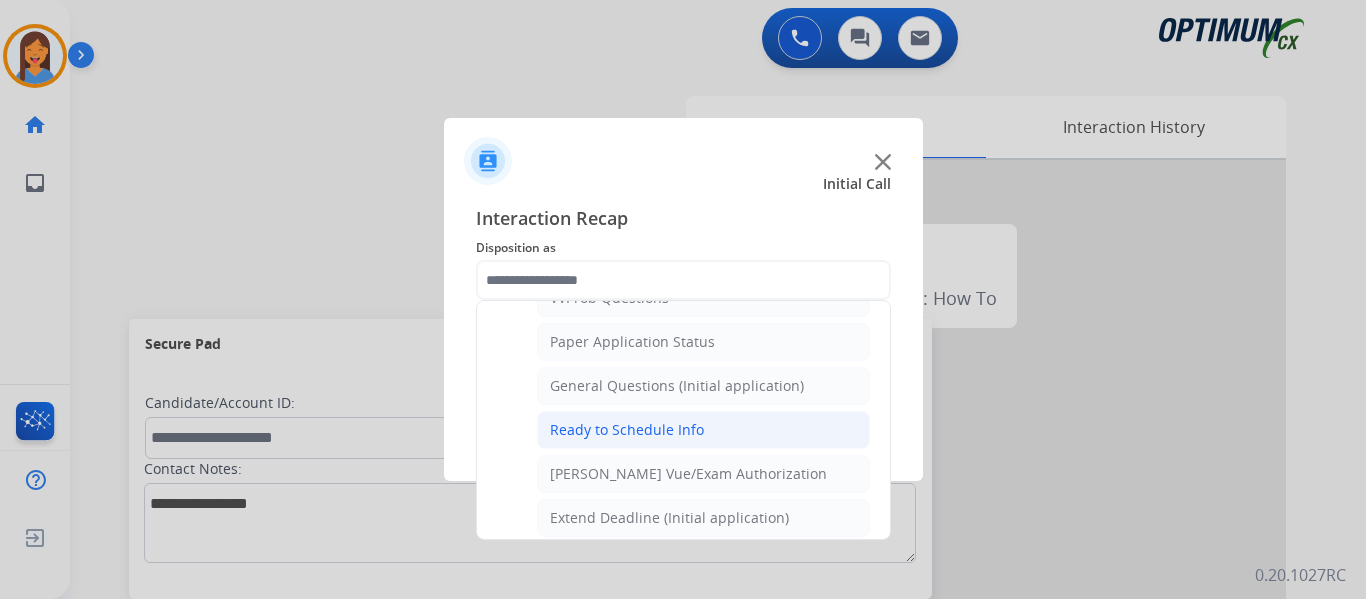 click on "Ready to Schedule Info" 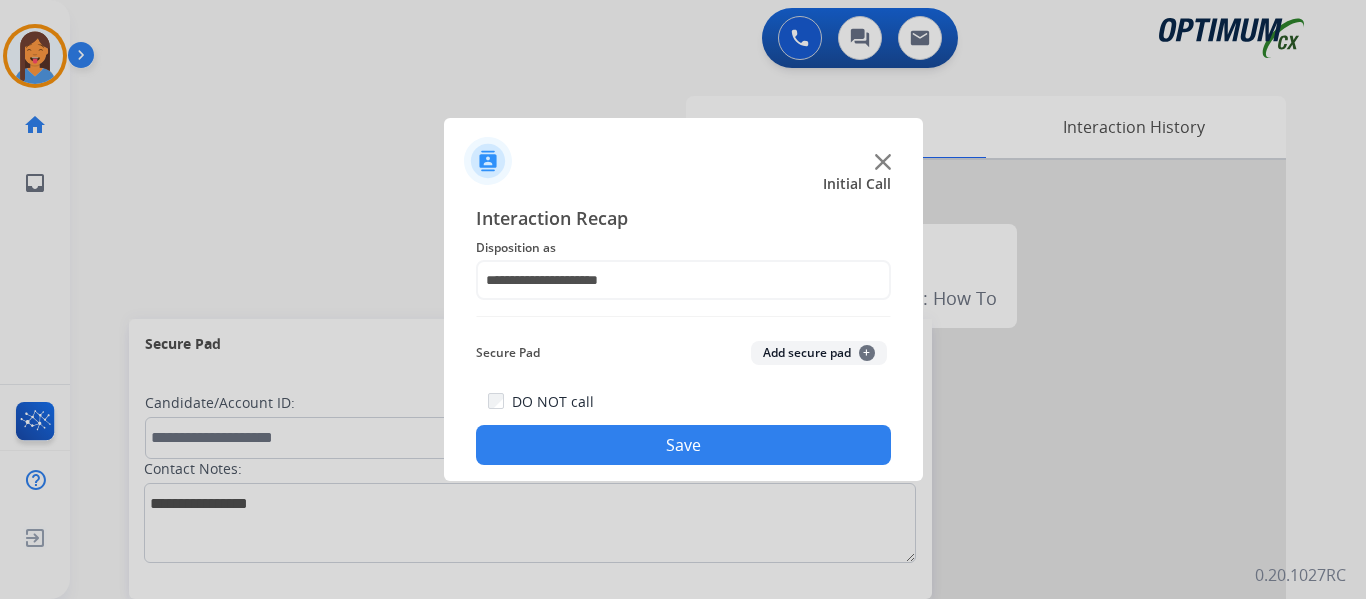 click on "Save" 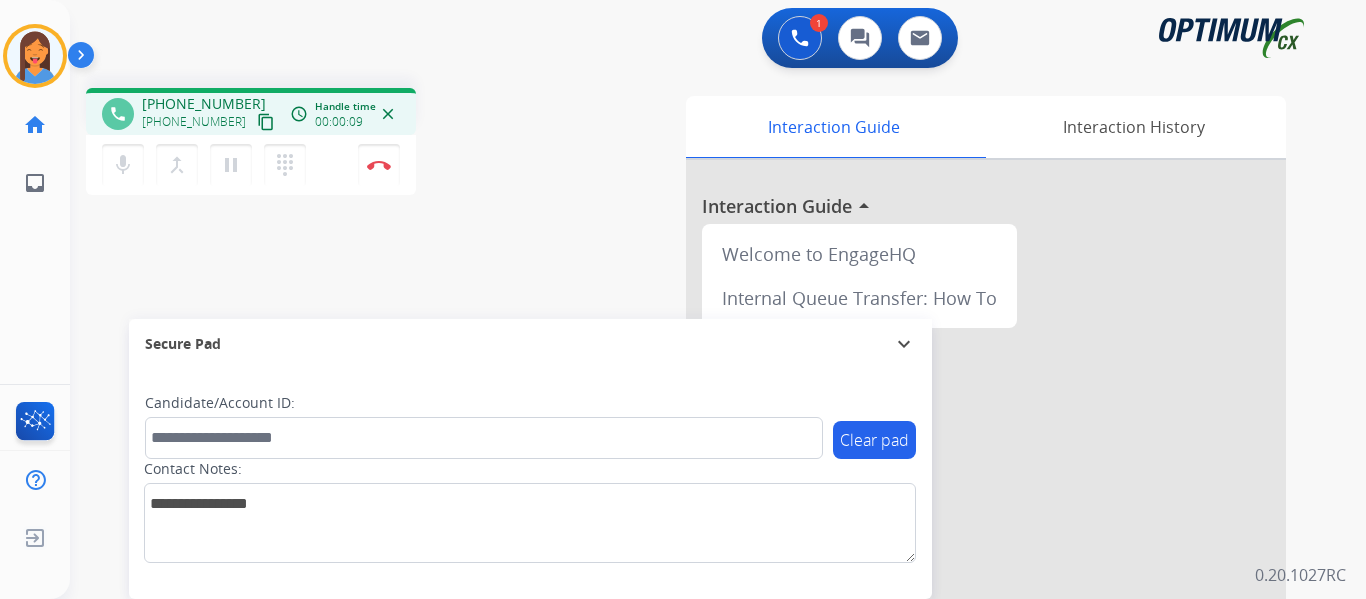 click on "content_copy" at bounding box center (266, 122) 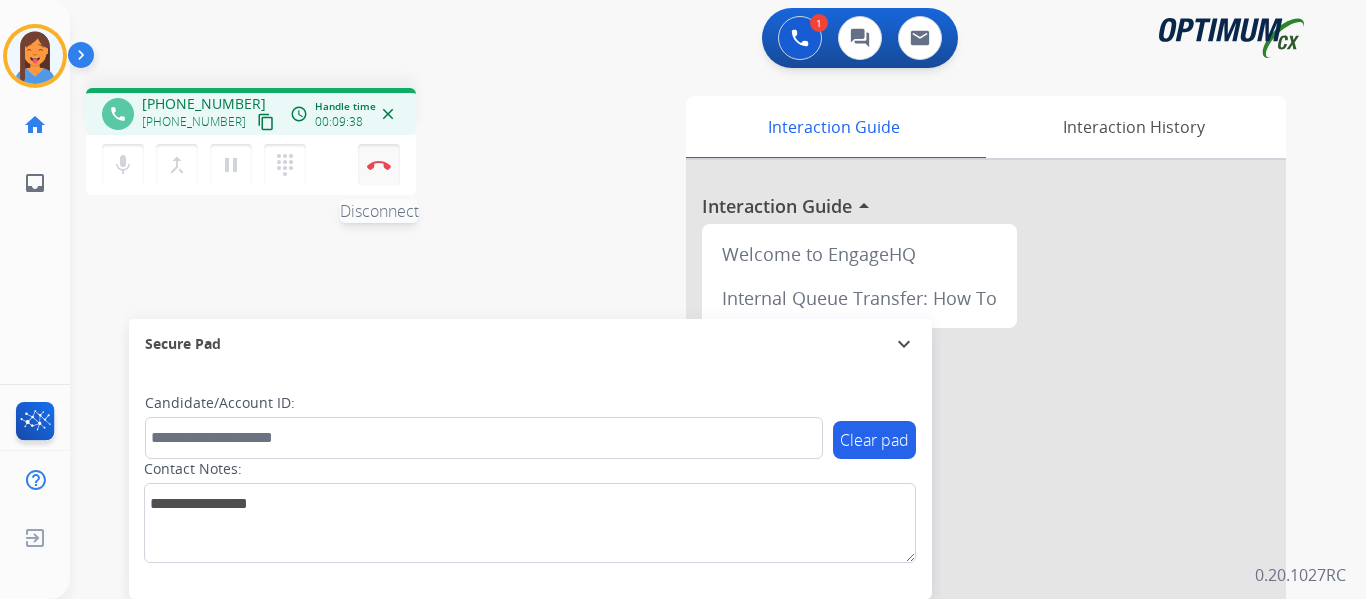 click at bounding box center [379, 165] 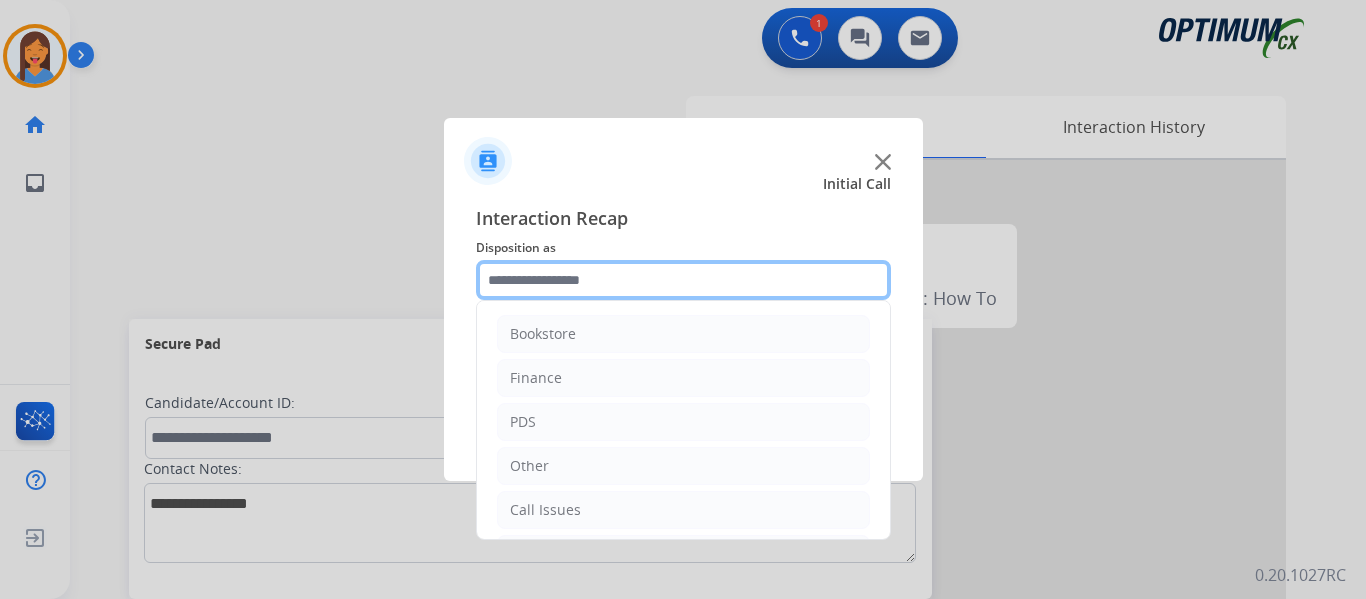 click 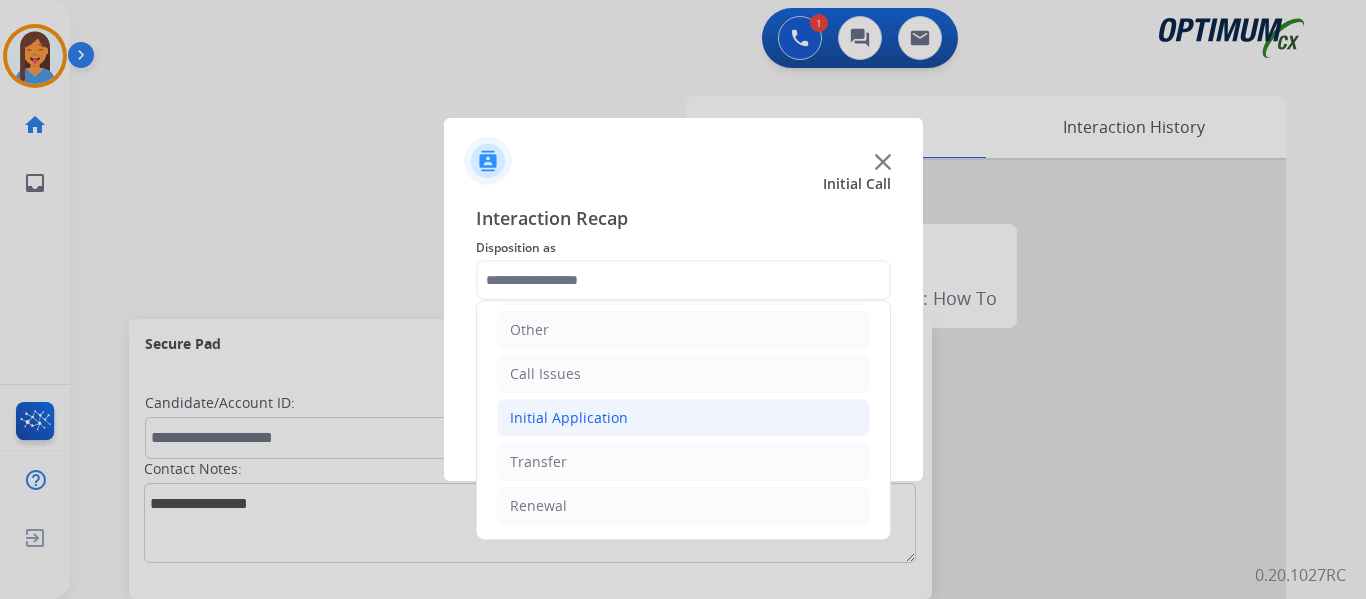 click on "Initial Application" 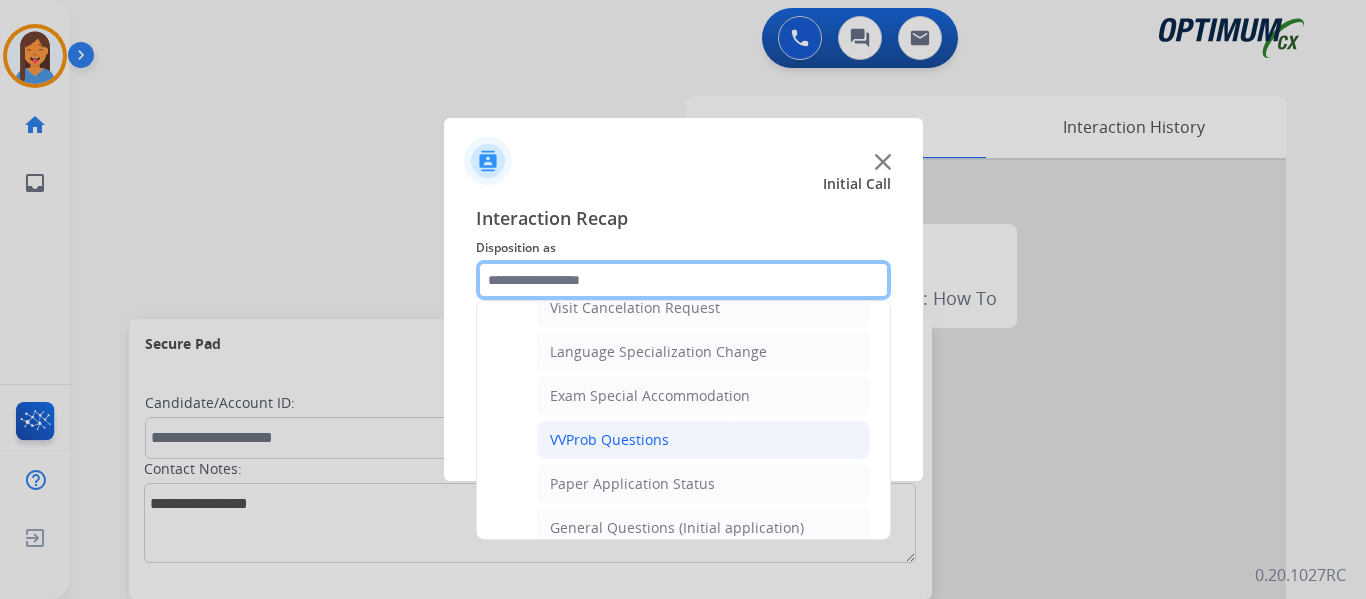 scroll, scrollTop: 936, scrollLeft: 0, axis: vertical 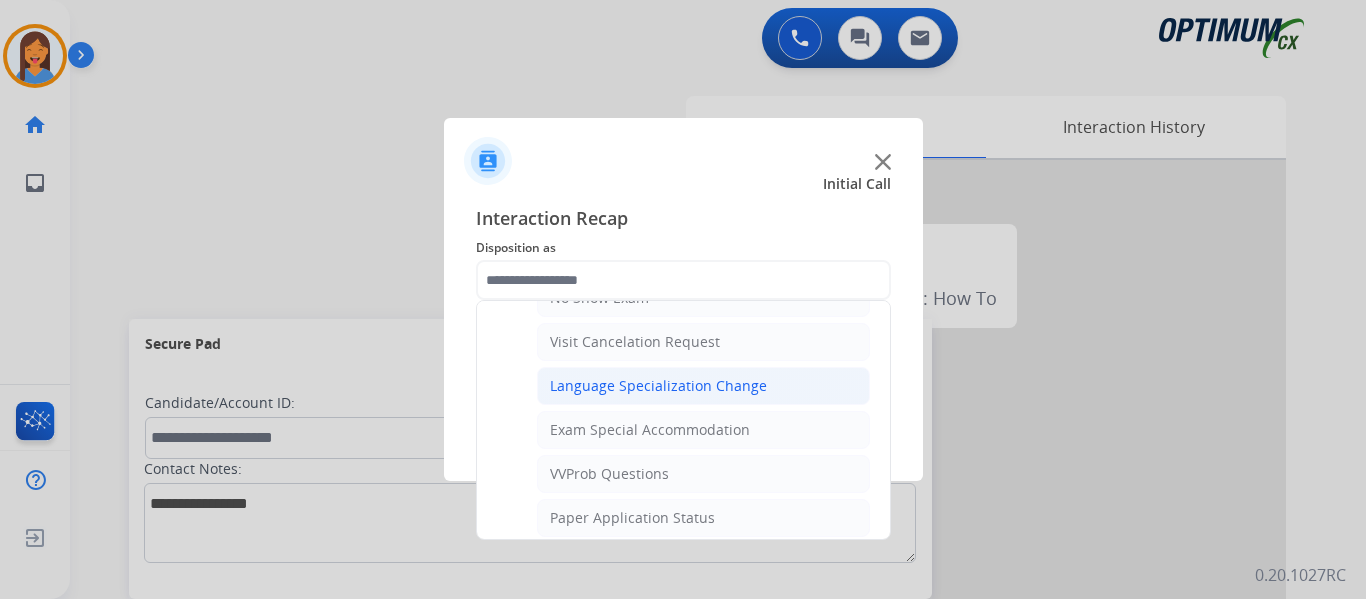 click on "Language Specialization Change" 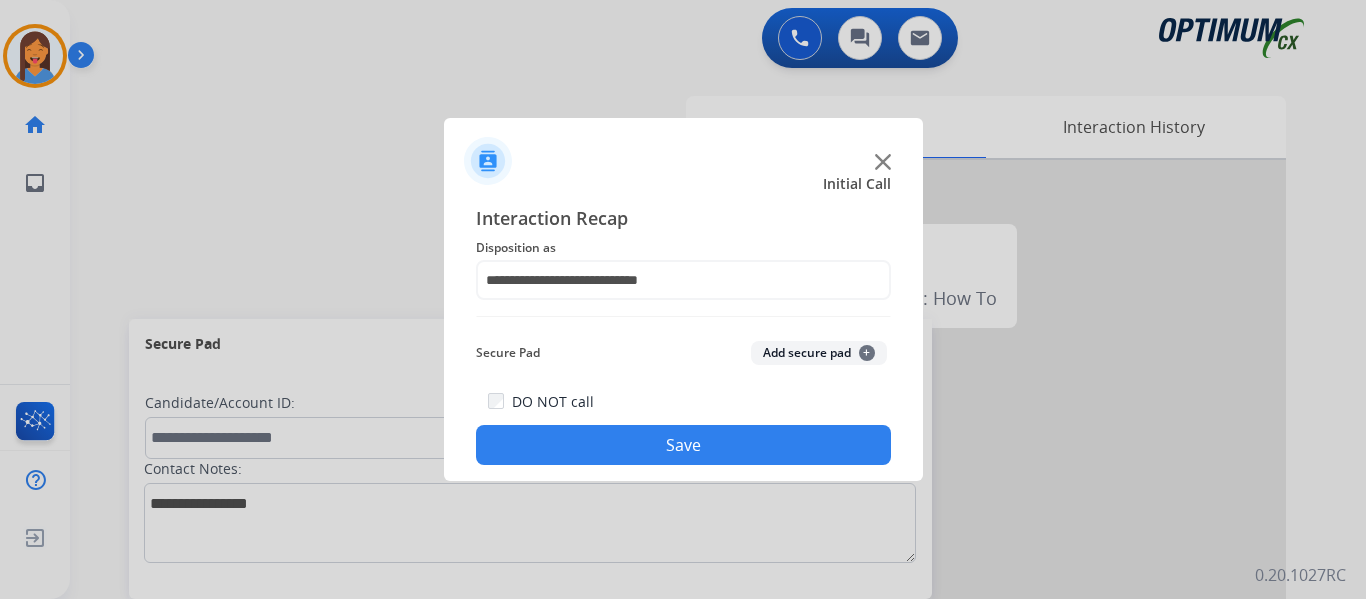 click on "Save" 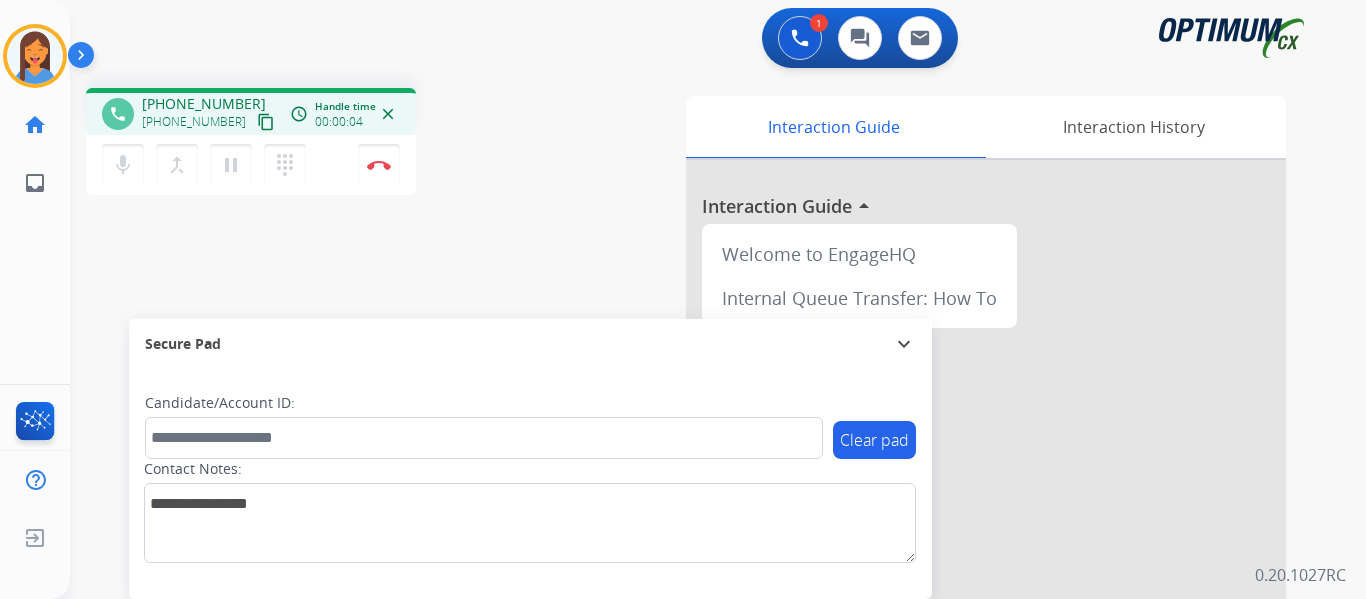 click on "content_copy" at bounding box center [266, 122] 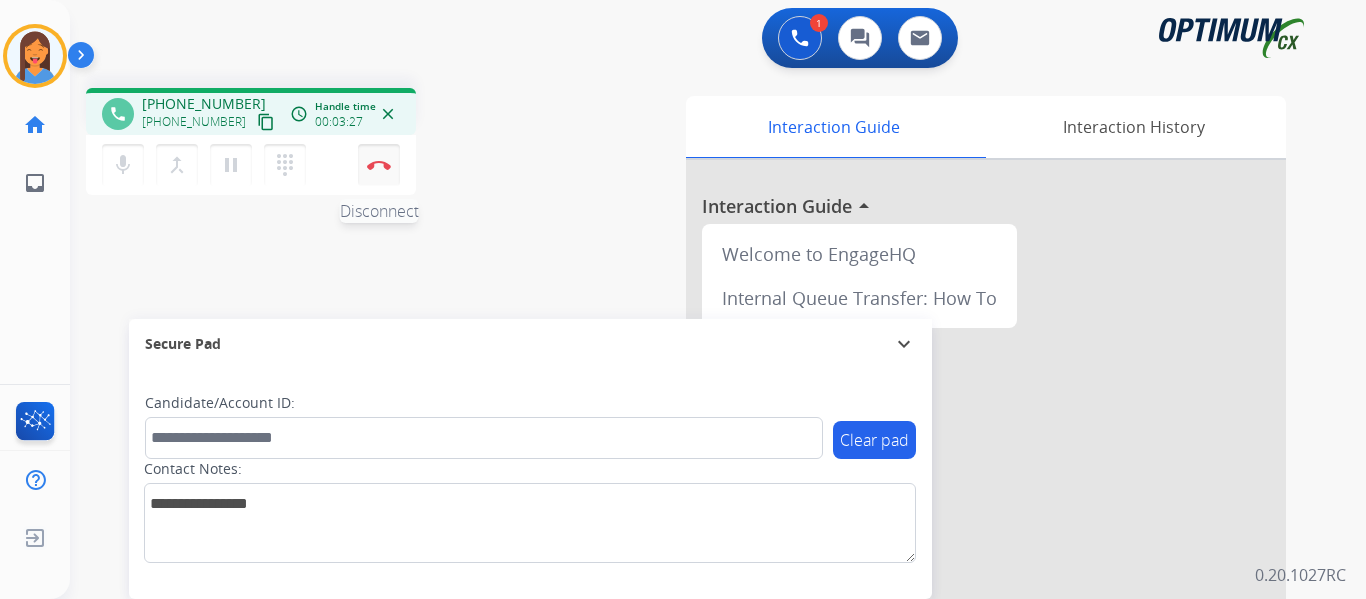 click on "Disconnect" at bounding box center [379, 165] 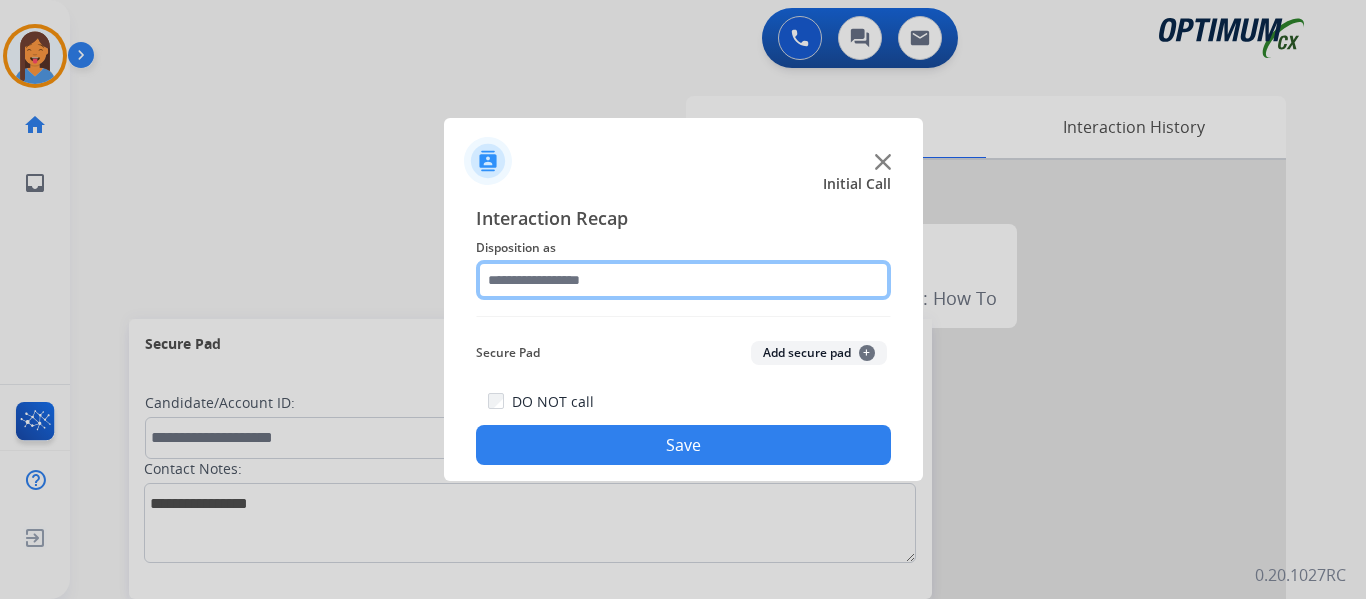 click 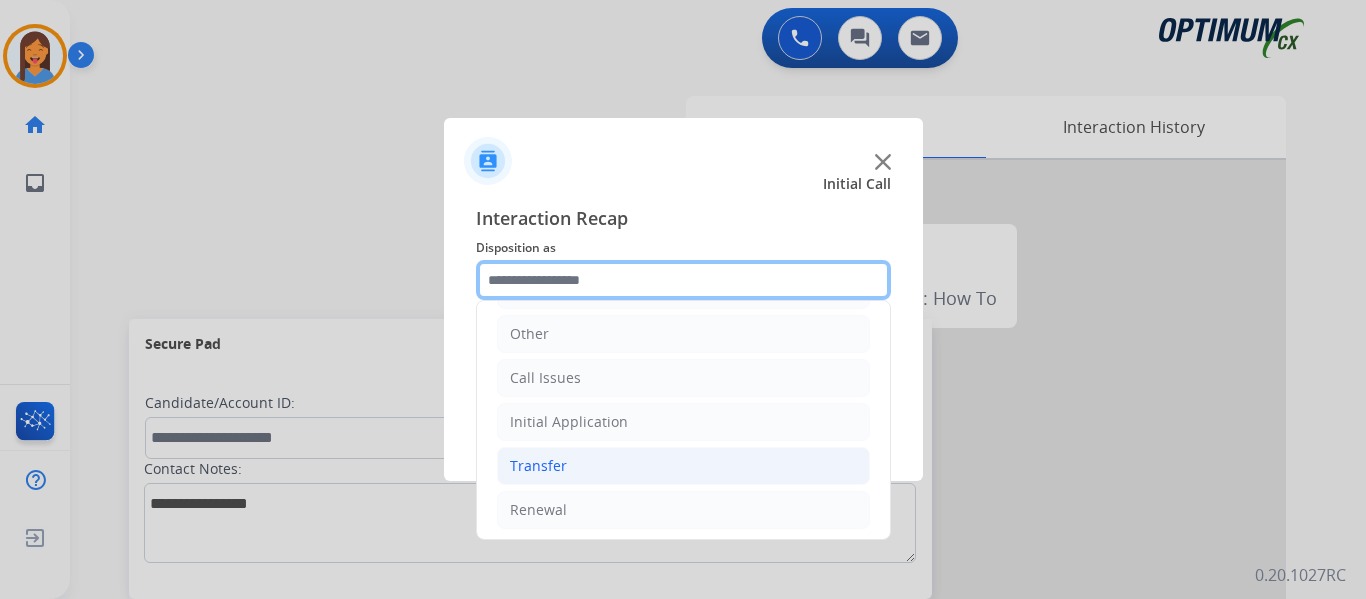scroll, scrollTop: 136, scrollLeft: 0, axis: vertical 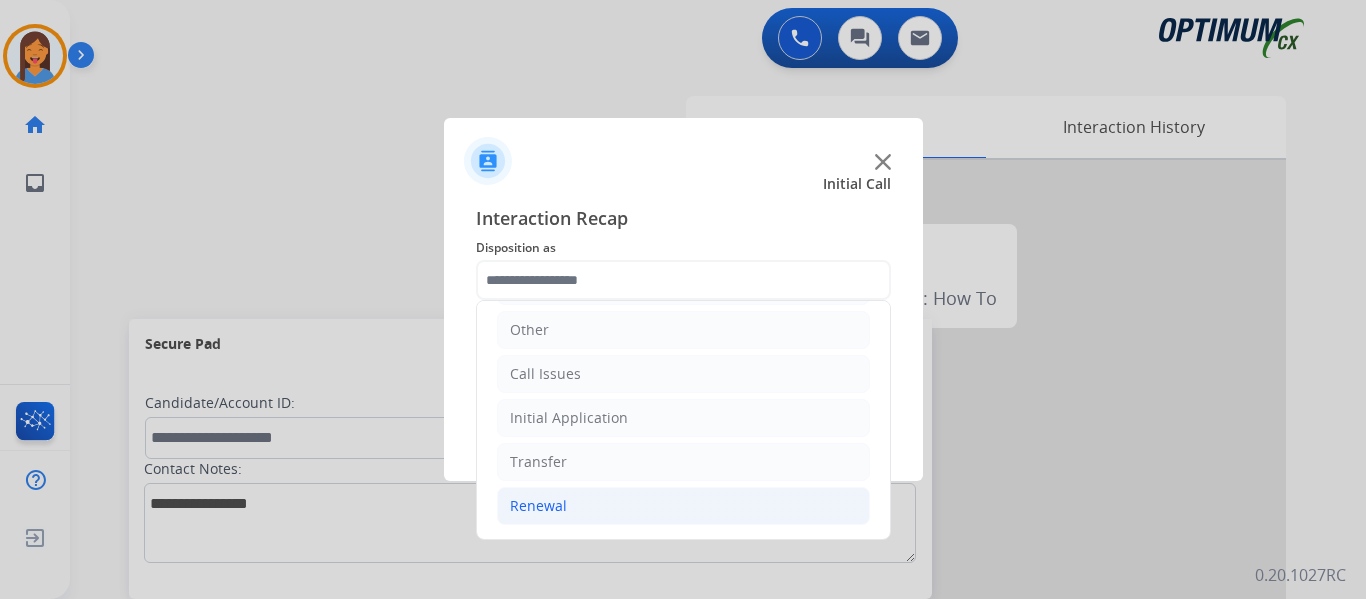 click on "Renewal" 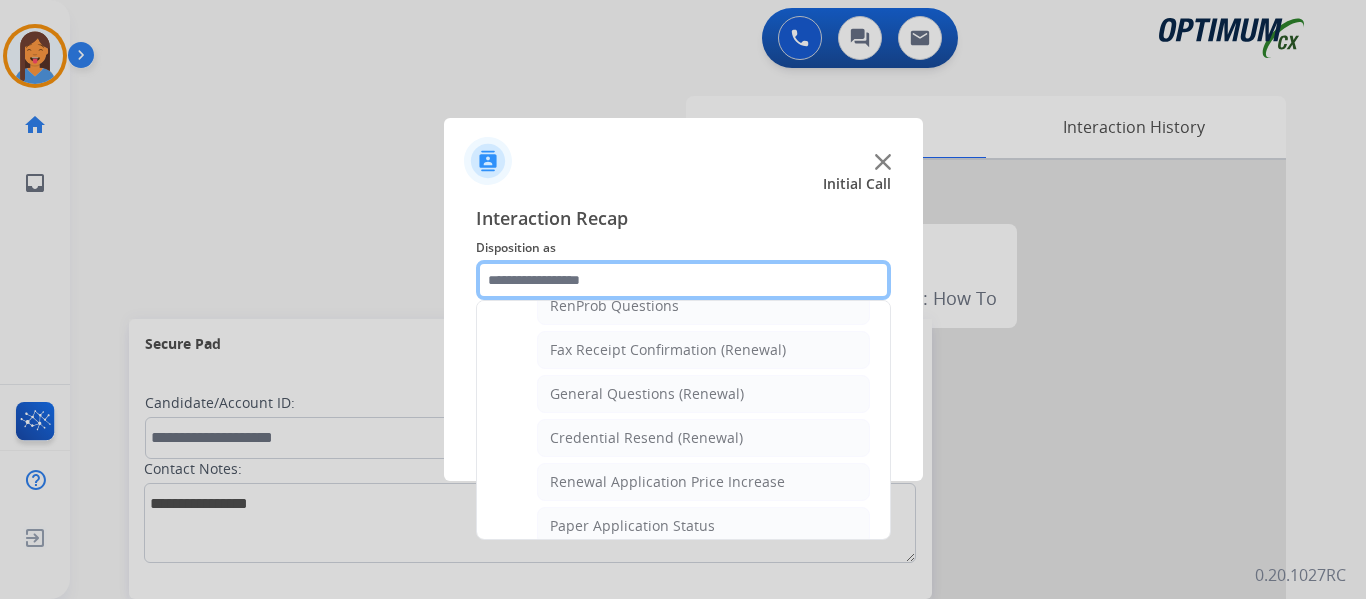 scroll, scrollTop: 536, scrollLeft: 0, axis: vertical 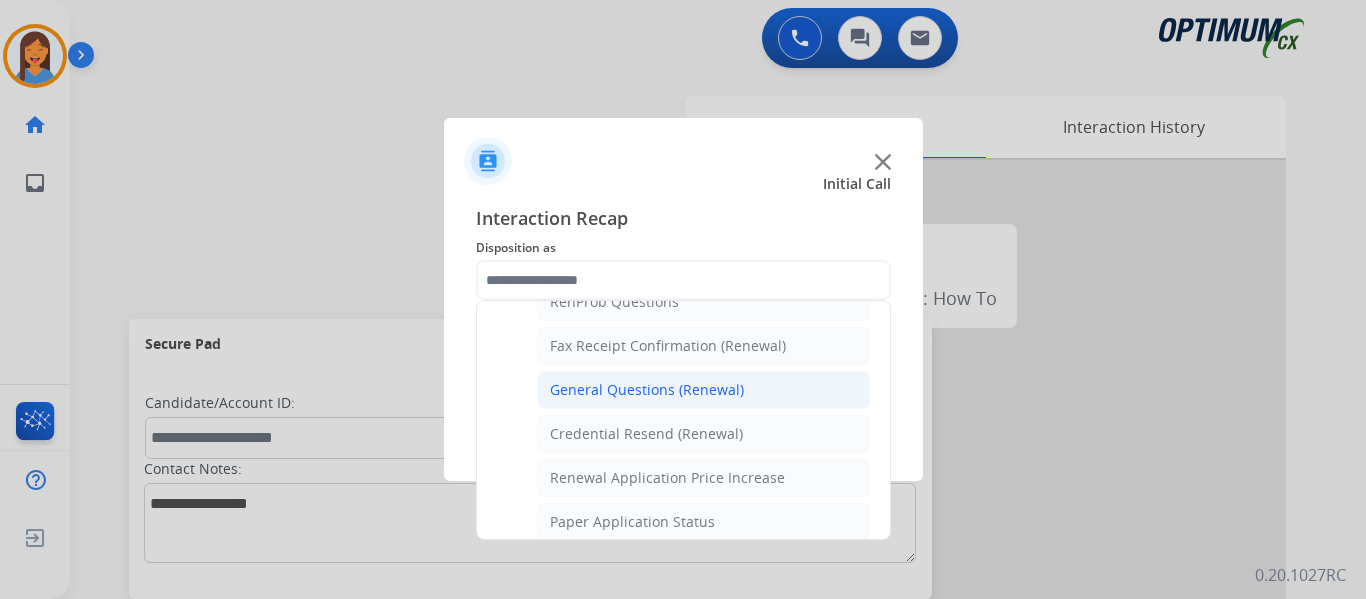 click on "General Questions (Renewal)" 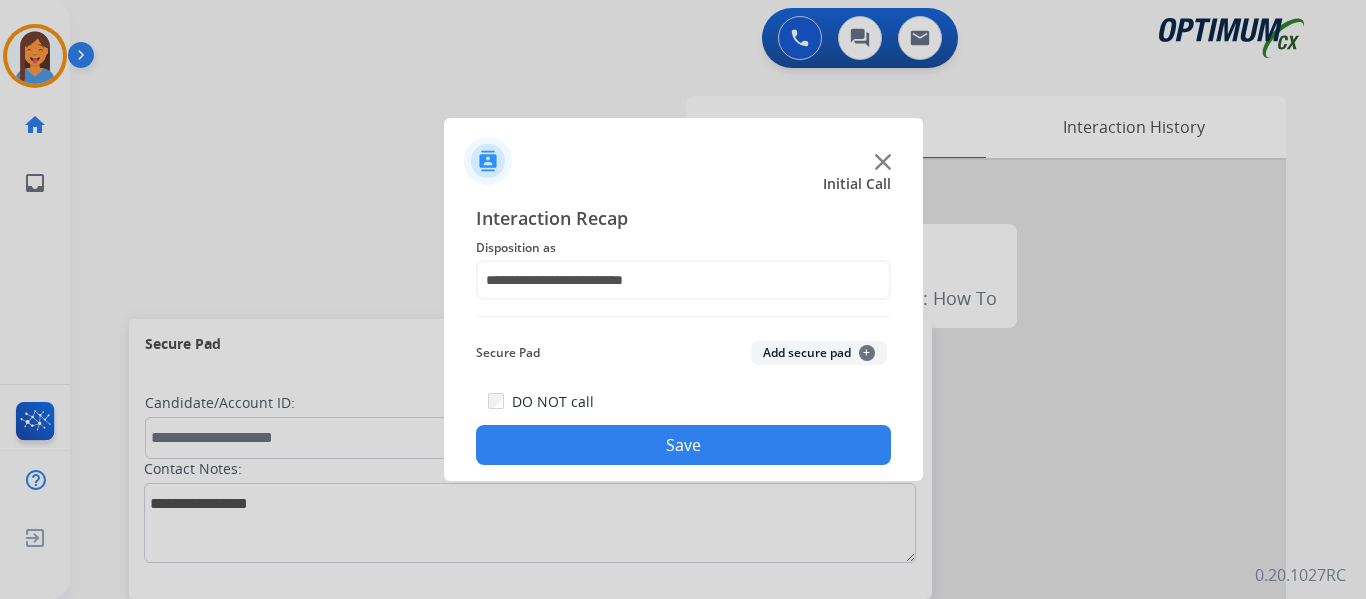 click on "Save" 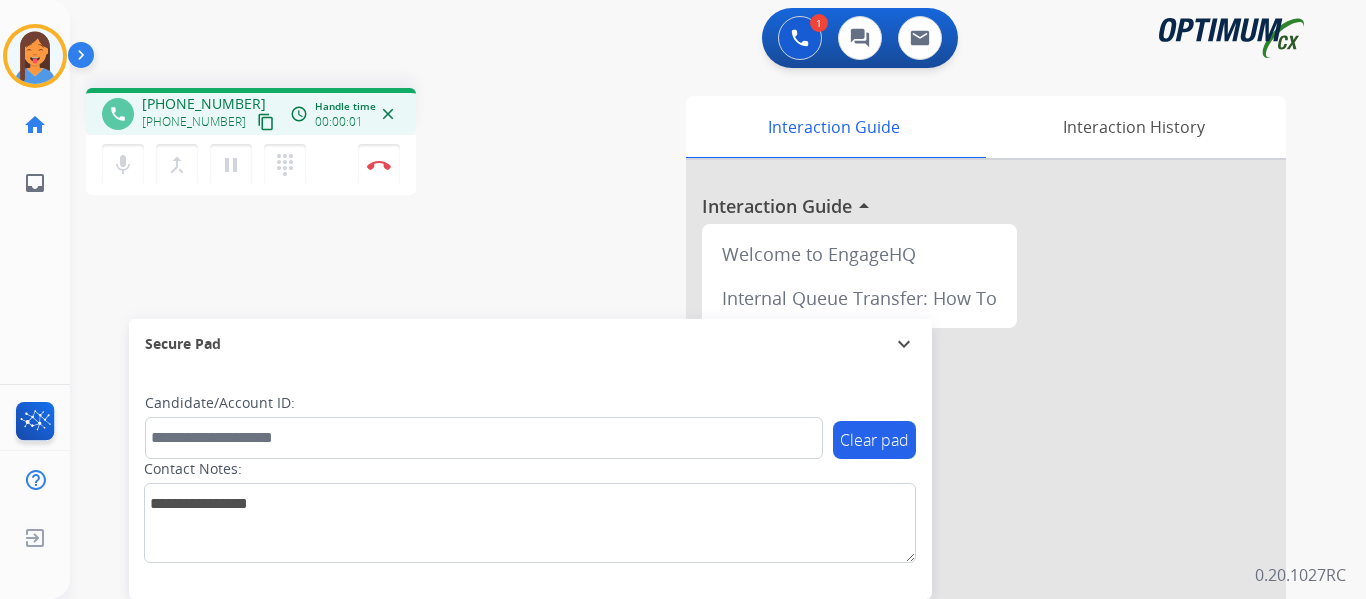 click on "content_copy" at bounding box center [266, 122] 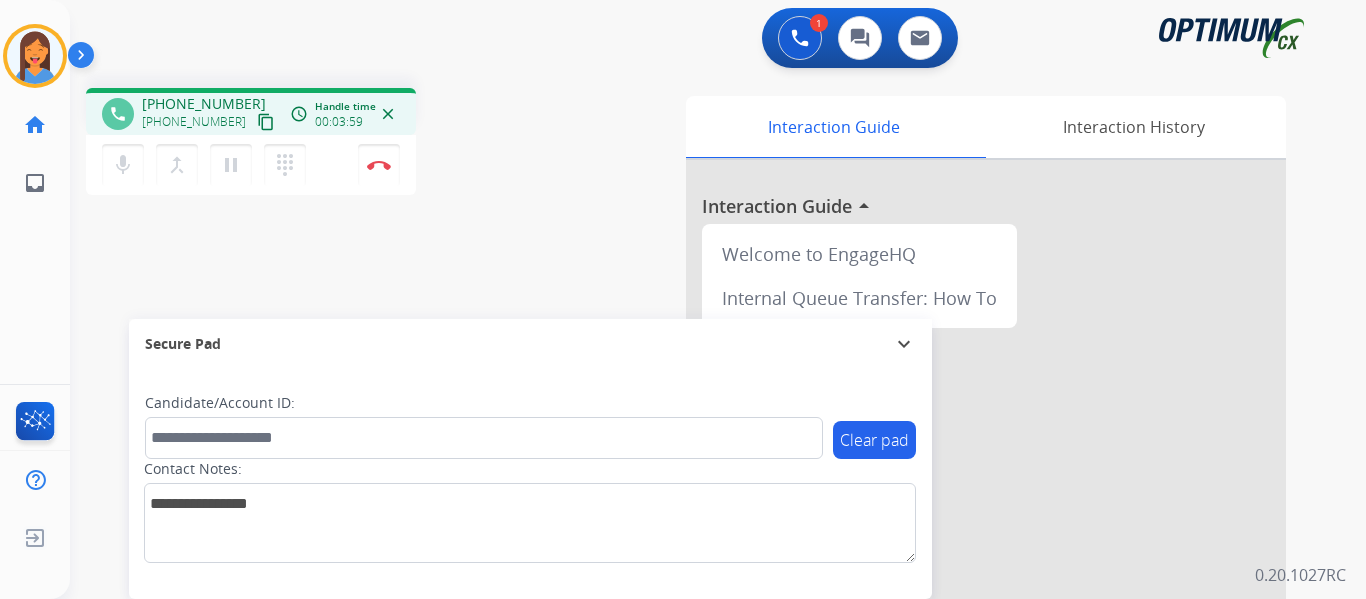 click on "phone +17168198696 +17168198696 content_copy access_time Call metrics Queue   00:08 Hold   00:00 Talk   04:00 Total   04:07 Handle time 00:03:59 close mic Mute merge_type Bridge pause Hold dialpad Dialpad Disconnect swap_horiz Break voice bridge close_fullscreen Connect 3-Way Call merge_type Separate 3-Way Call" at bounding box center [333, 144] 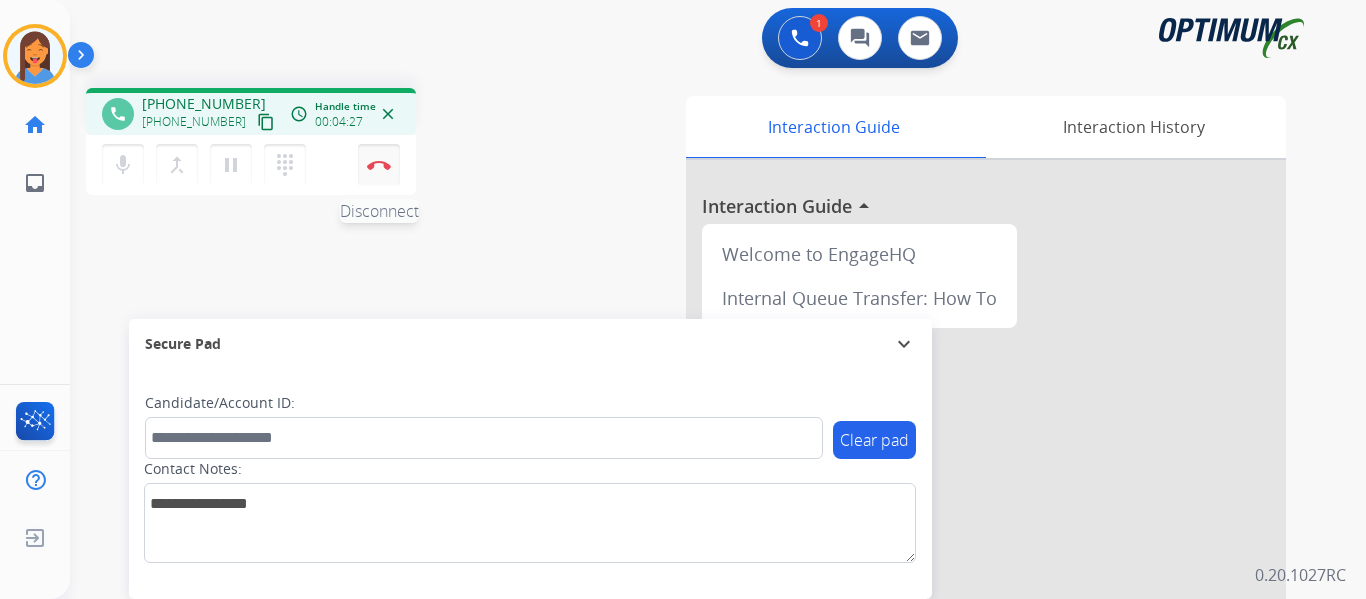 click at bounding box center [379, 165] 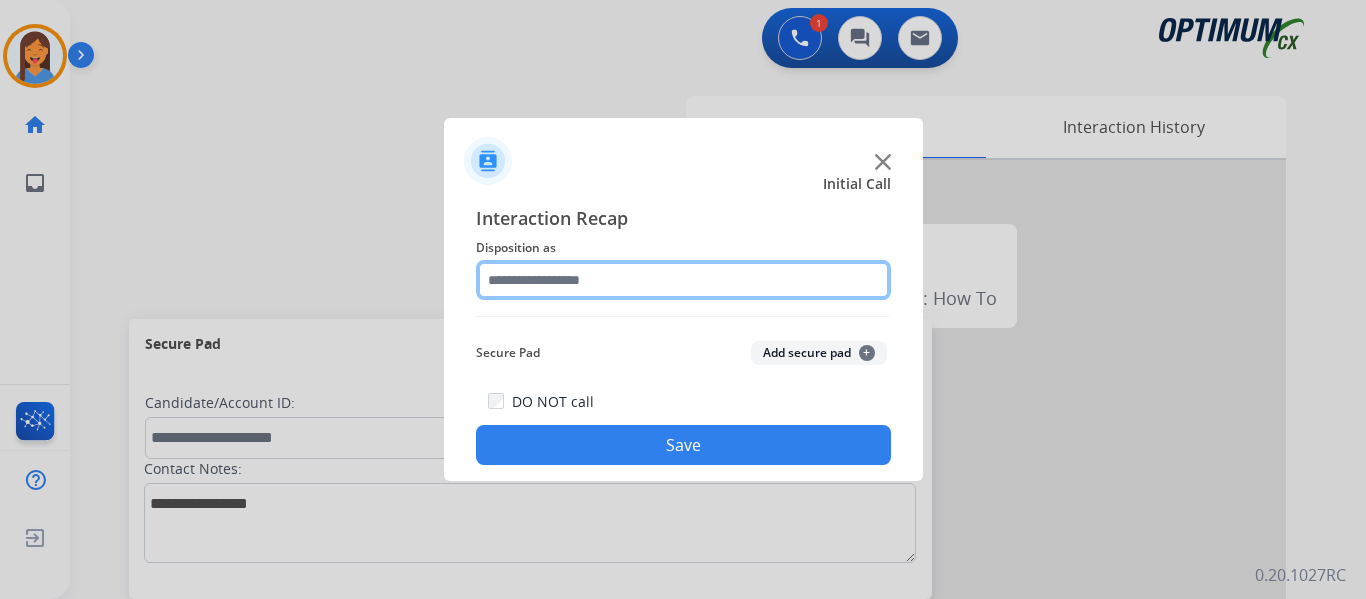 click 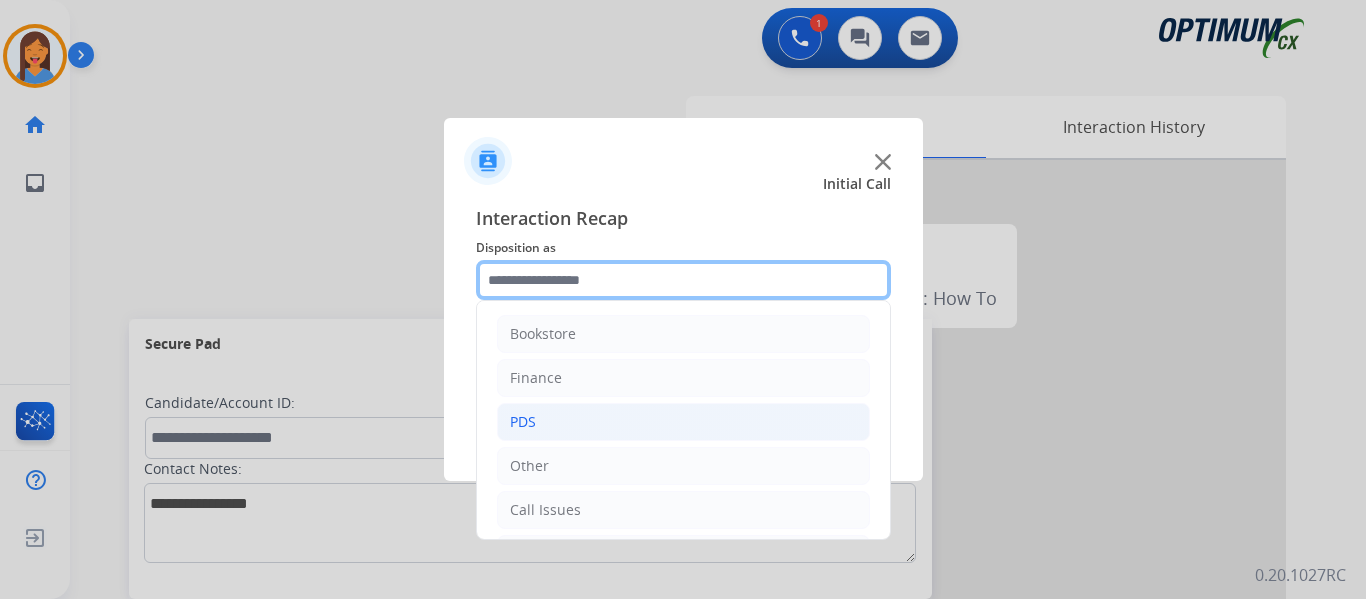 scroll, scrollTop: 136, scrollLeft: 0, axis: vertical 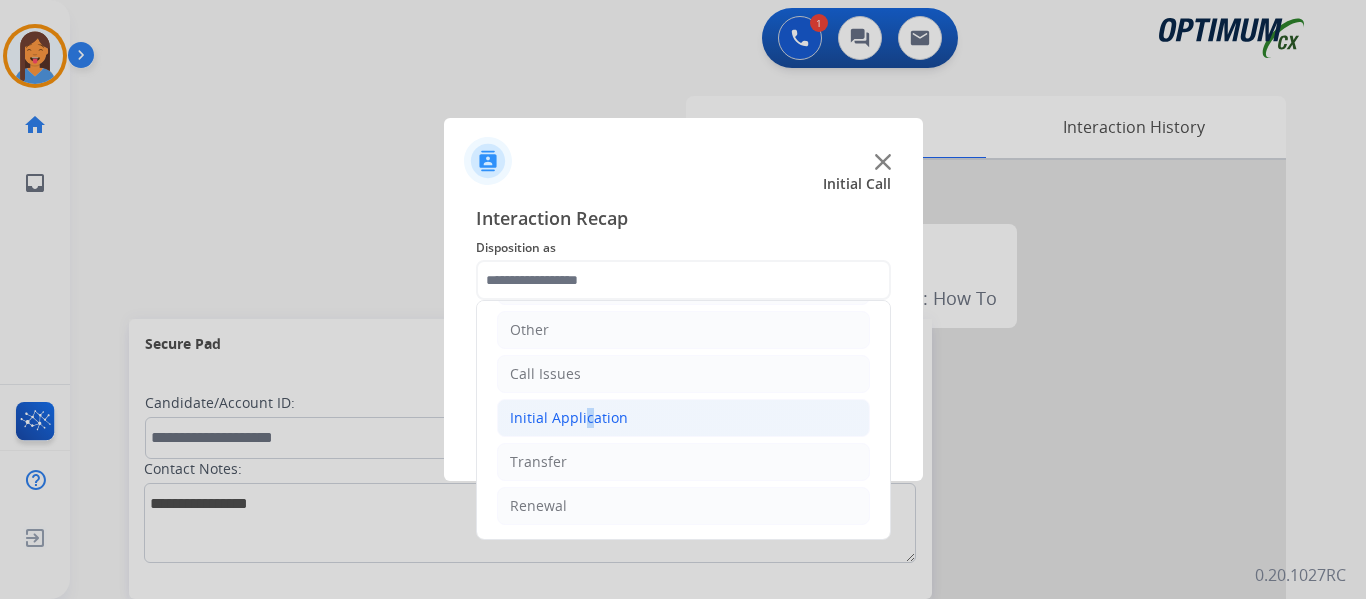 click on "Initial Application" 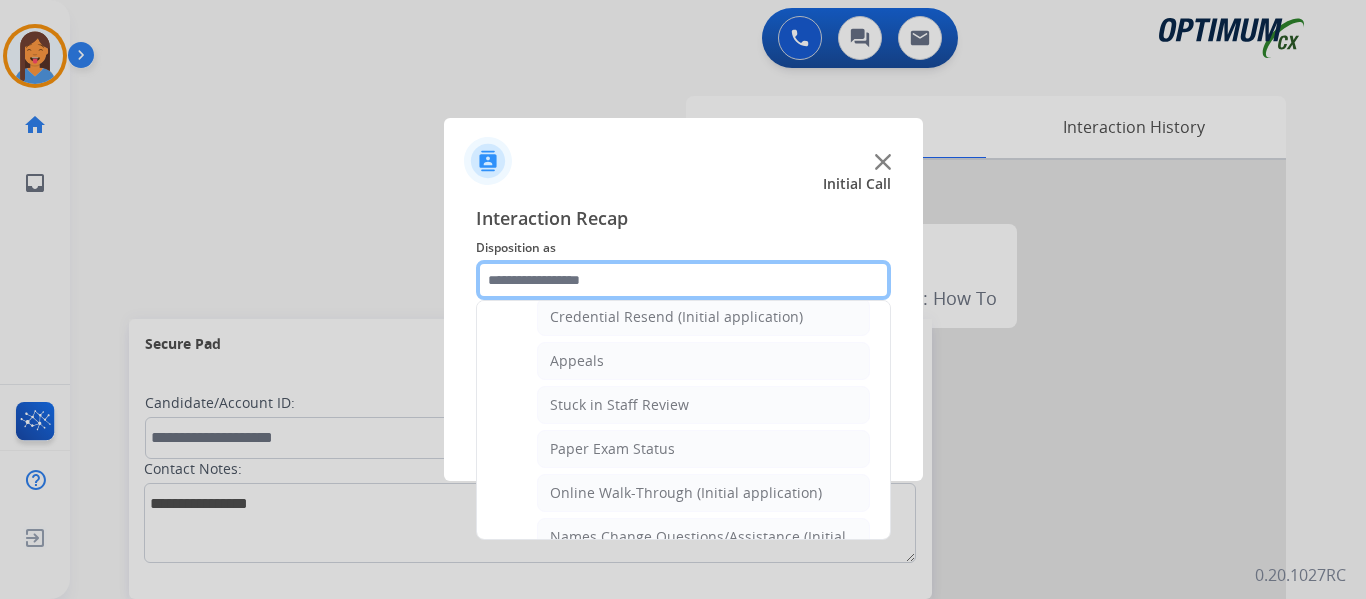 scroll, scrollTop: 236, scrollLeft: 0, axis: vertical 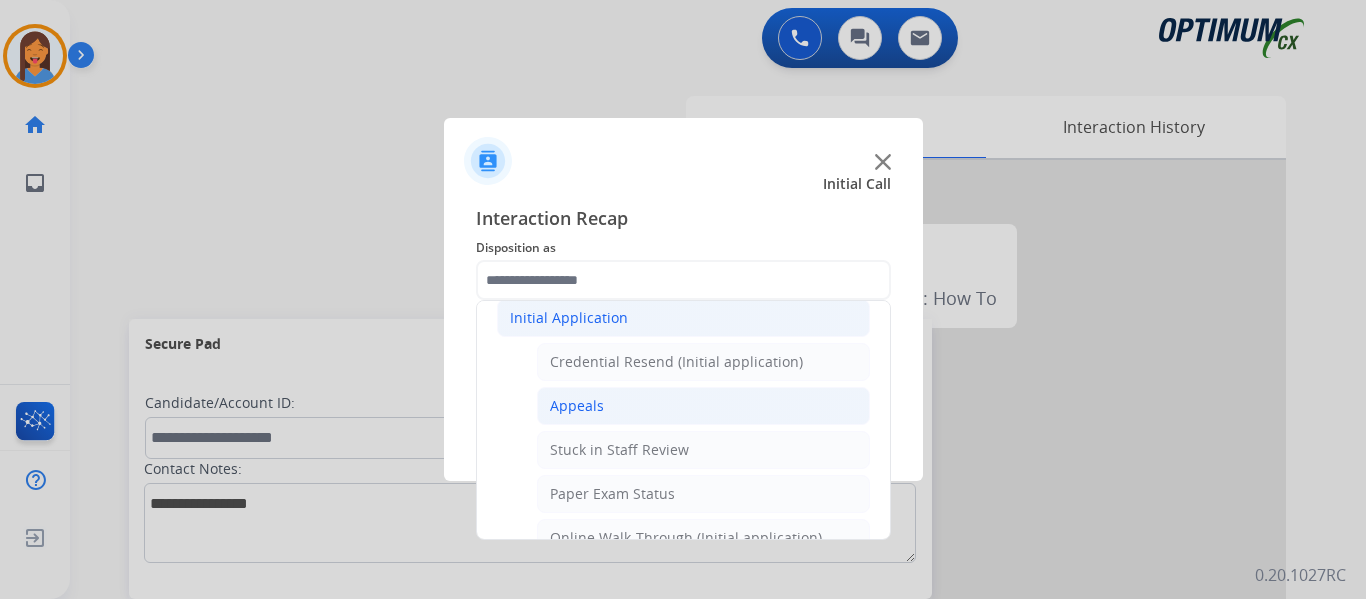 click on "Appeals" 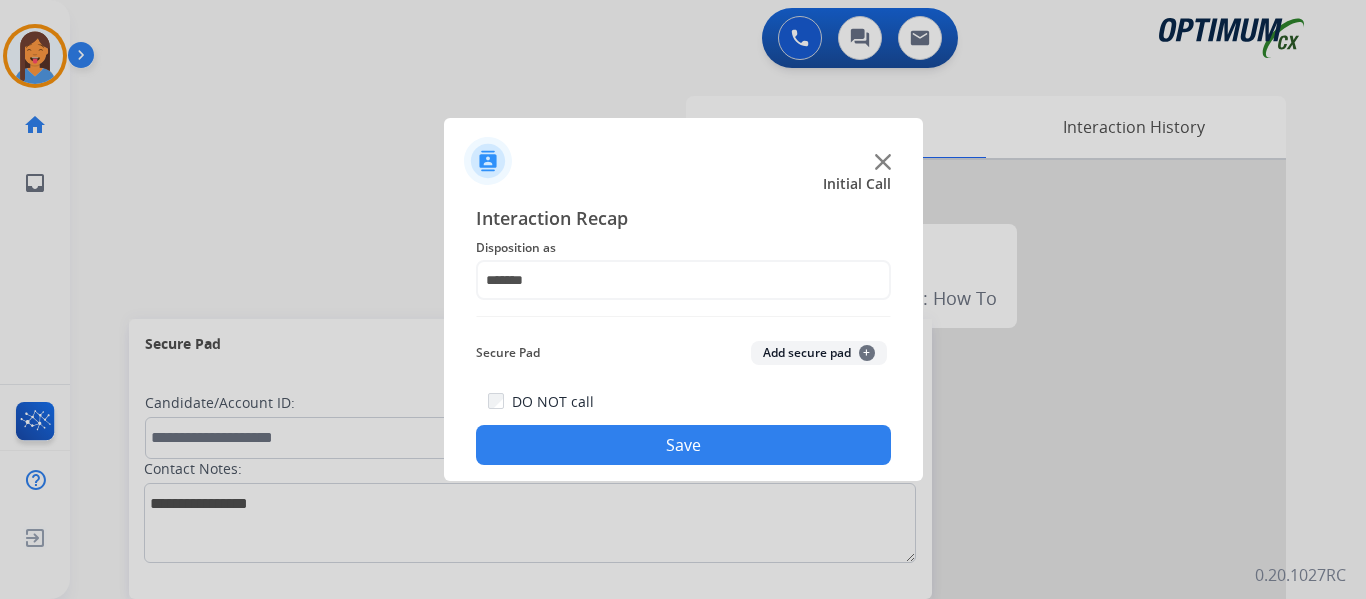 click on "Save" 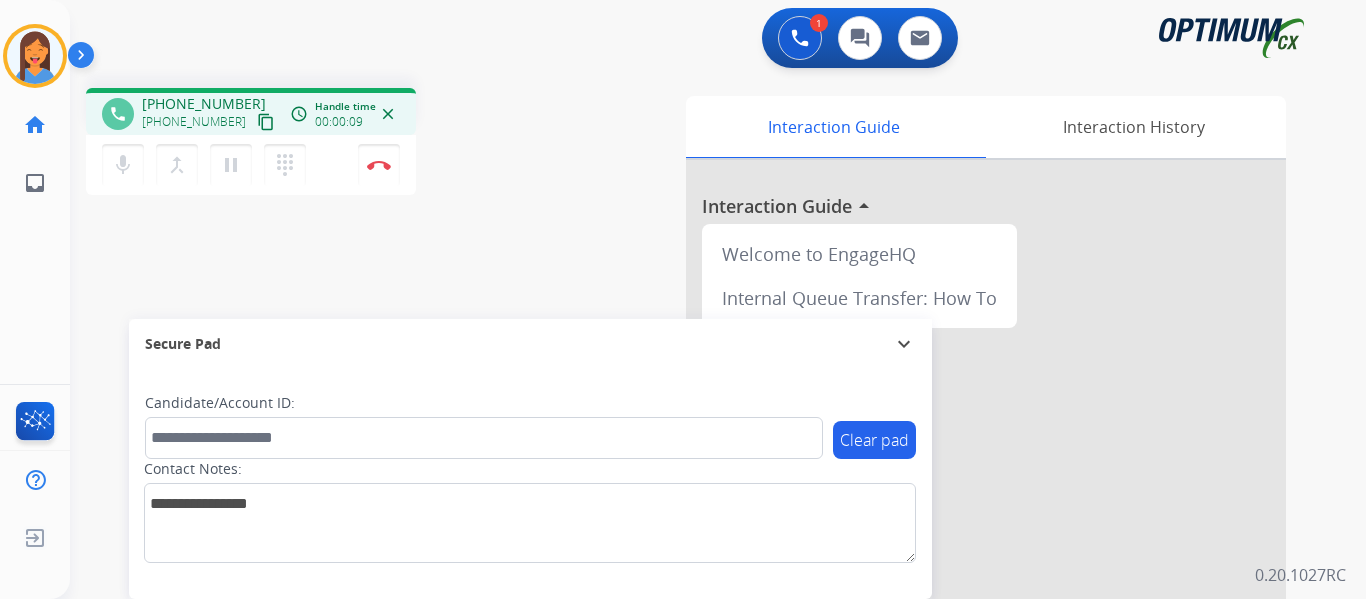 click on "content_copy" at bounding box center (266, 122) 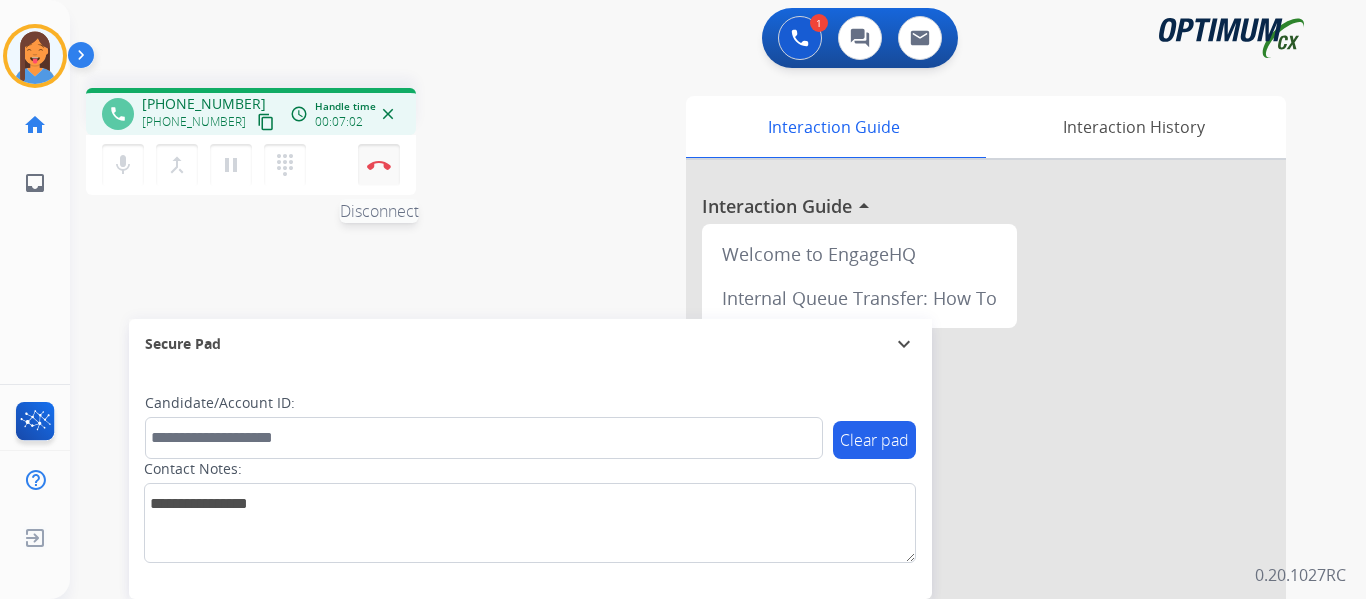 click on "Disconnect" at bounding box center [379, 165] 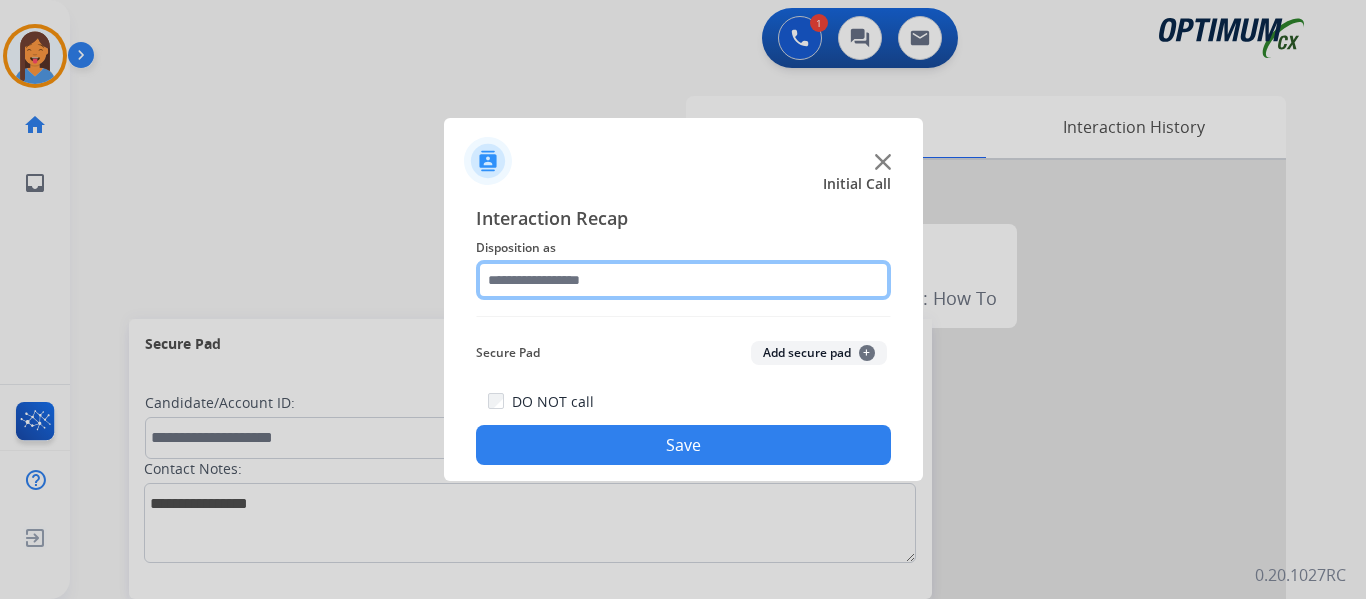 click 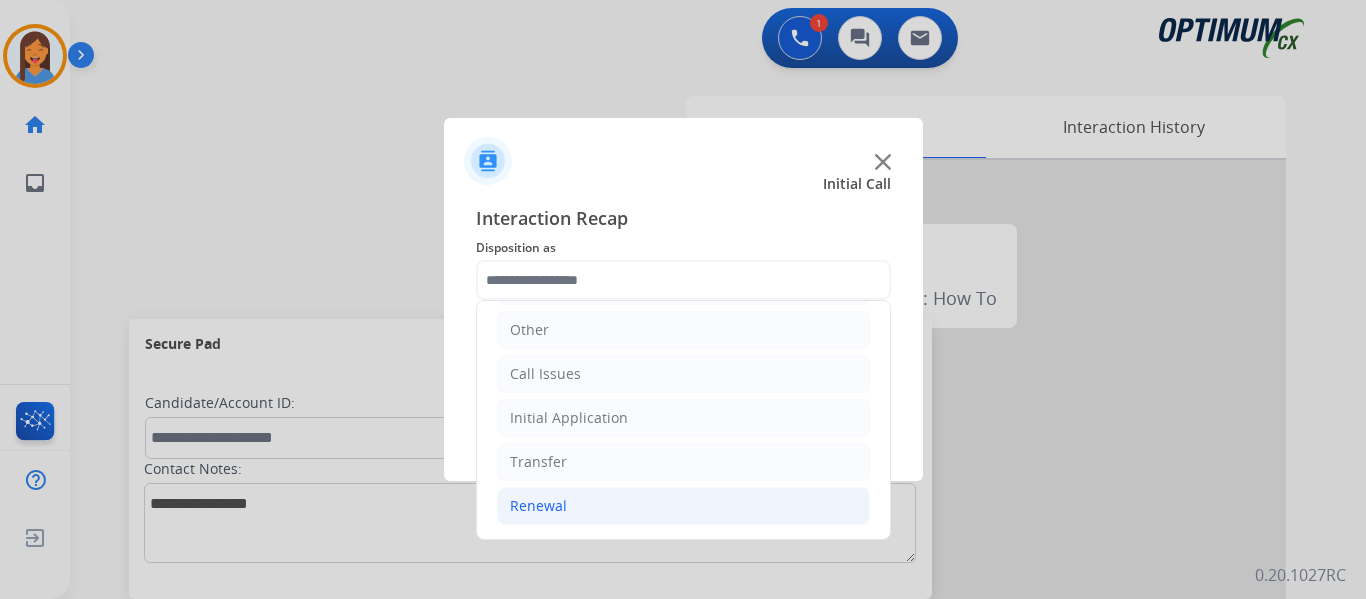 click on "Renewal" 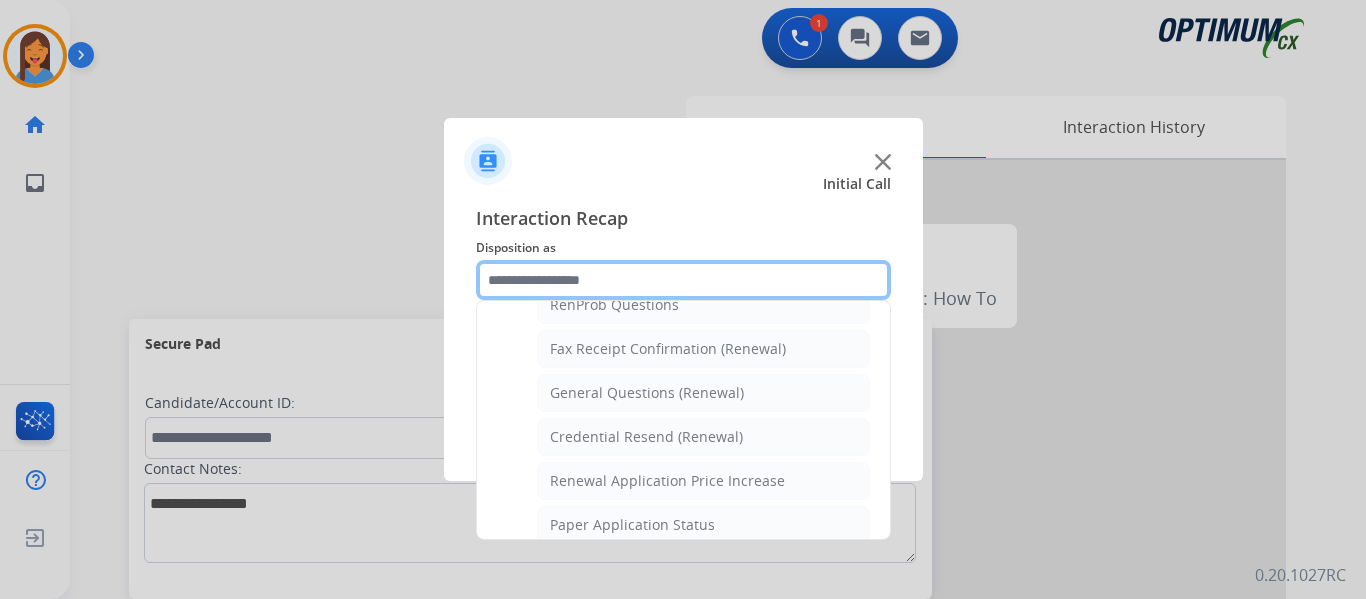 scroll, scrollTop: 536, scrollLeft: 0, axis: vertical 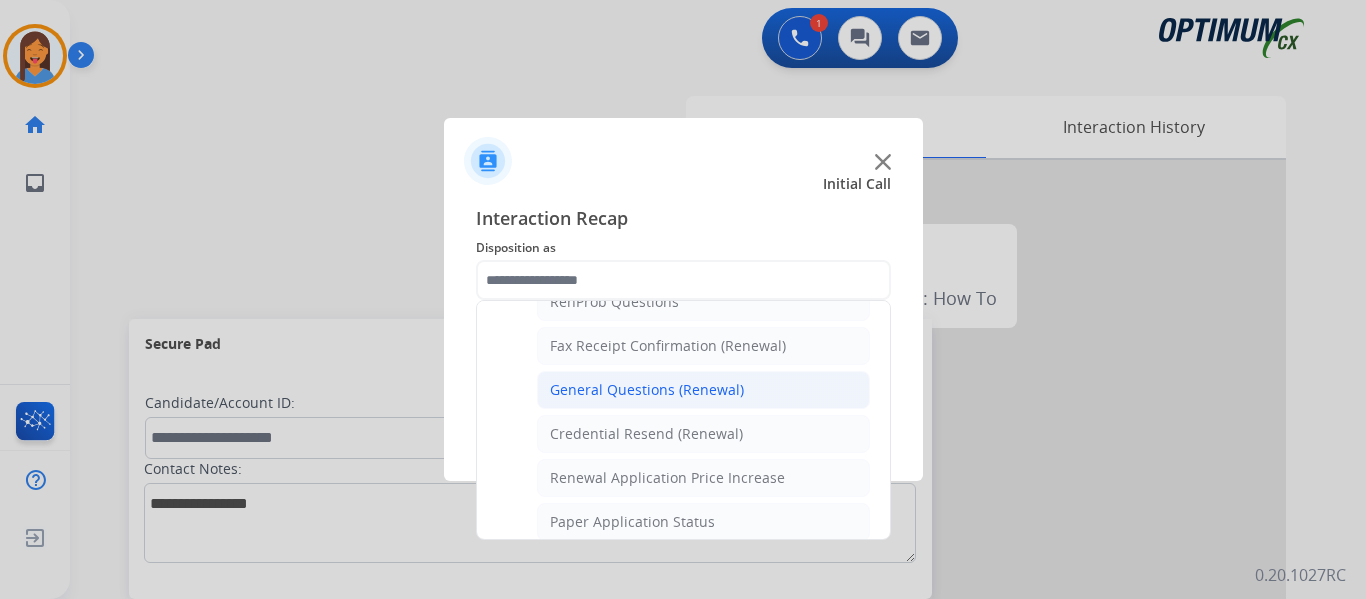 click on "General Questions (Renewal)" 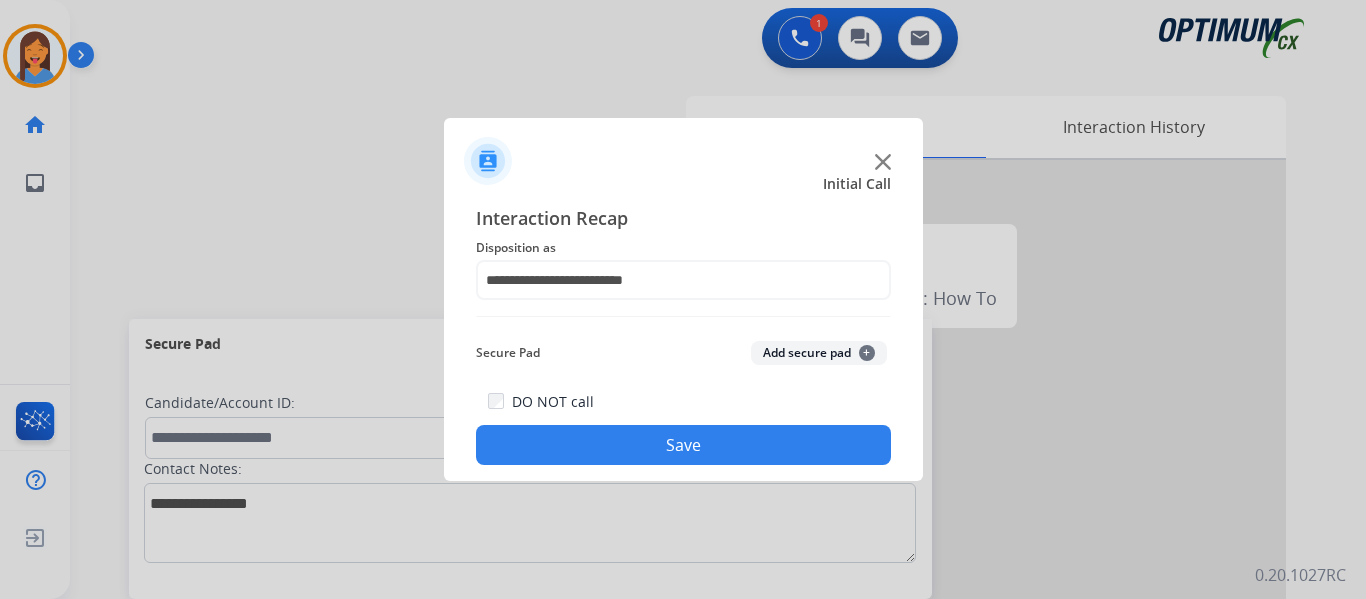 click on "Save" 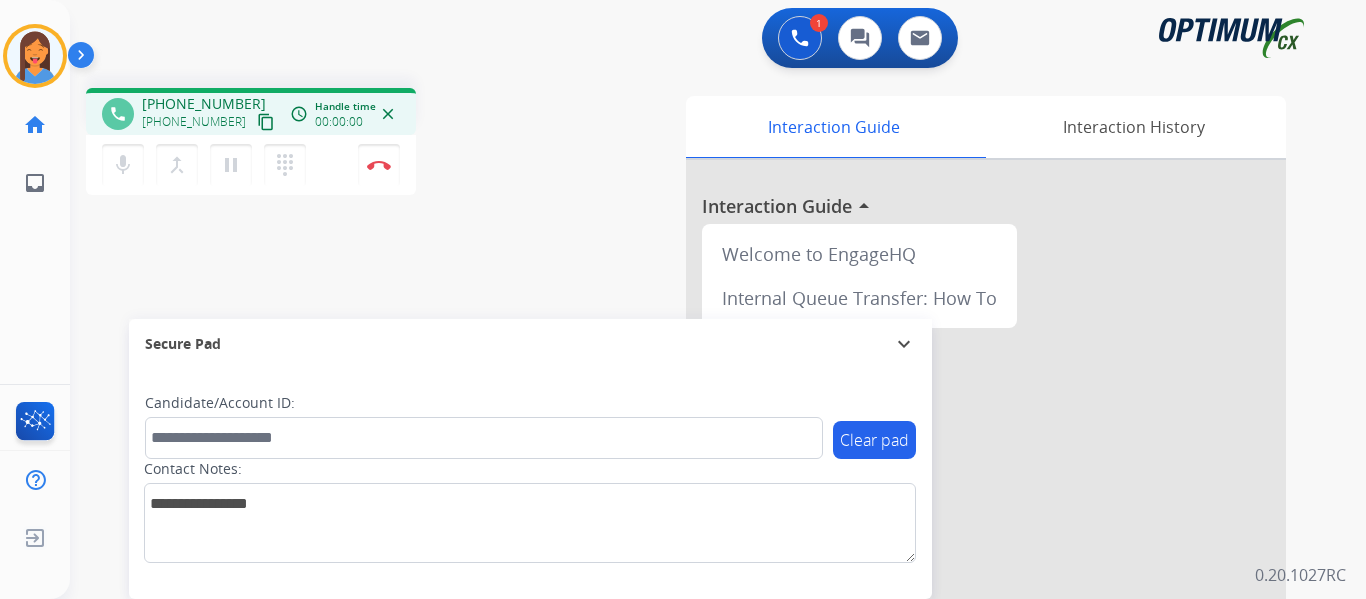 drag, startPoint x: 240, startPoint y: 125, endPoint x: 445, endPoint y: 179, distance: 211.99292 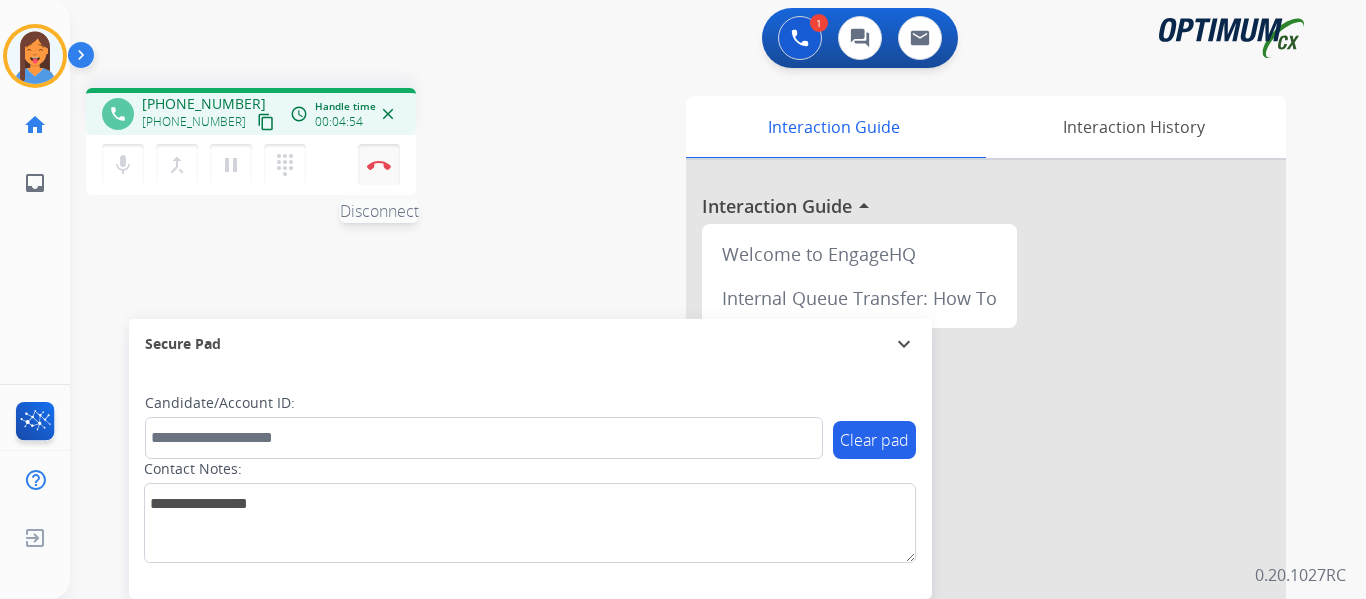 click on "Disconnect" at bounding box center (379, 165) 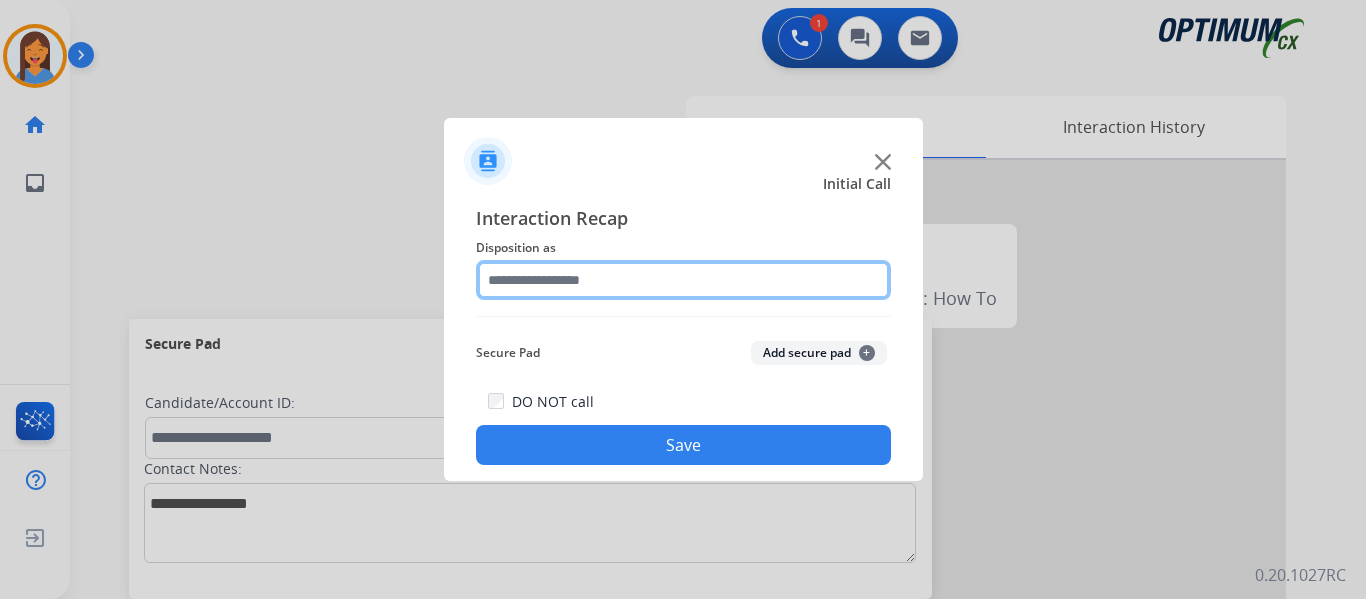 click 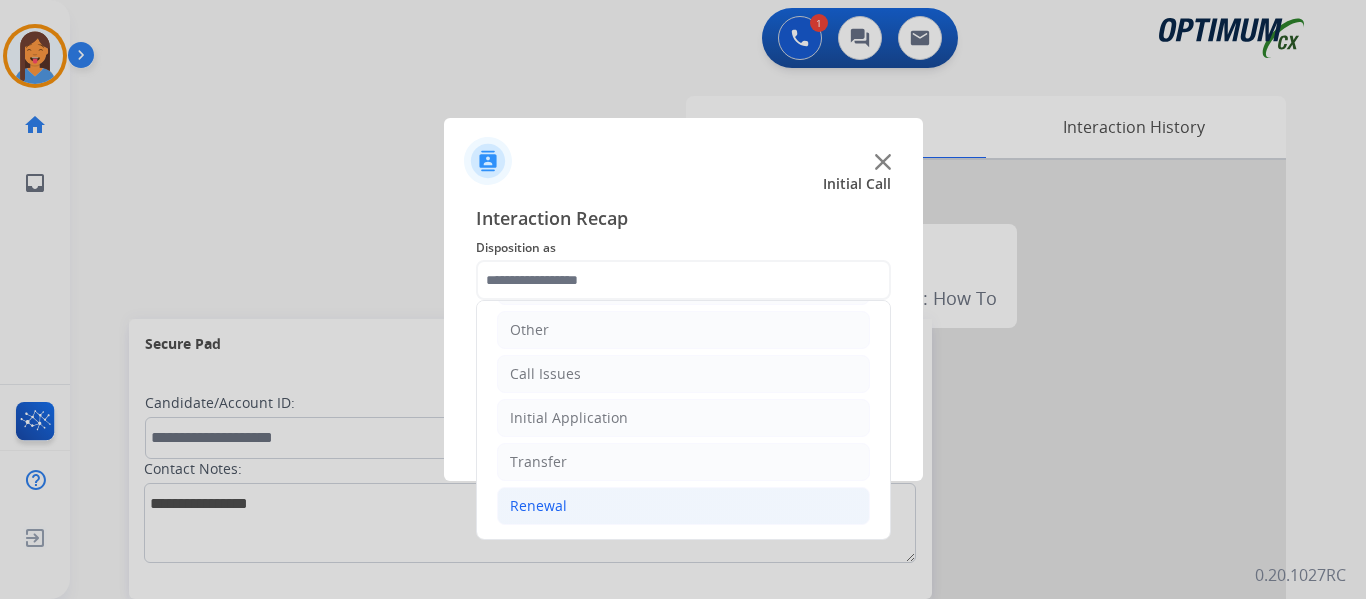 click on "Renewal" 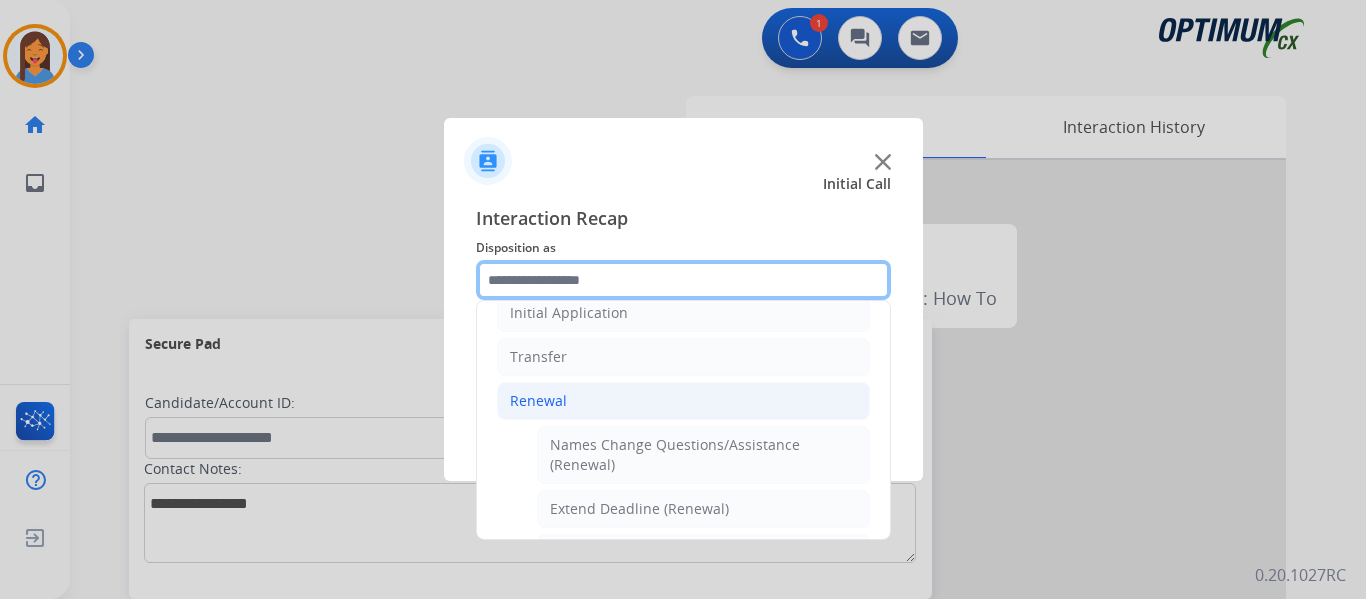 scroll, scrollTop: 536, scrollLeft: 0, axis: vertical 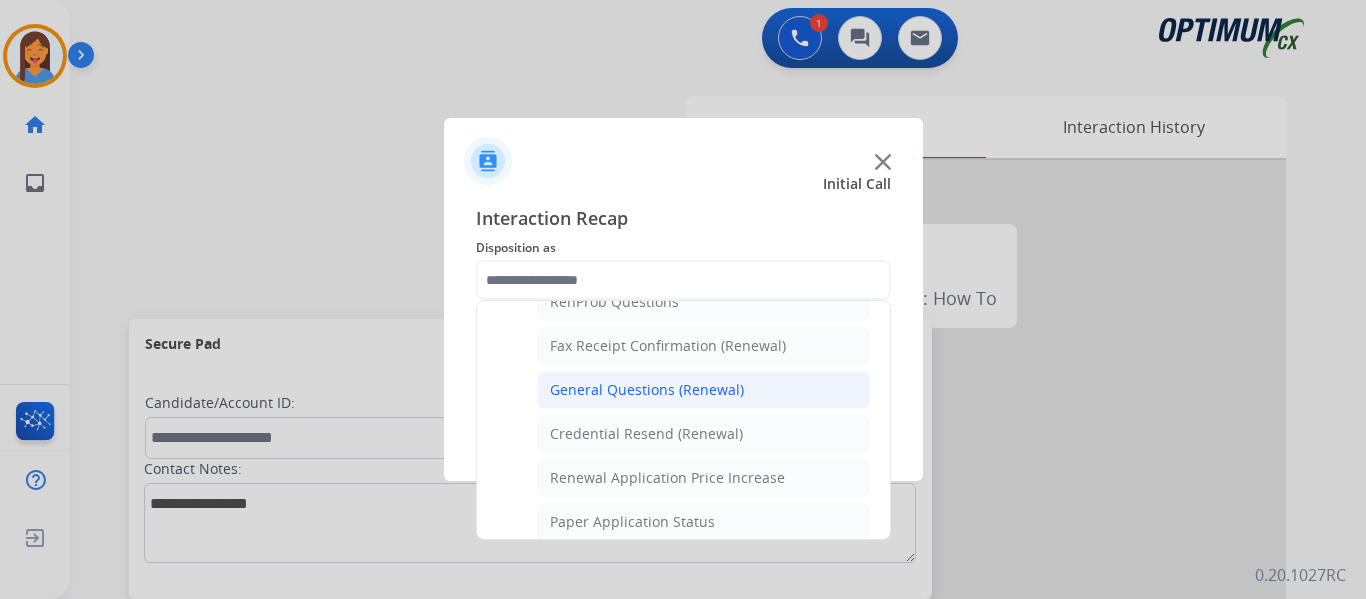 click on "General Questions (Renewal)" 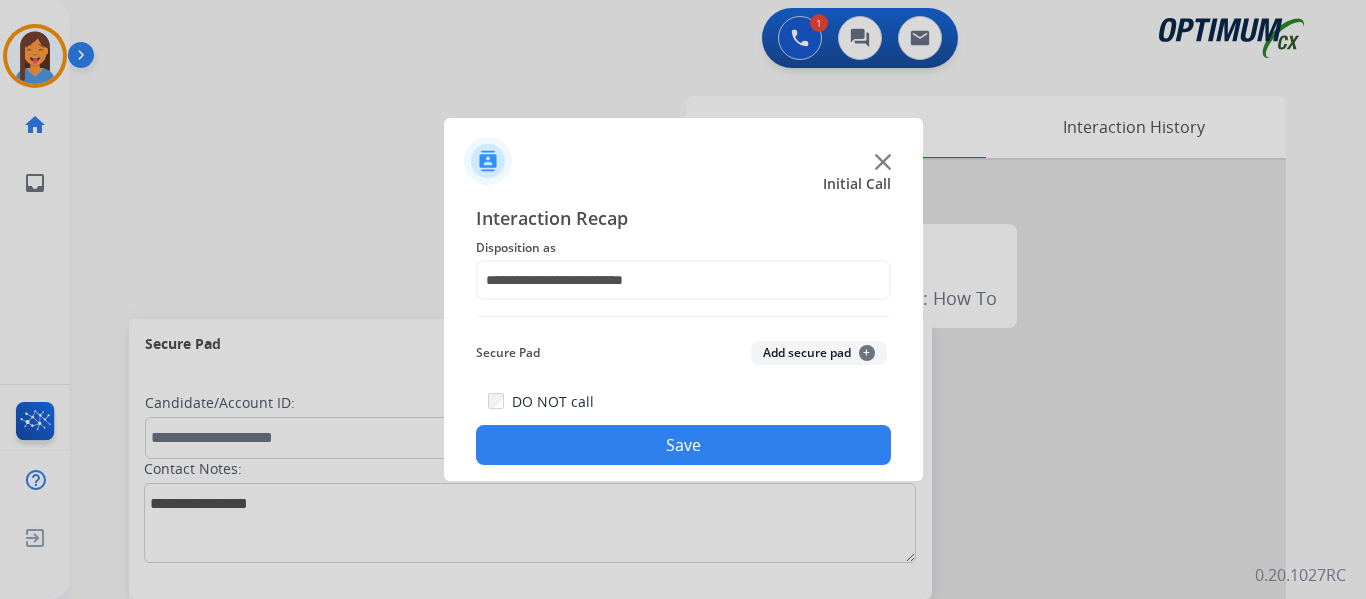 click on "Save" 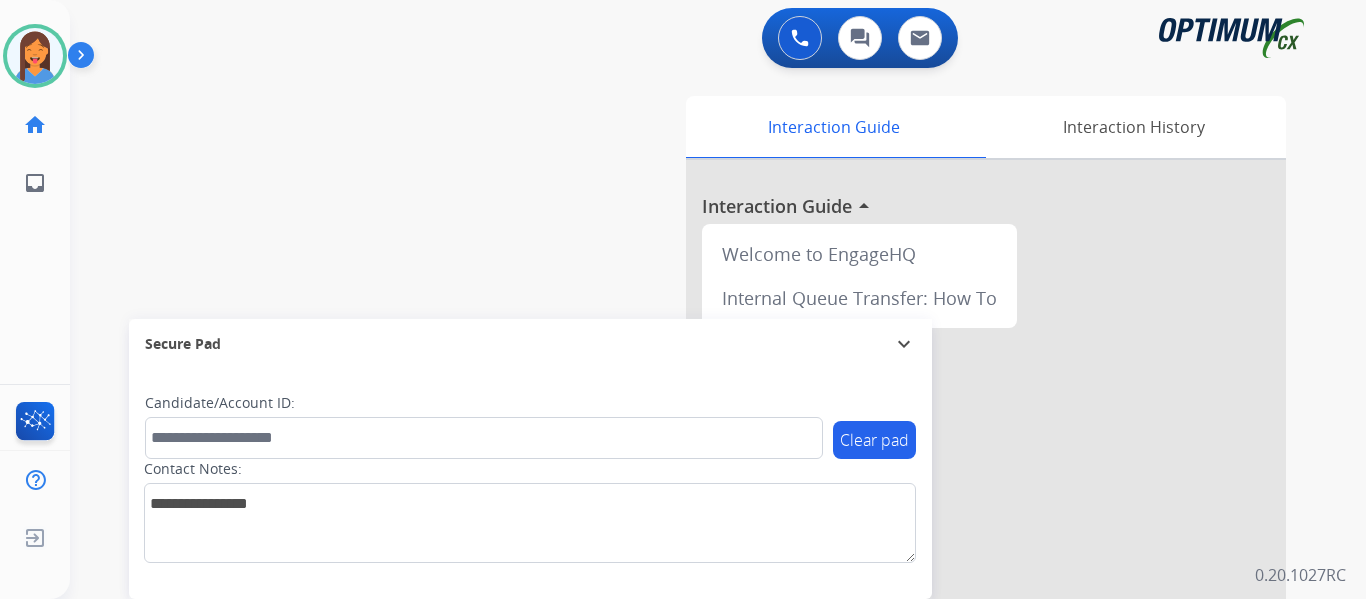 drag, startPoint x: 49, startPoint y: 45, endPoint x: 77, endPoint y: 61, distance: 32.24903 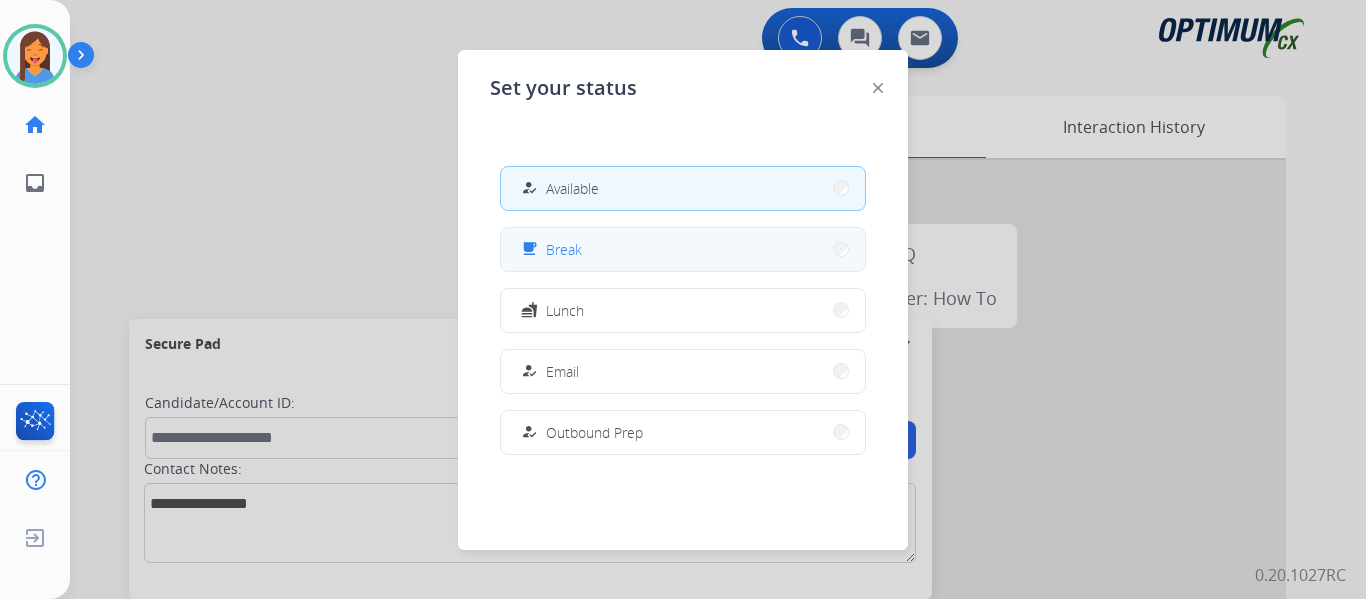 click on "free_breakfast Break" at bounding box center (683, 249) 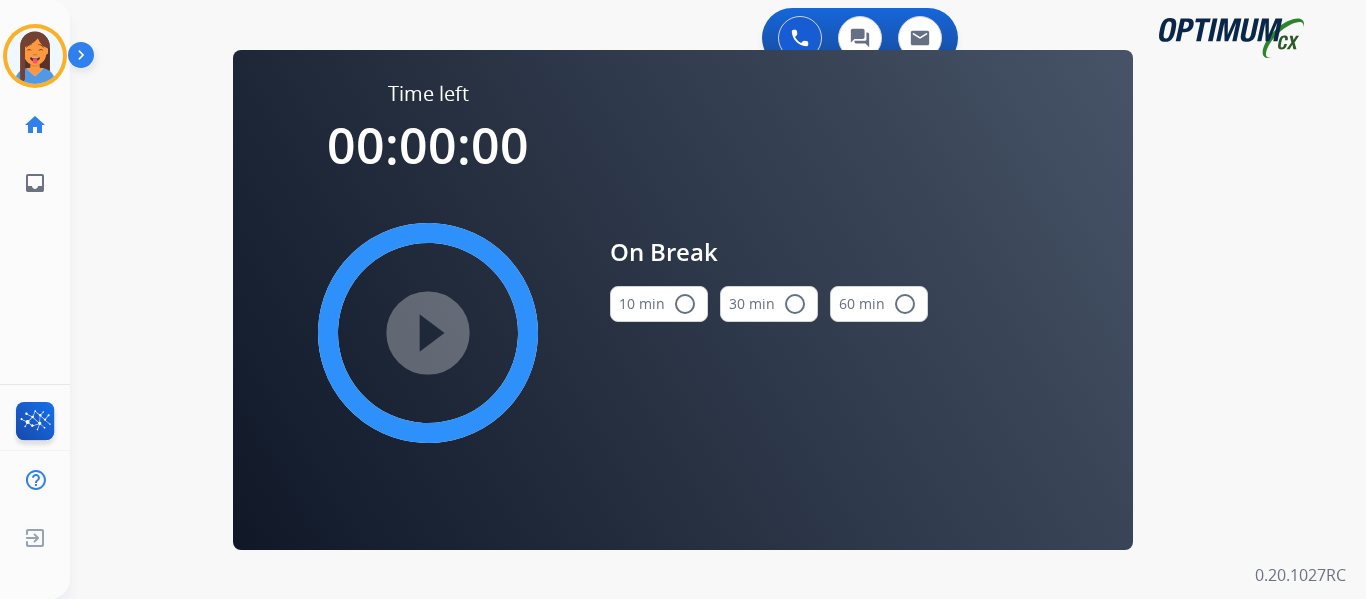 click on "10 min  radio_button_unchecked" at bounding box center (659, 304) 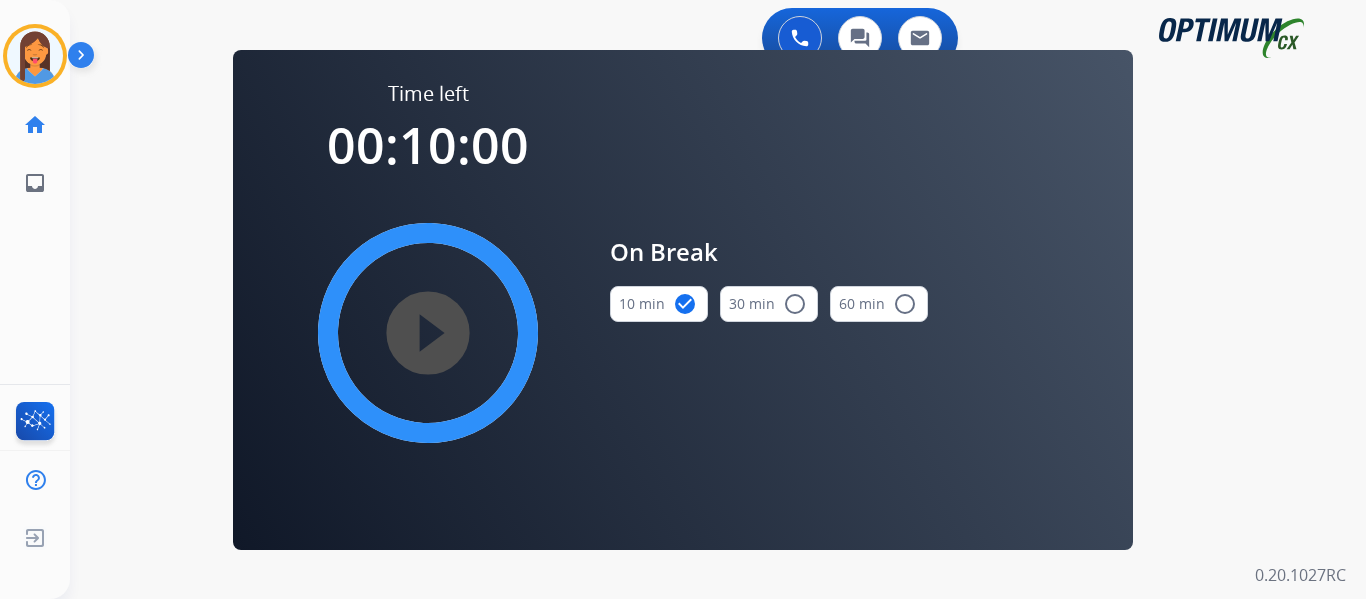 click on "play_circle_filled" at bounding box center (428, 333) 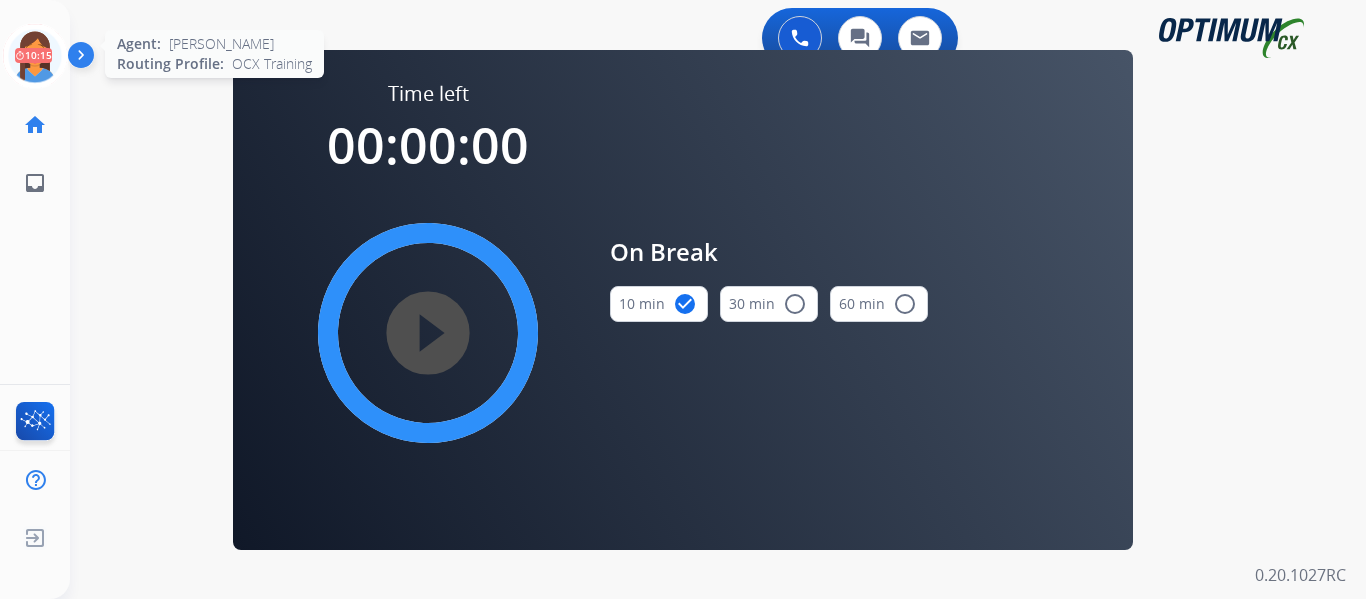 click 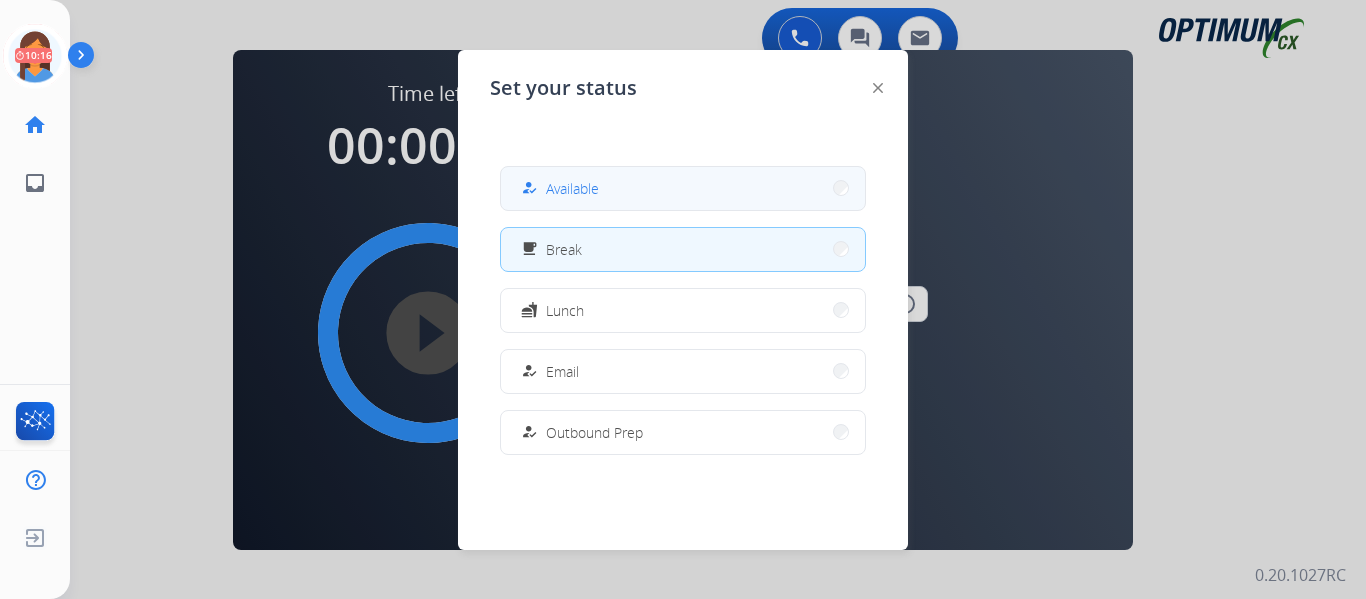 click on "how_to_reg Available" at bounding box center (683, 188) 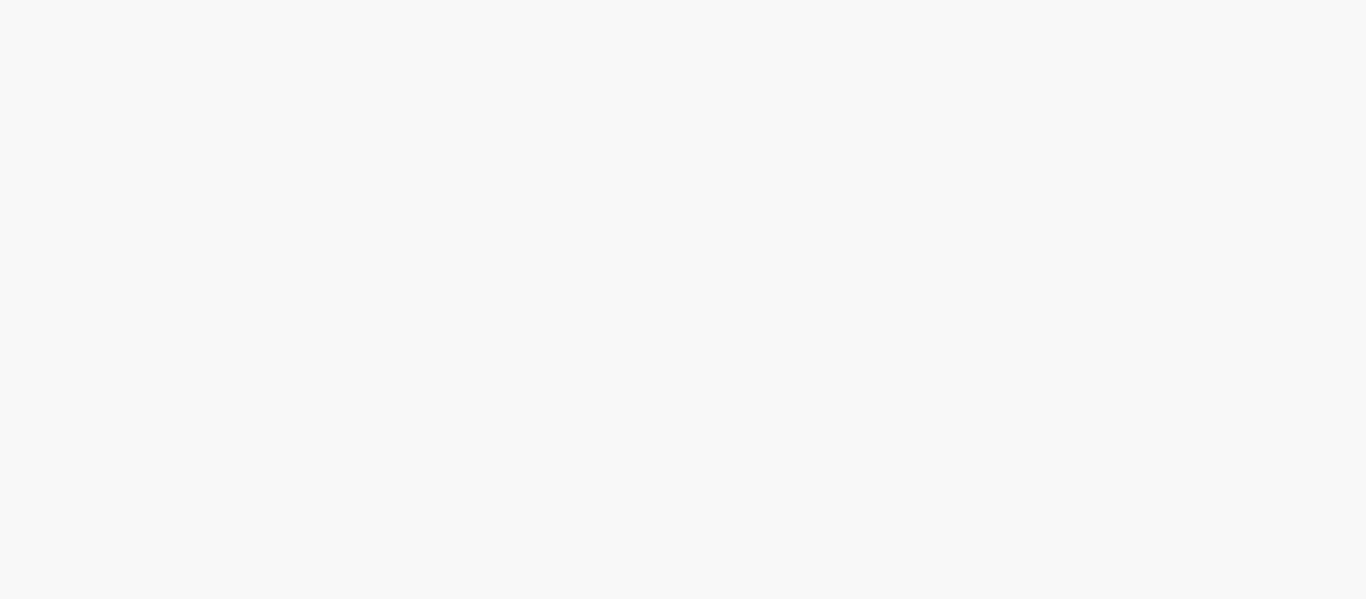scroll, scrollTop: 0, scrollLeft: 0, axis: both 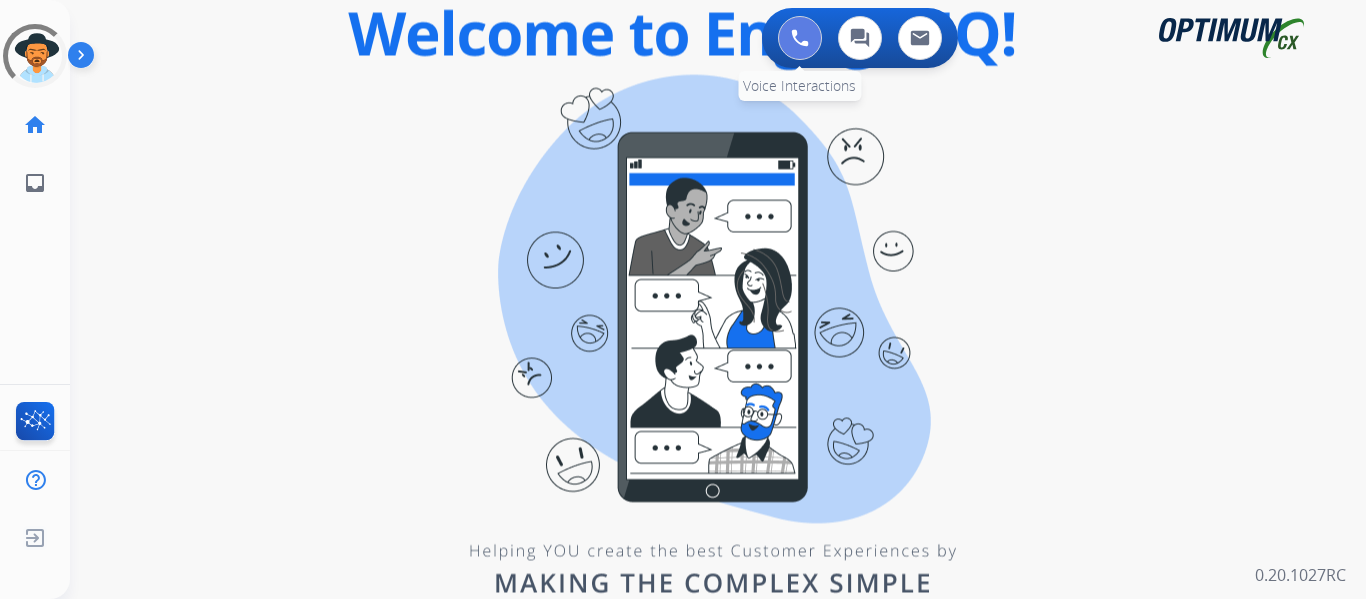 click at bounding box center [800, 38] 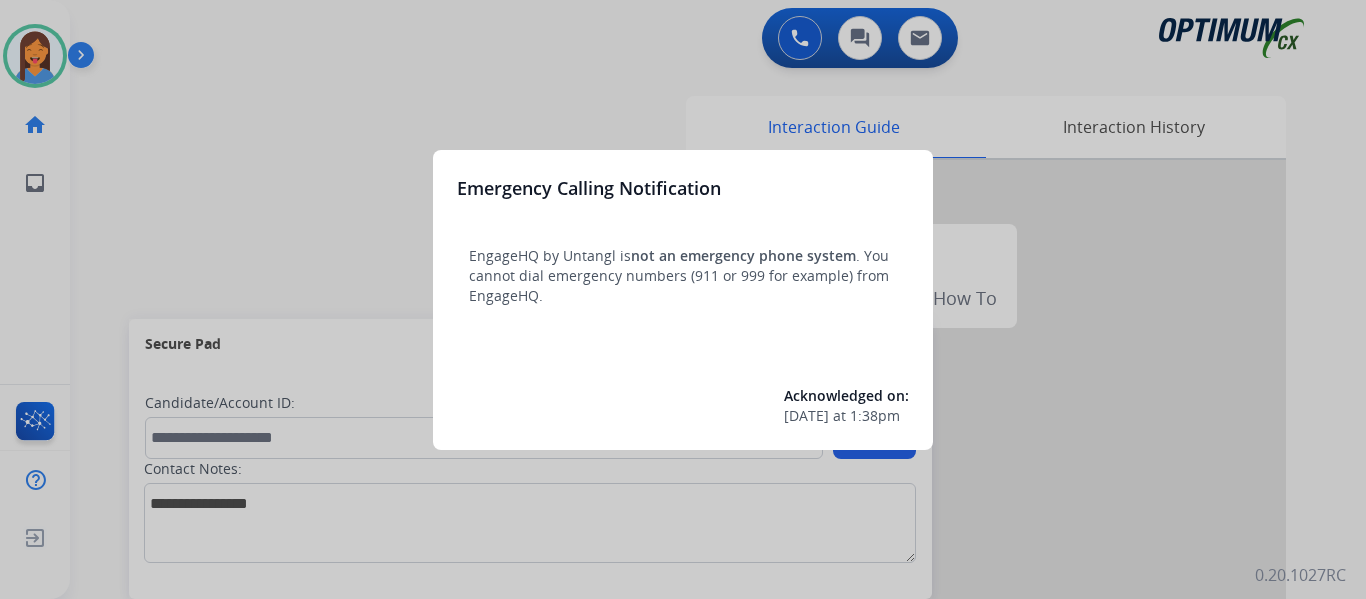 click at bounding box center (683, 299) 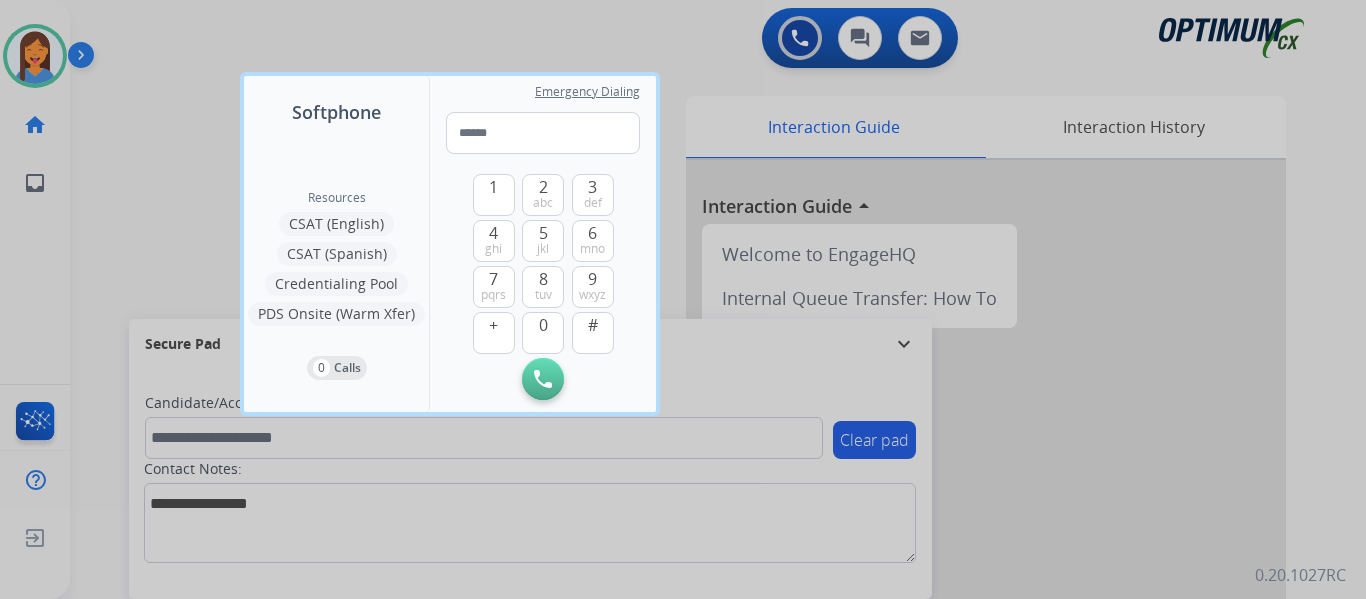 click at bounding box center [683, 299] 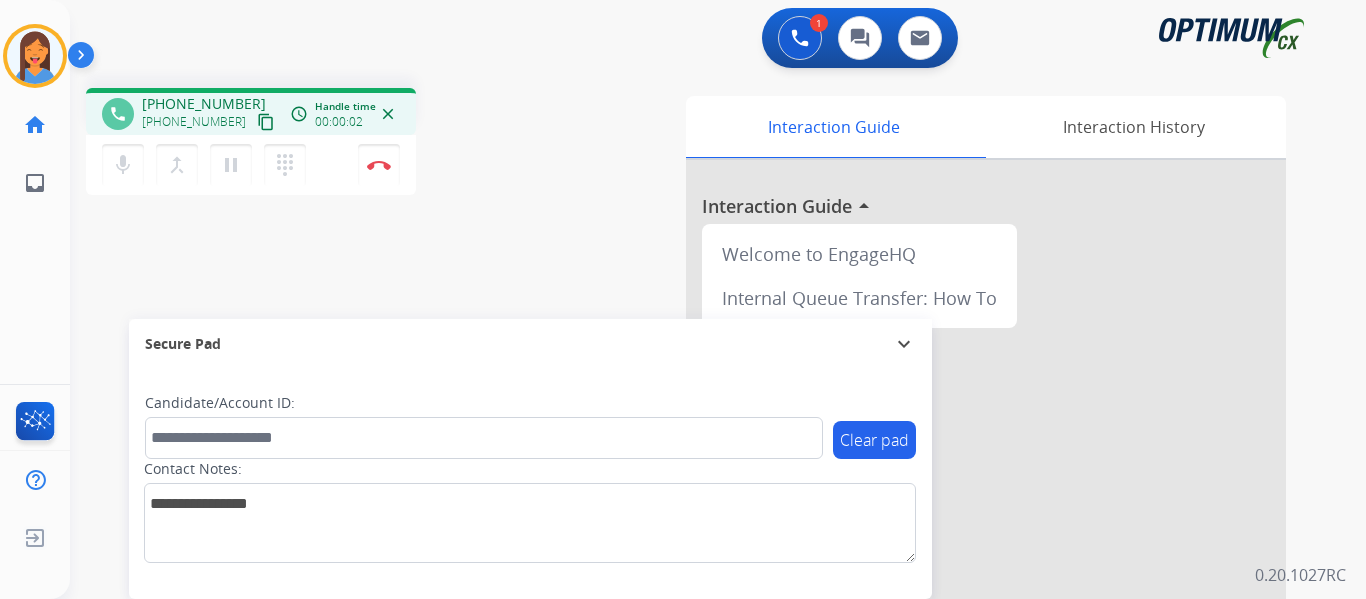 click on "content_copy" at bounding box center (266, 122) 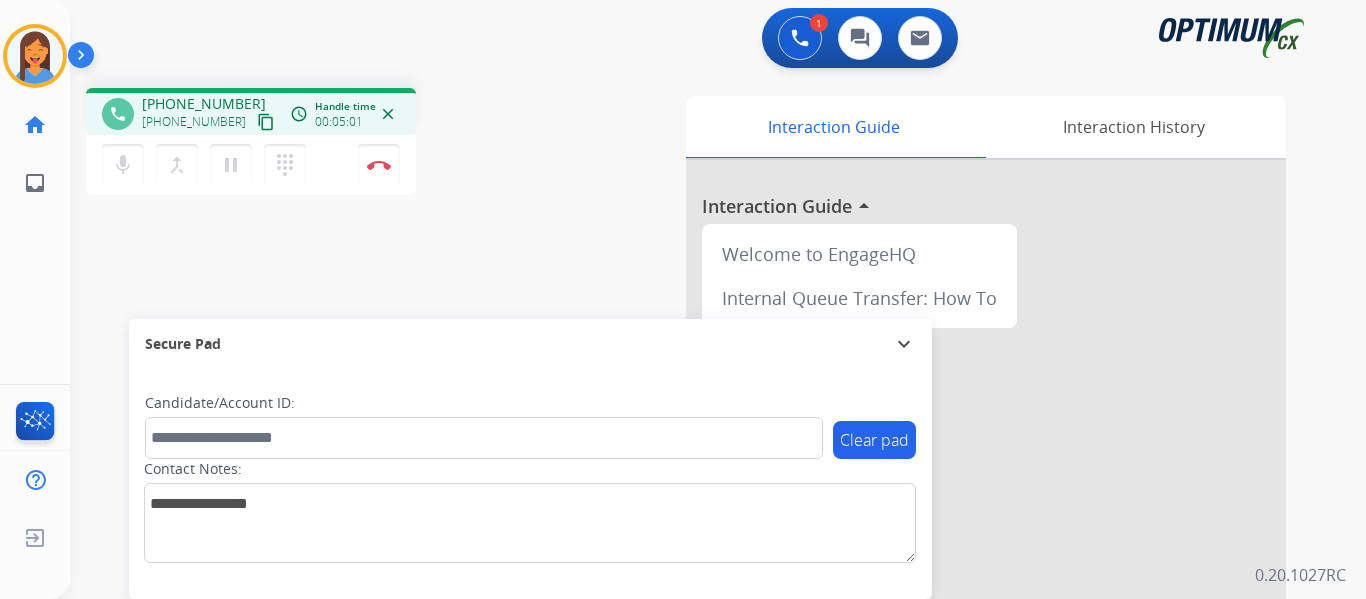 click on "content_copy" at bounding box center (266, 122) 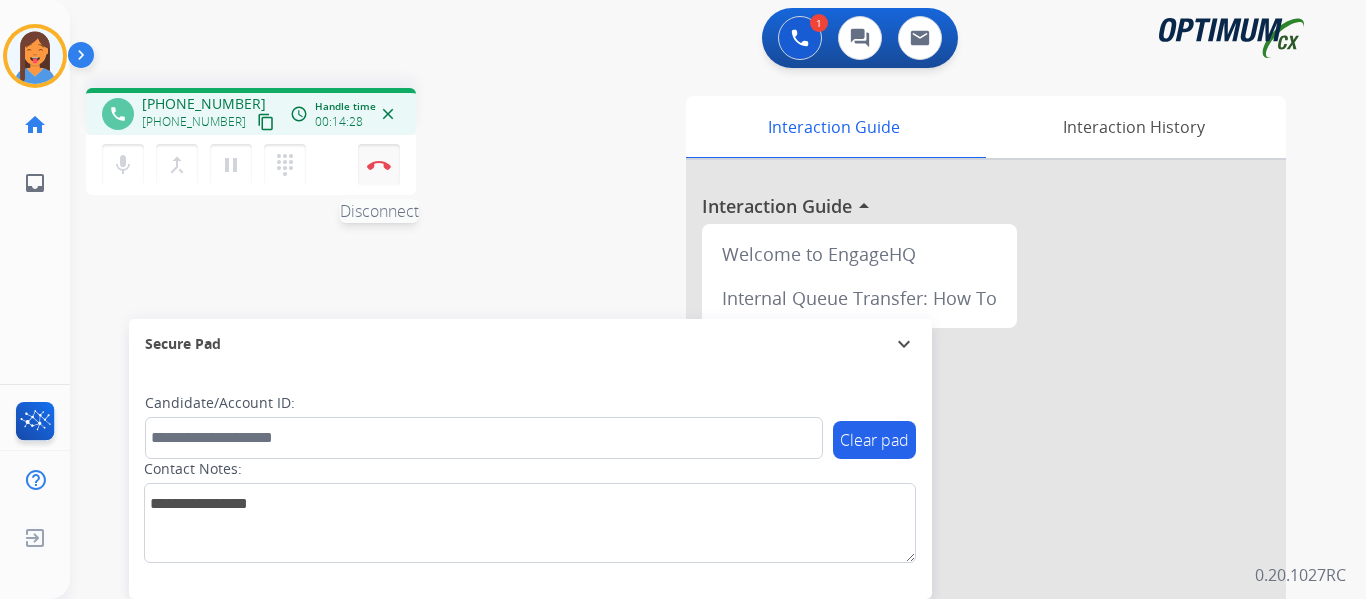 click on "Disconnect" at bounding box center (379, 165) 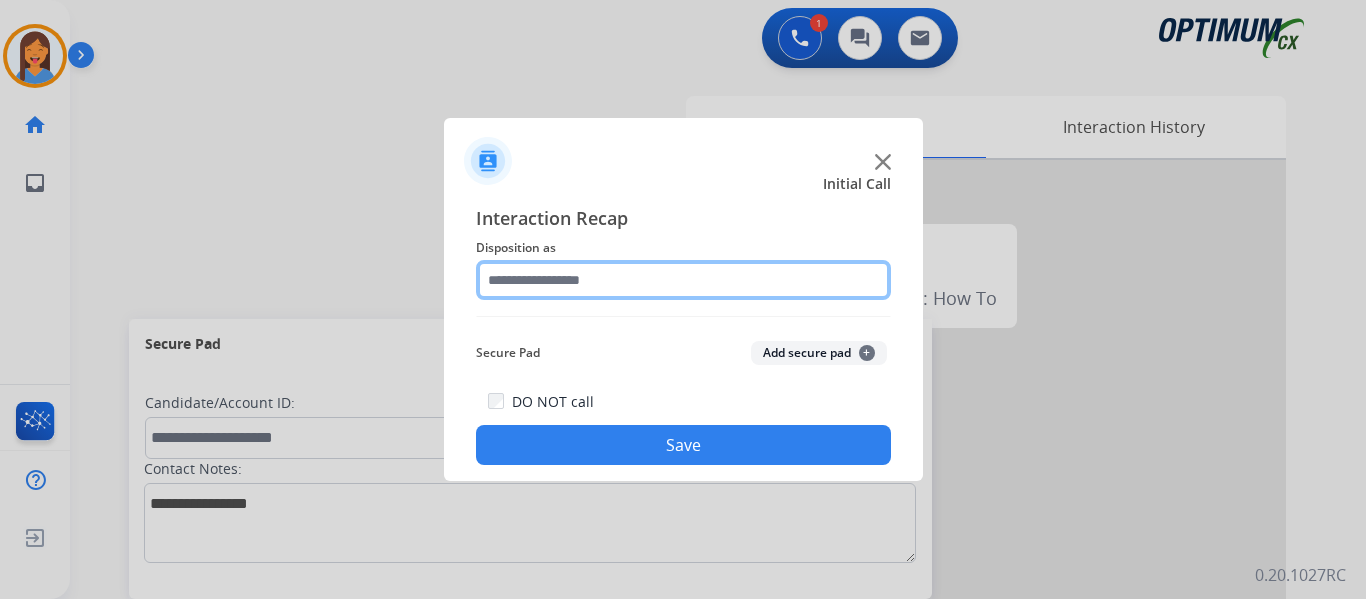 click 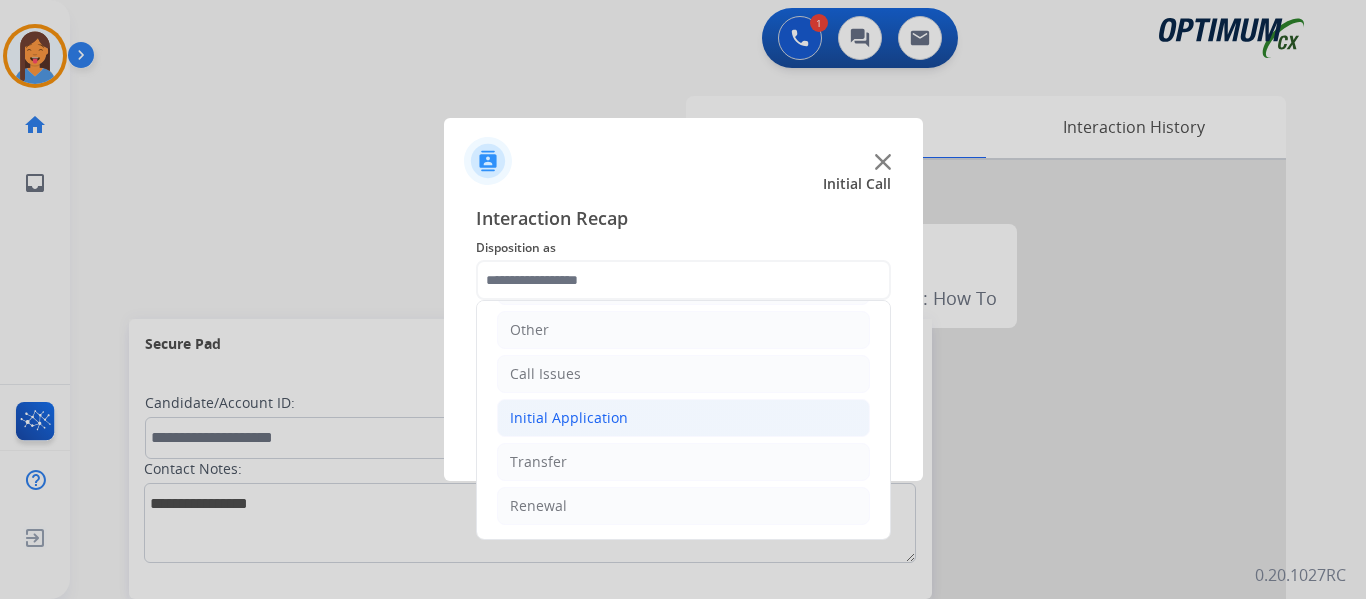 click on "Initial Application" 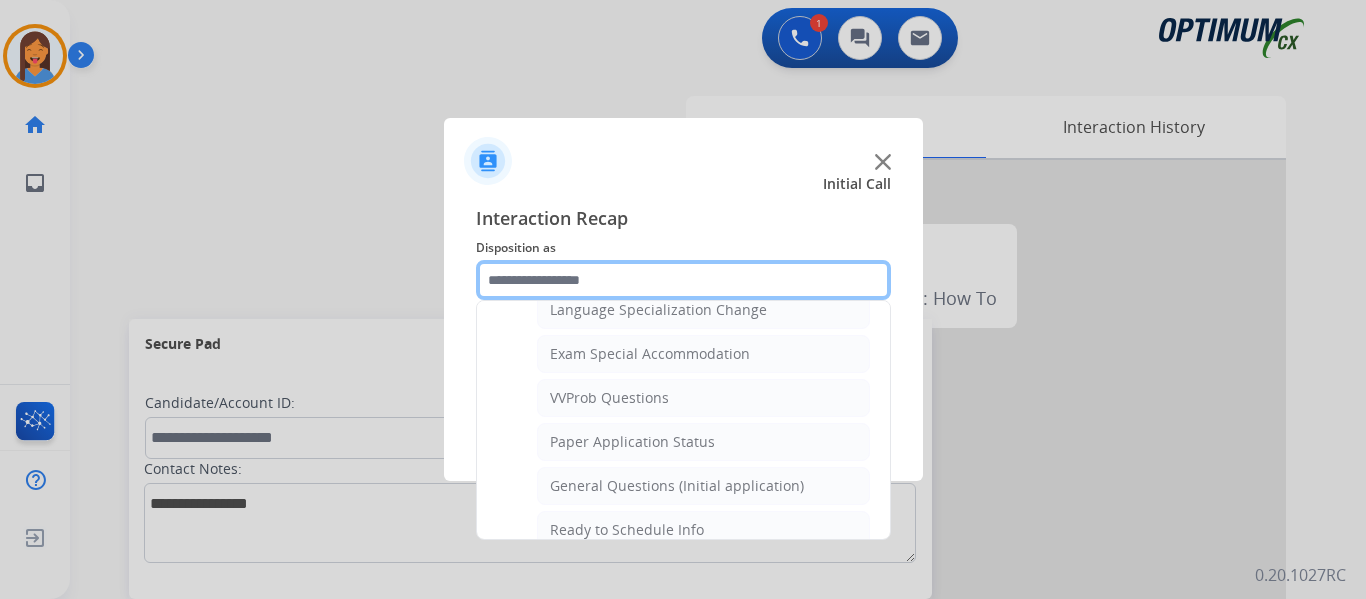 scroll, scrollTop: 1036, scrollLeft: 0, axis: vertical 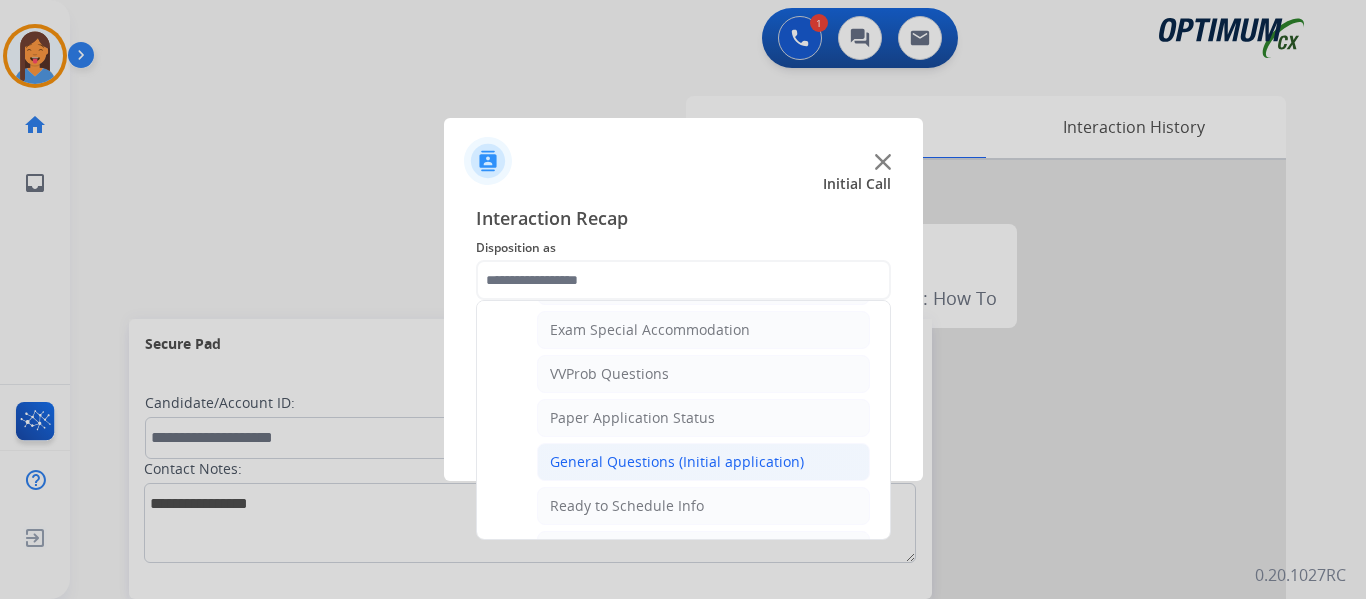 click on "General Questions (Initial application)" 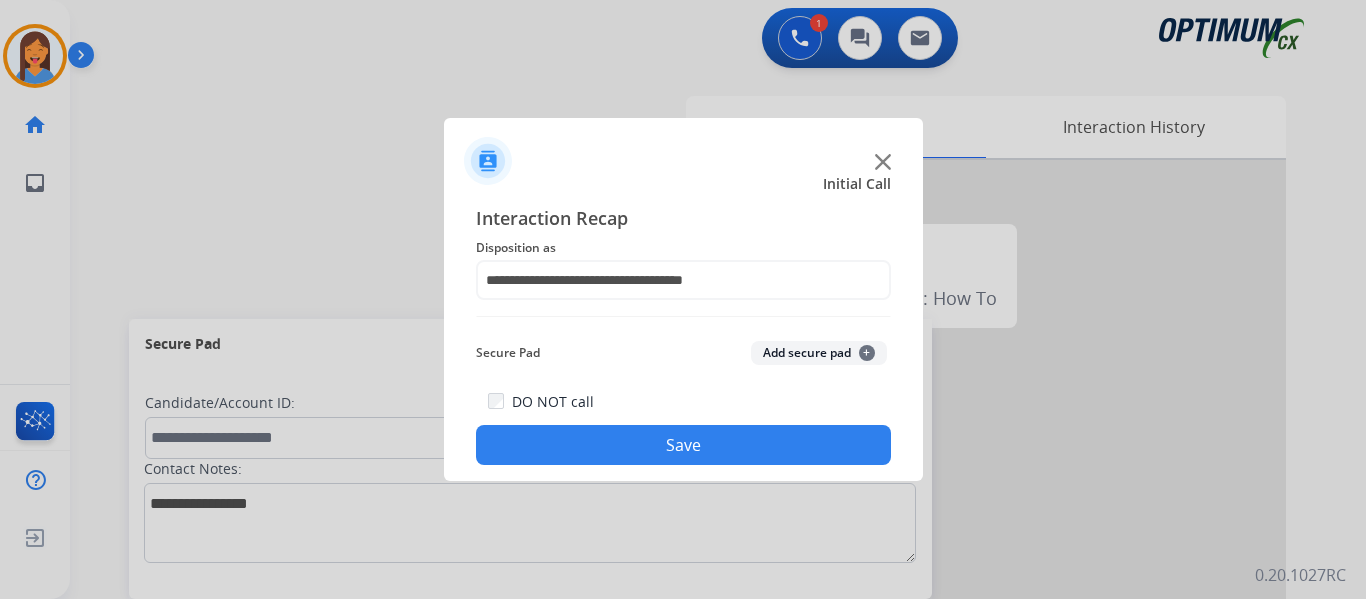 click on "Save" 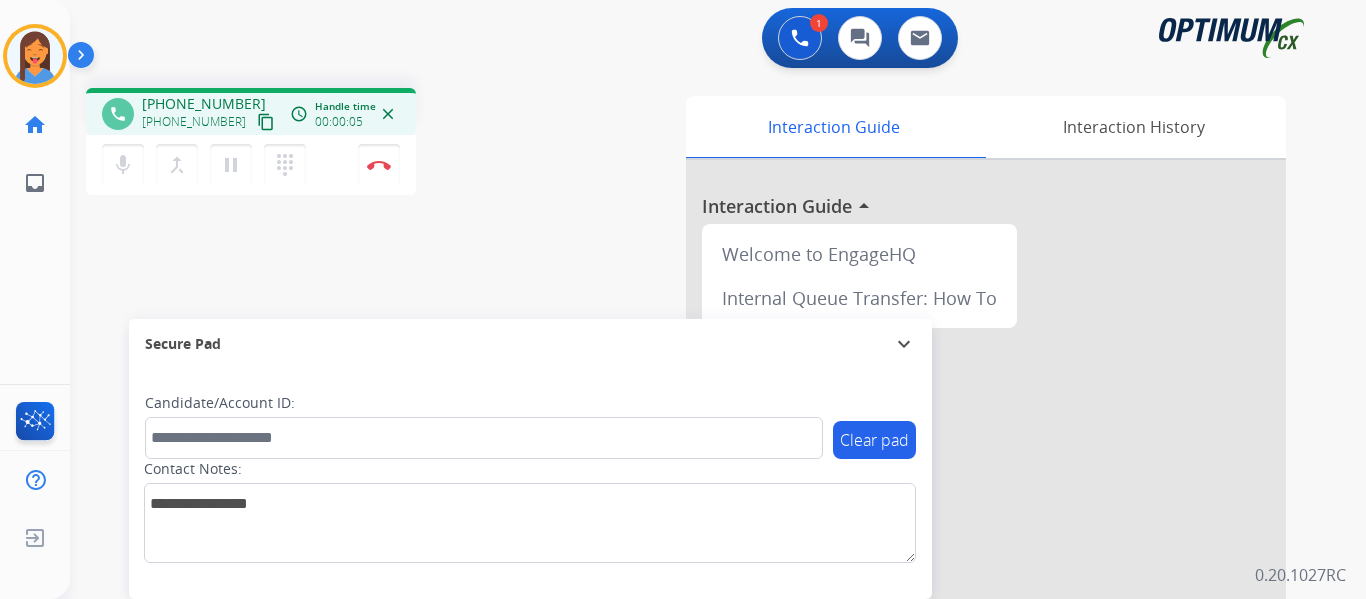 click on "content_copy" at bounding box center [266, 122] 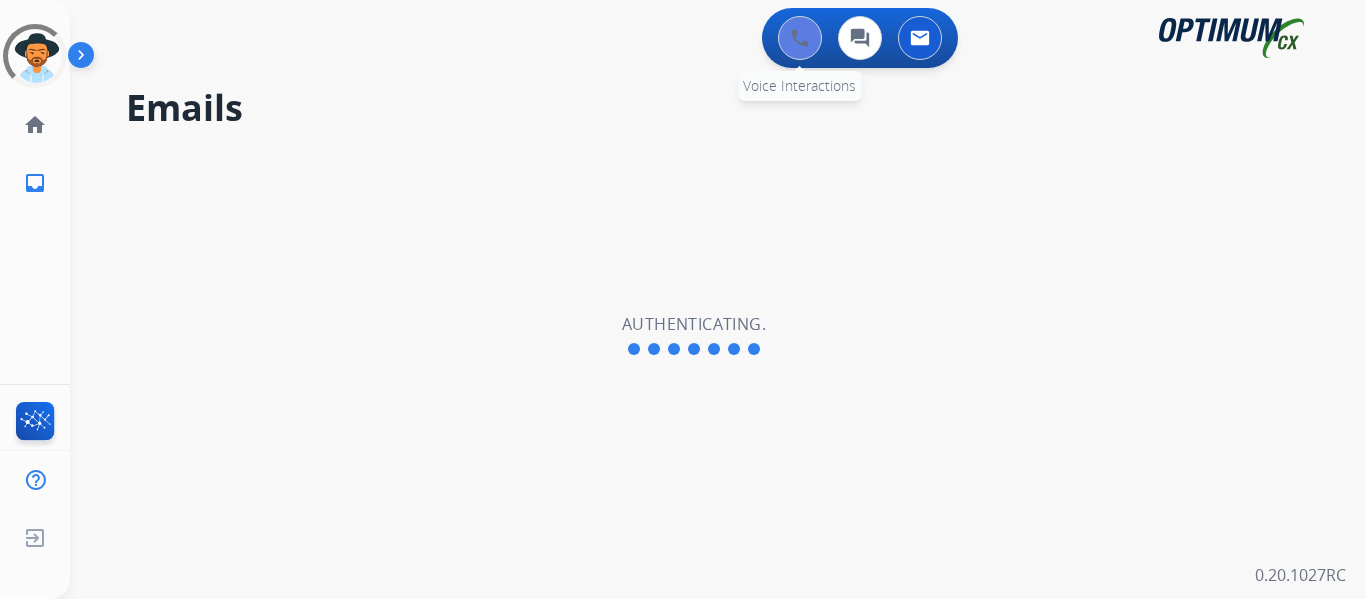scroll, scrollTop: 0, scrollLeft: 0, axis: both 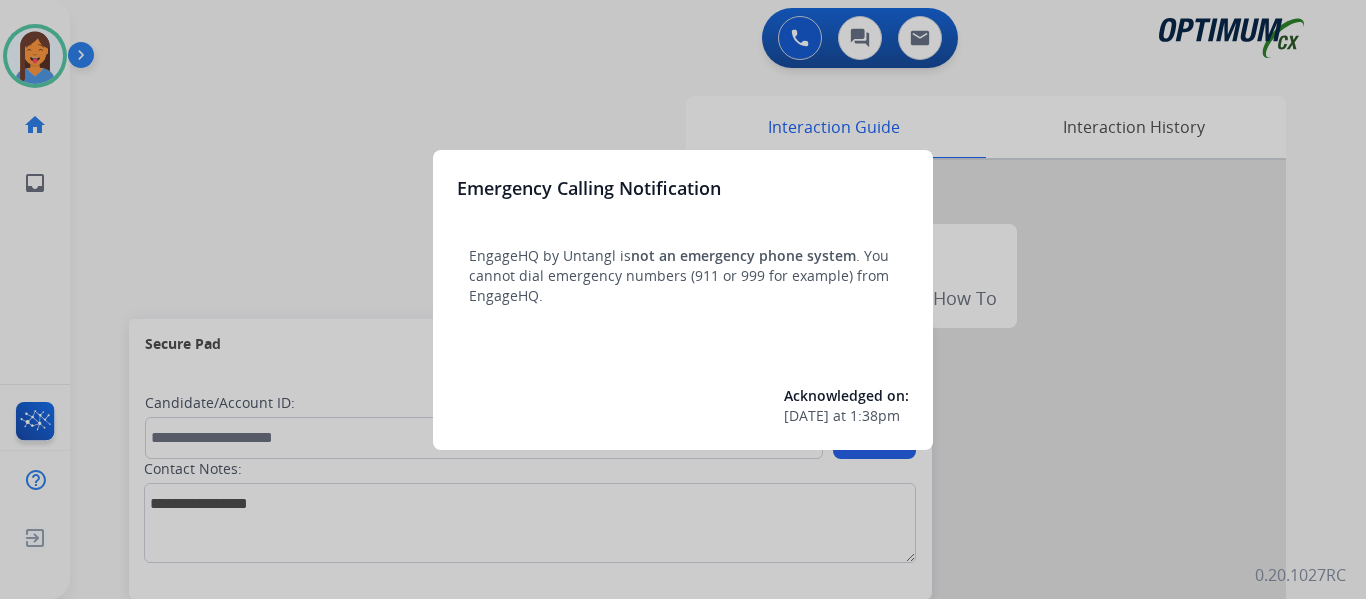 click at bounding box center (683, 299) 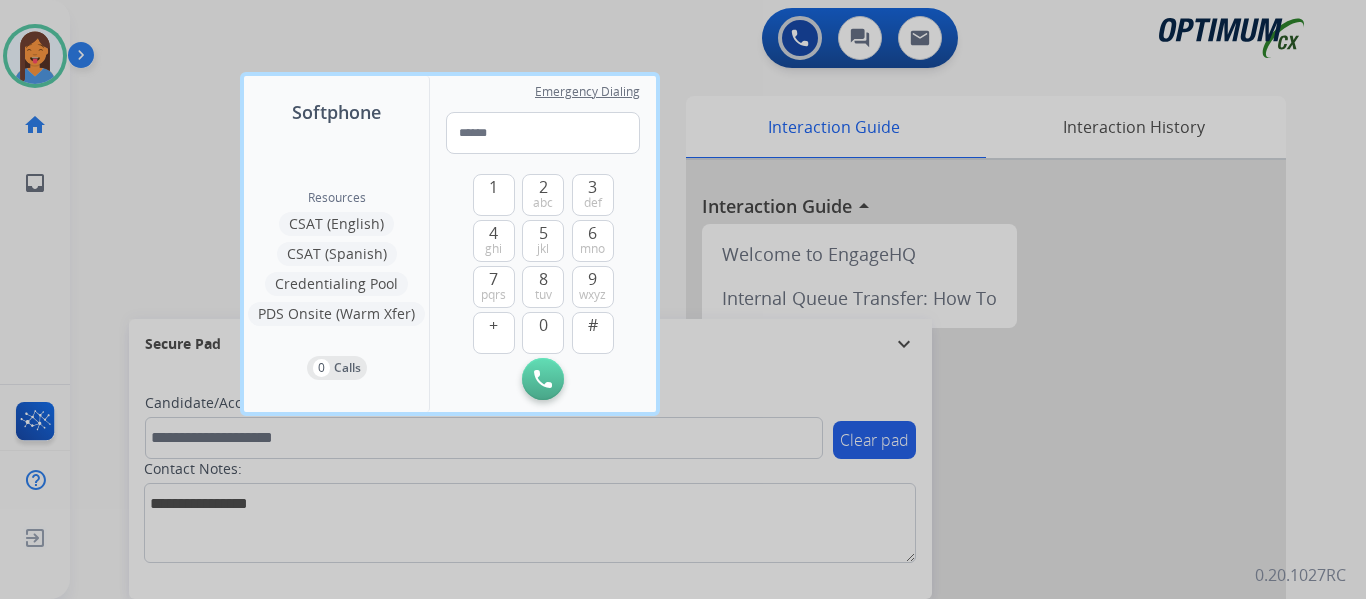 click at bounding box center [683, 299] 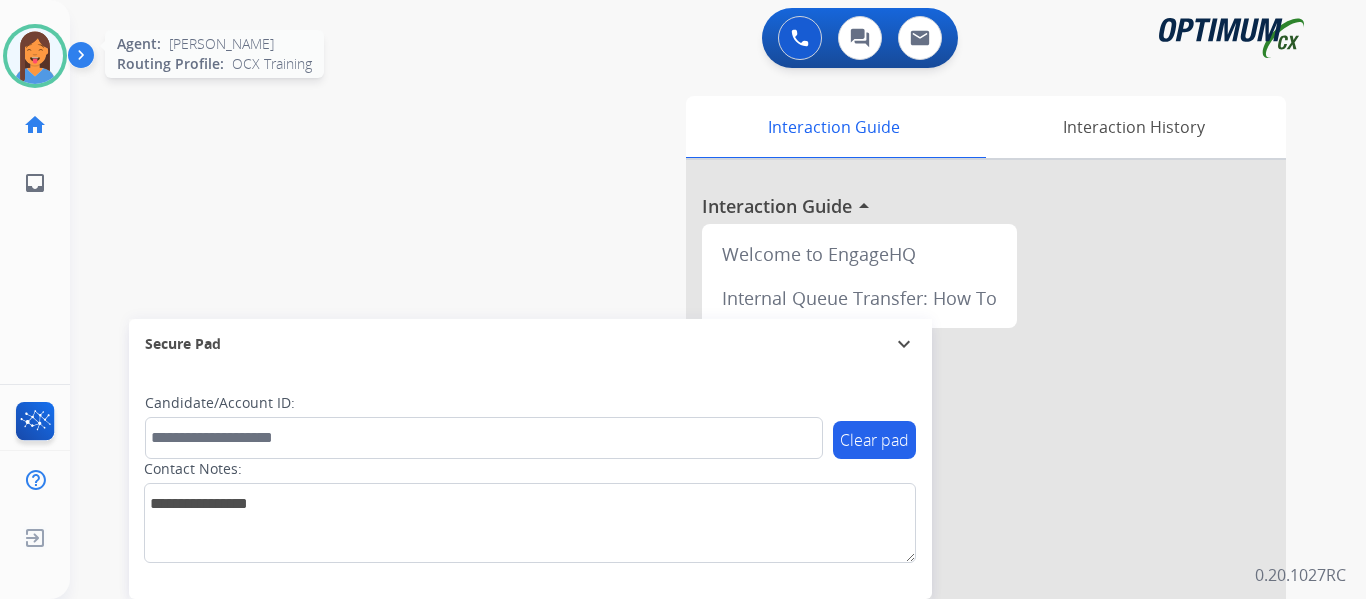 click at bounding box center (35, 56) 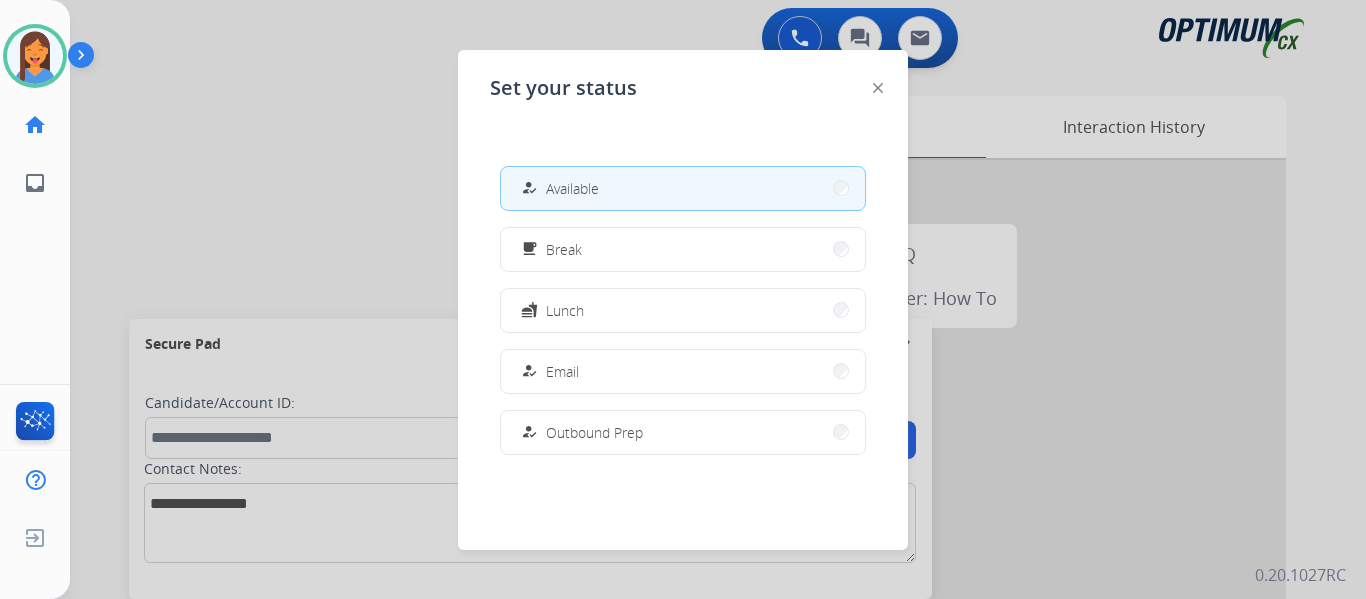 click at bounding box center [683, 299] 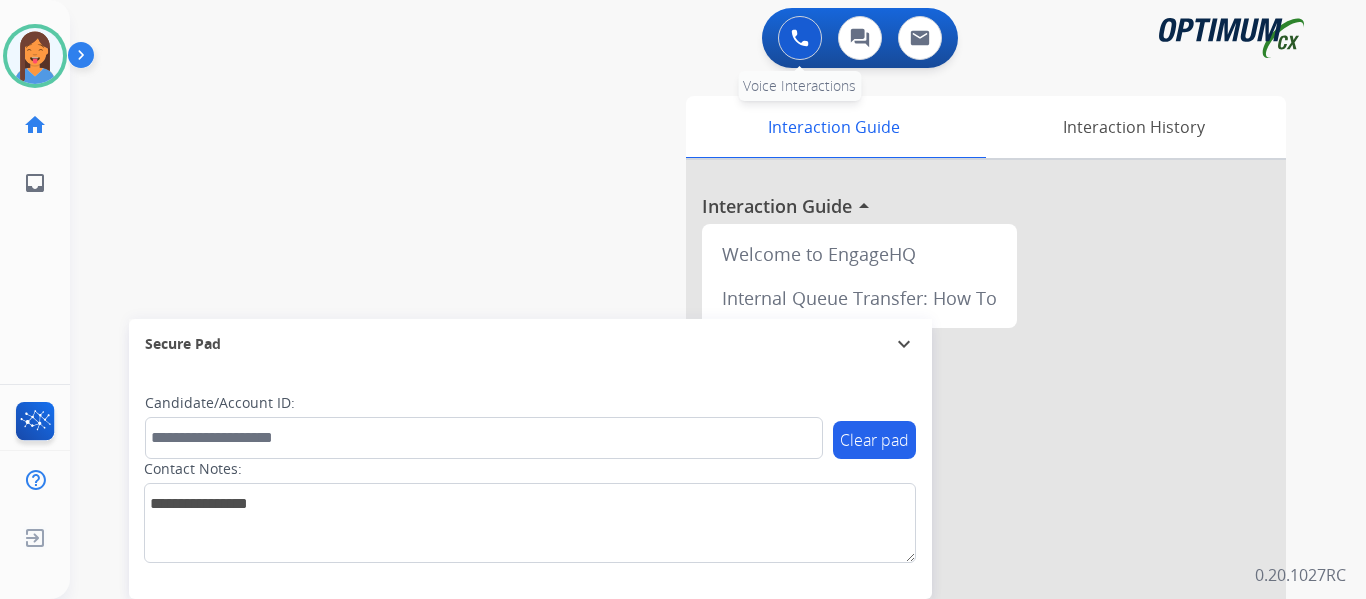 click at bounding box center [800, 38] 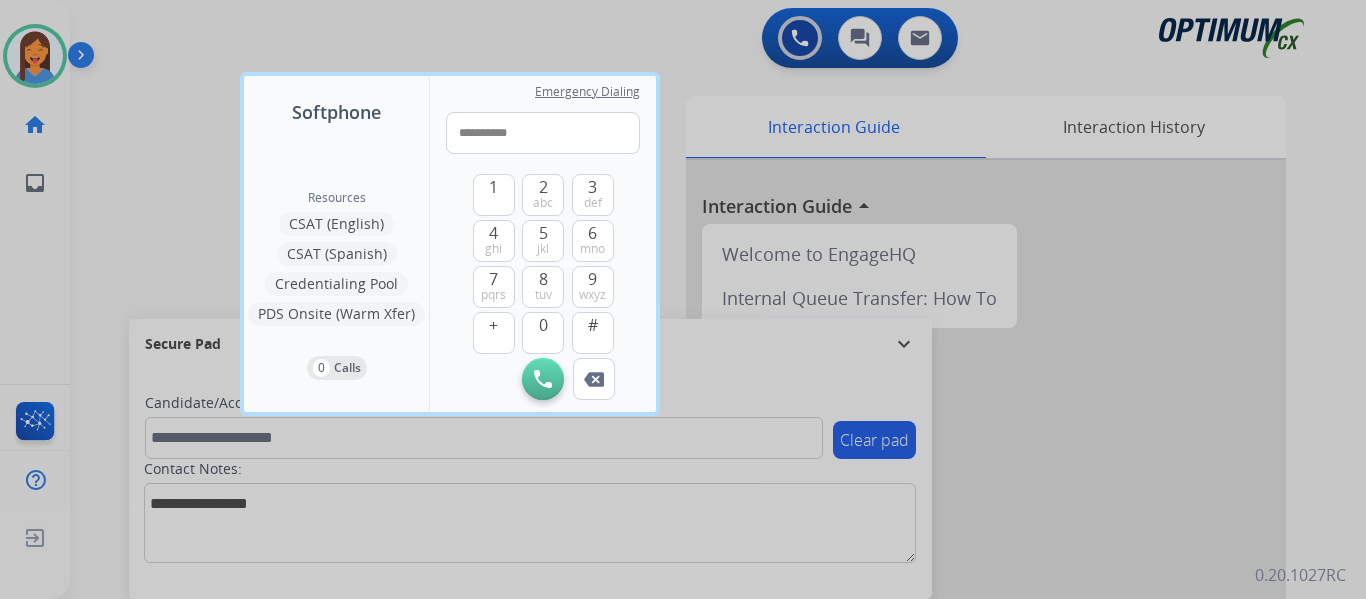 drag, startPoint x: 537, startPoint y: 145, endPoint x: 444, endPoint y: 138, distance: 93.26307 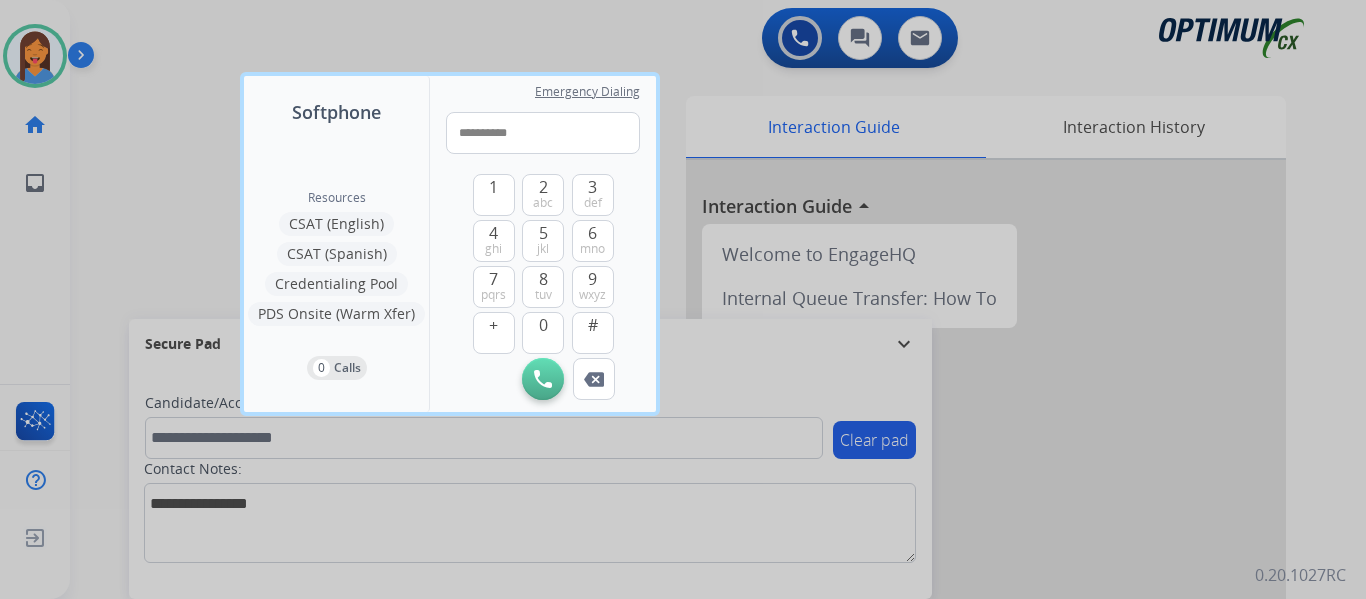 click on "**********" at bounding box center [543, 244] 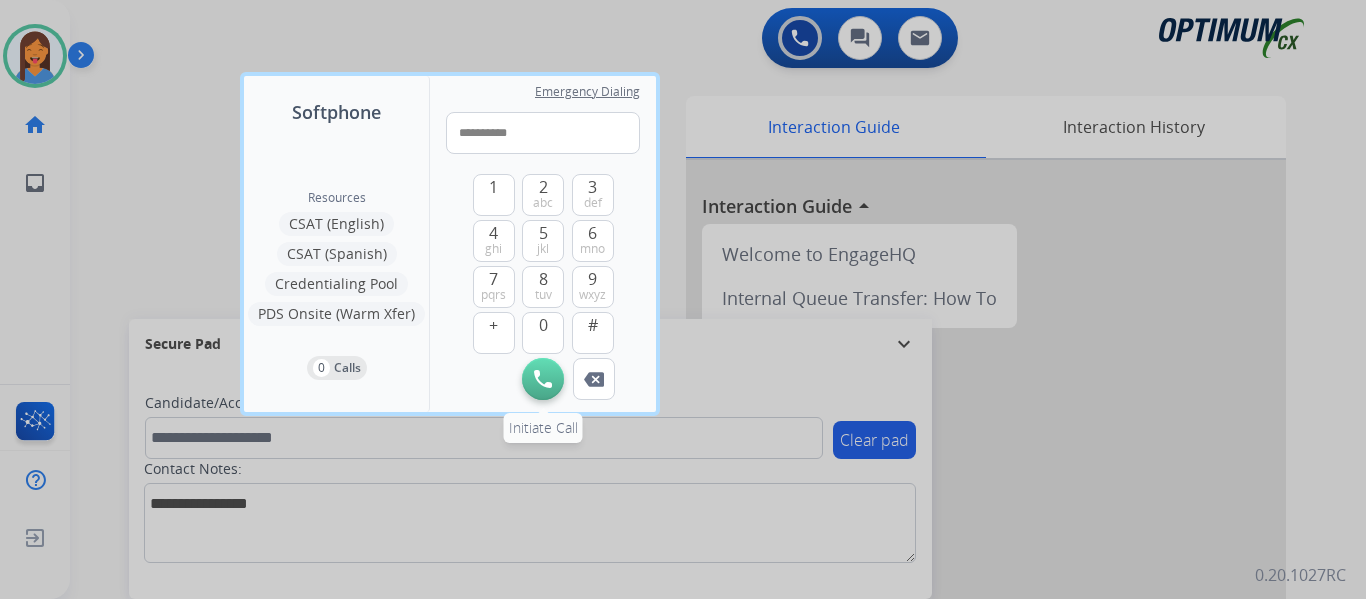 type on "**********" 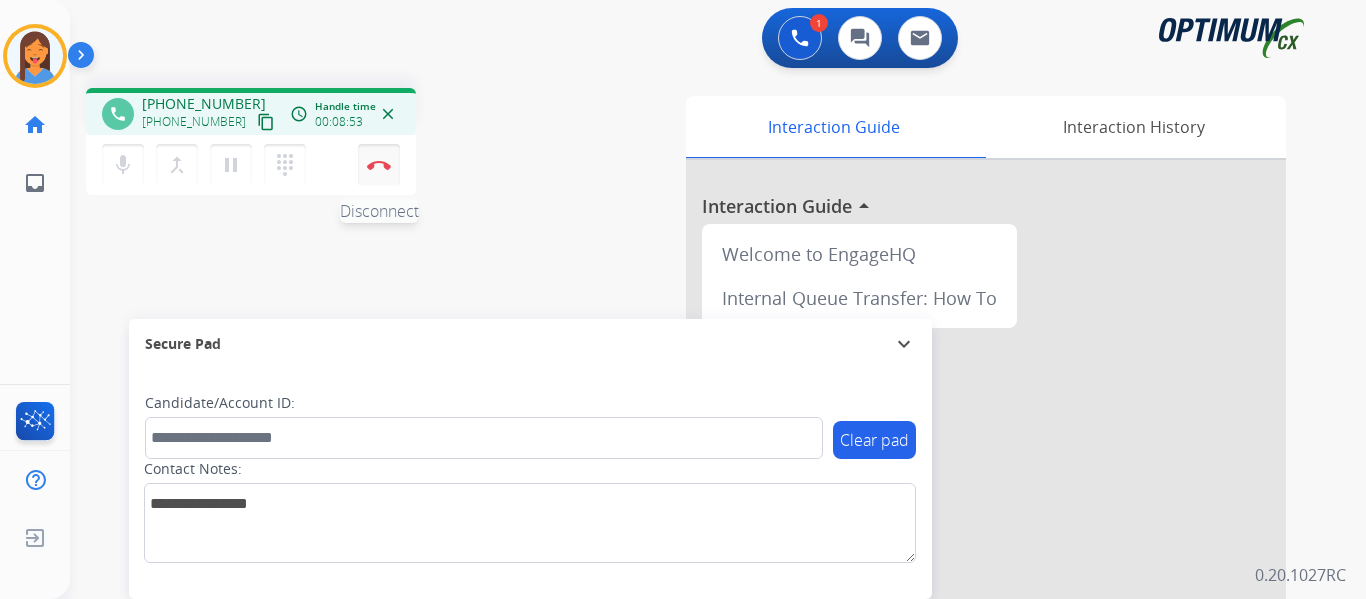 click at bounding box center (379, 165) 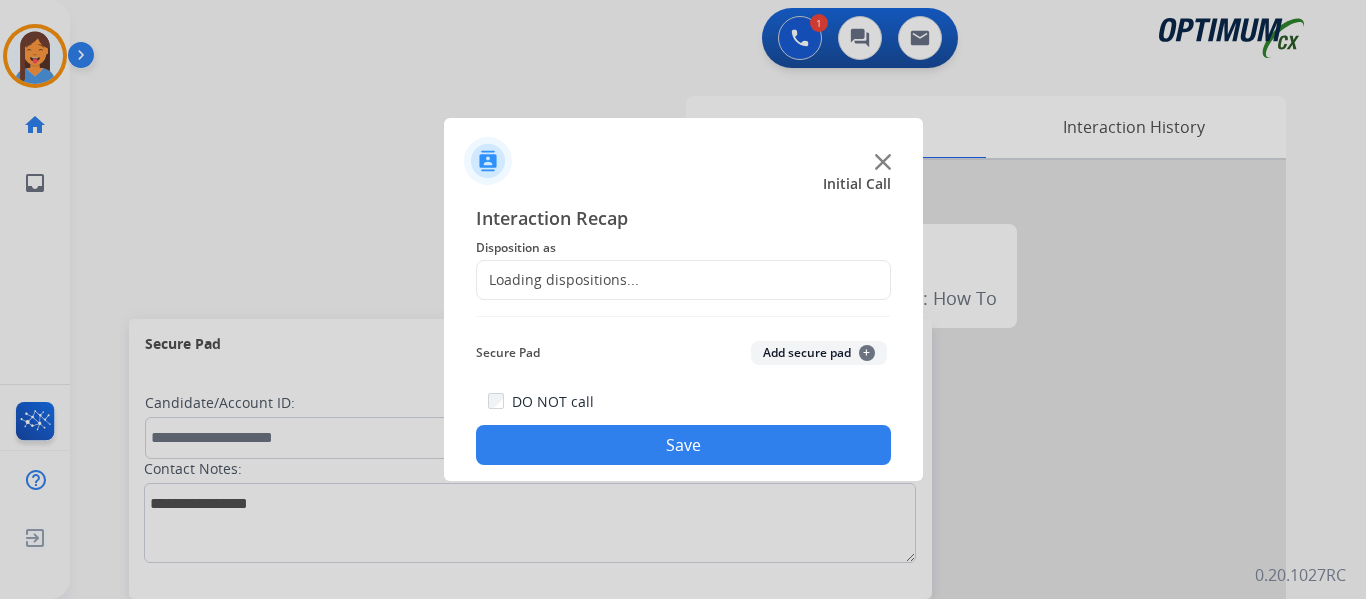 click on "Loading dispositions..." 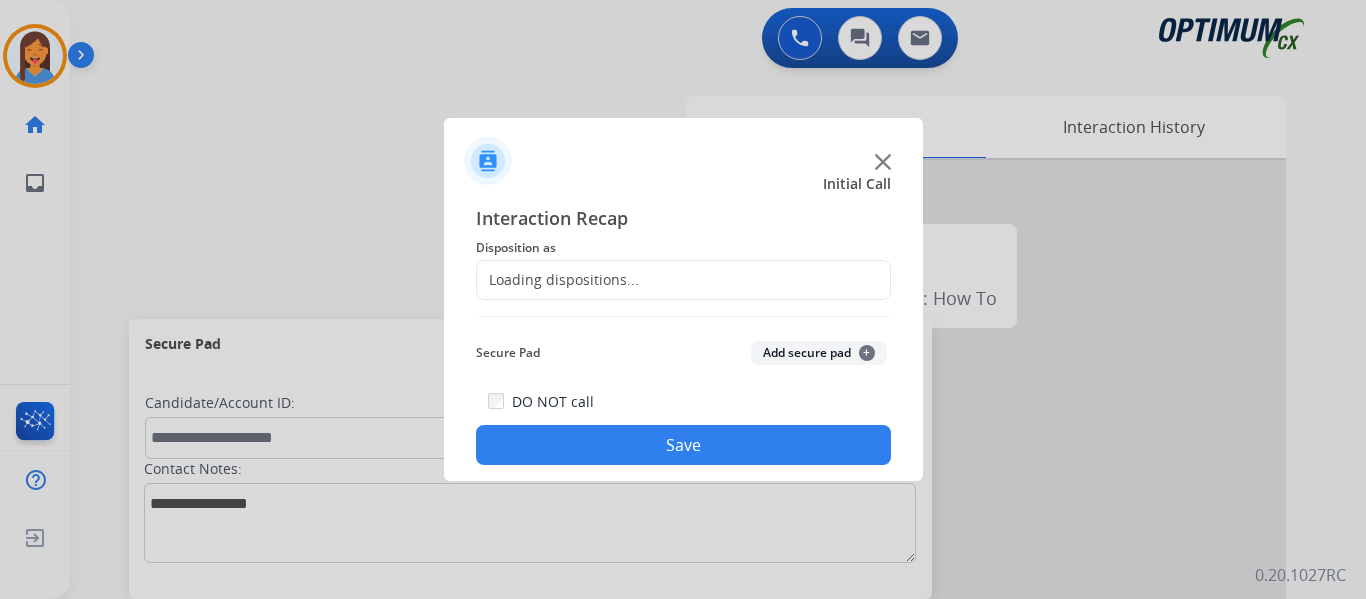 click on "Loading dispositions..." 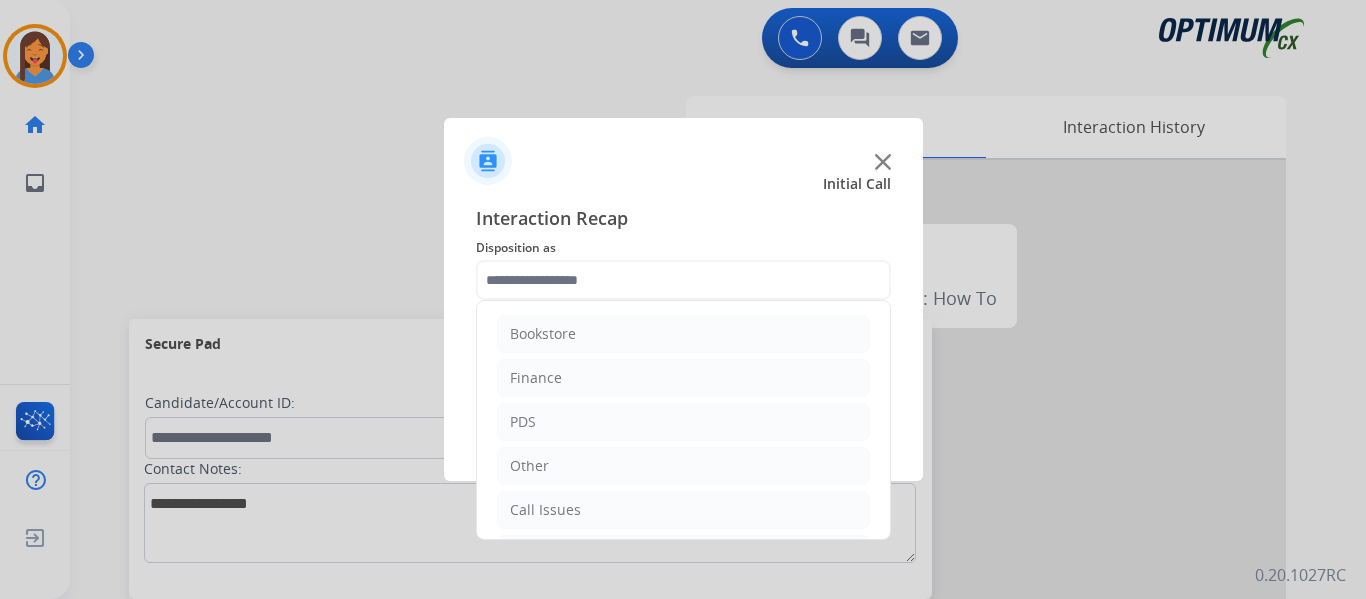 click 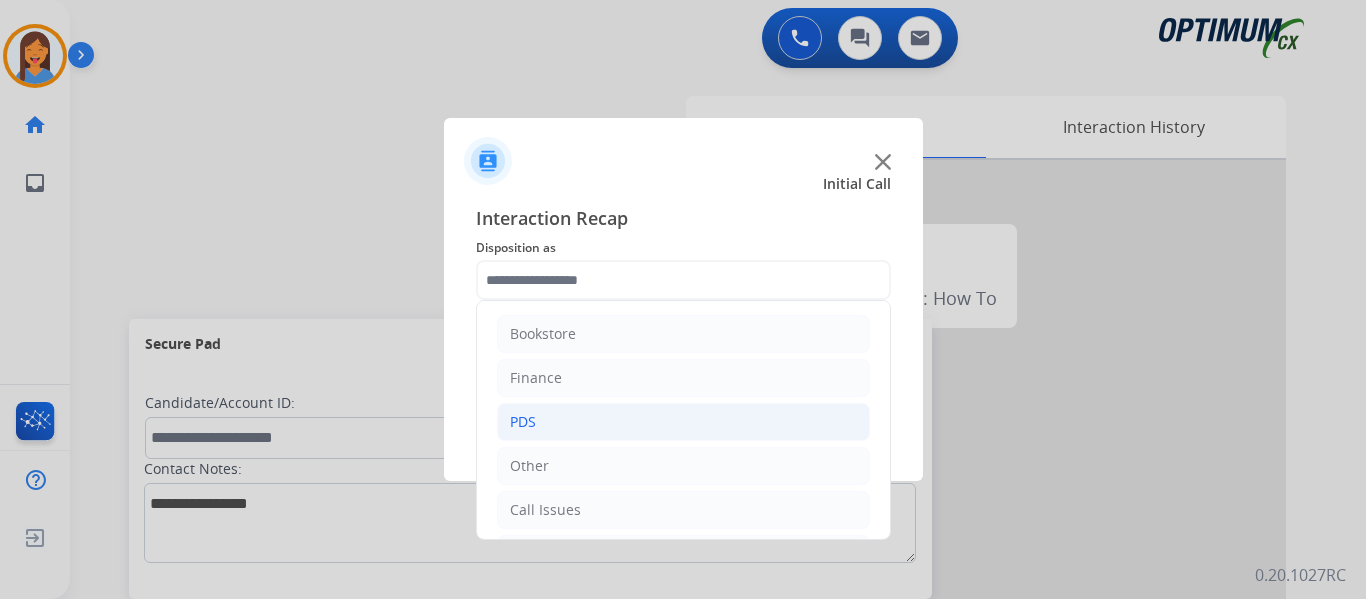 click on "PDS" 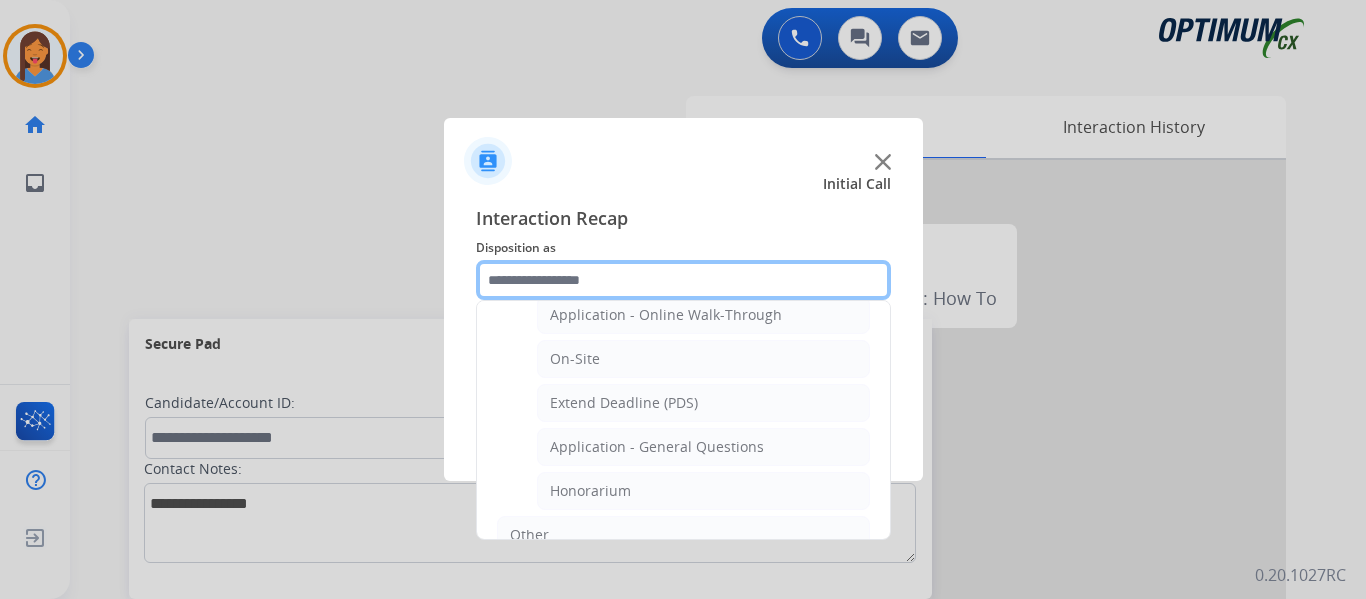 scroll, scrollTop: 500, scrollLeft: 0, axis: vertical 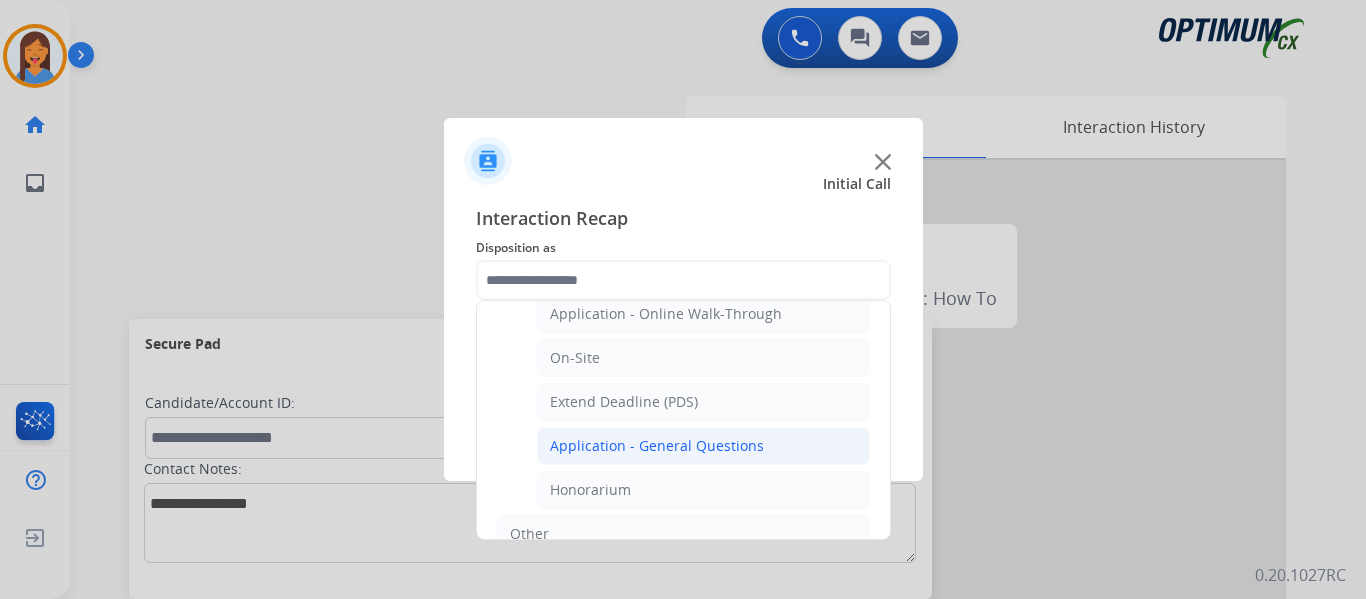 click on "Application - General Questions" 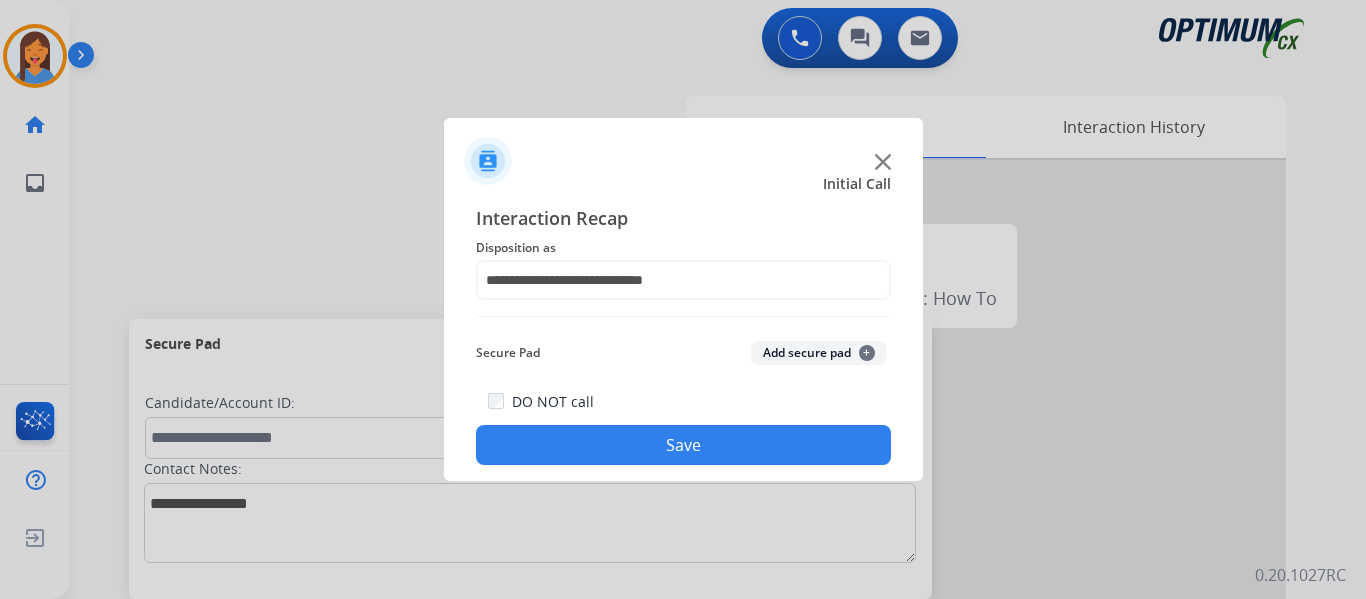 click on "Save" 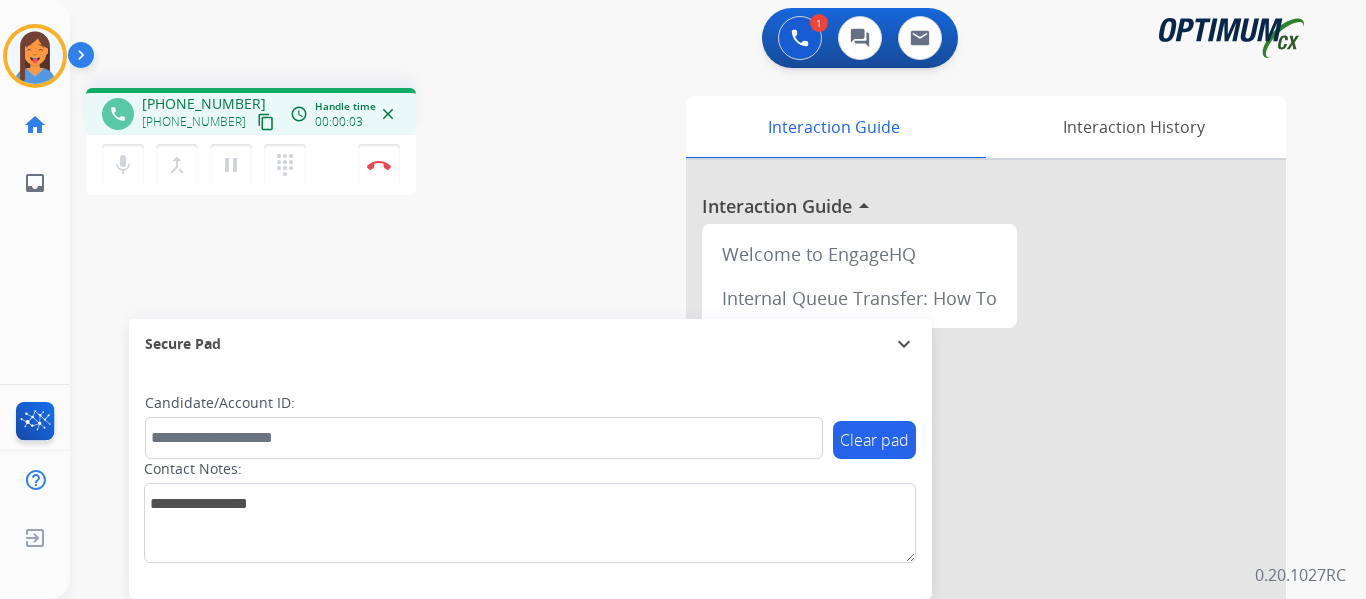click on "content_copy" at bounding box center [266, 122] 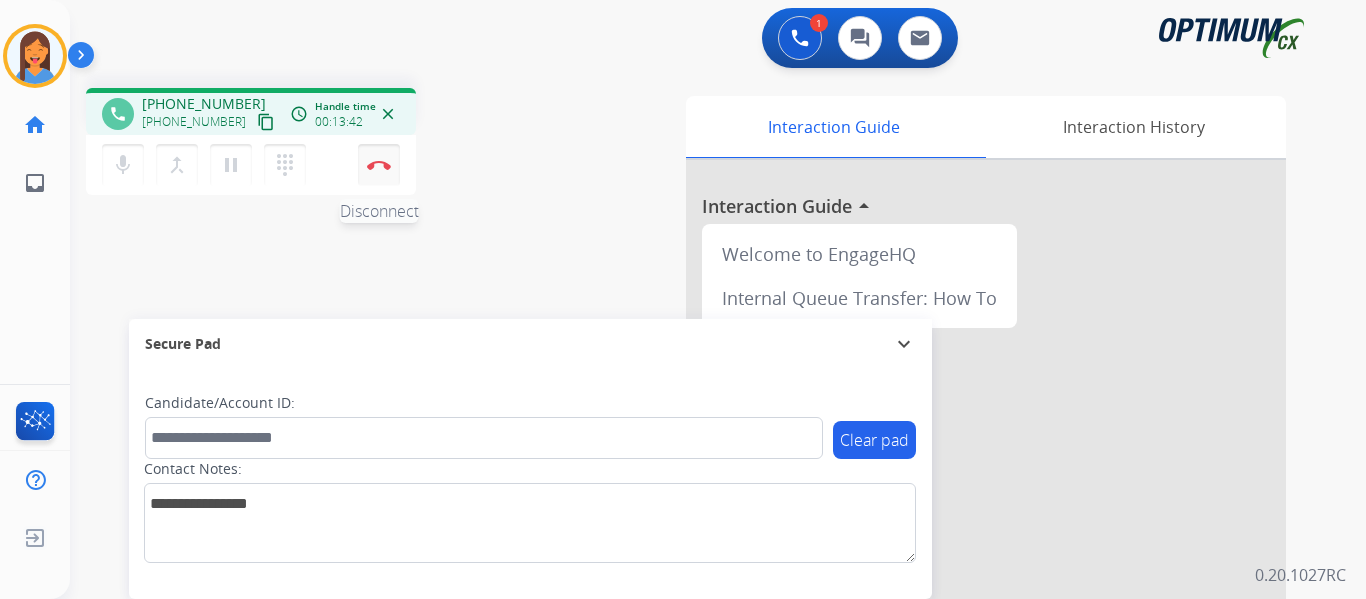 click at bounding box center [379, 165] 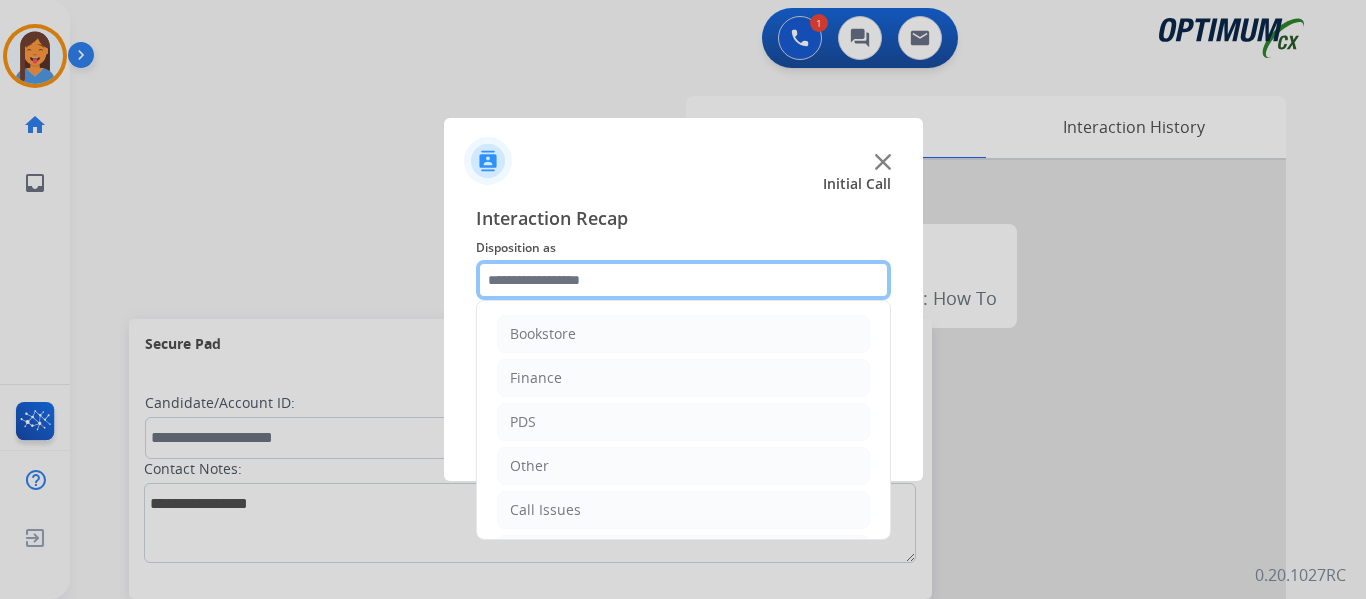 click 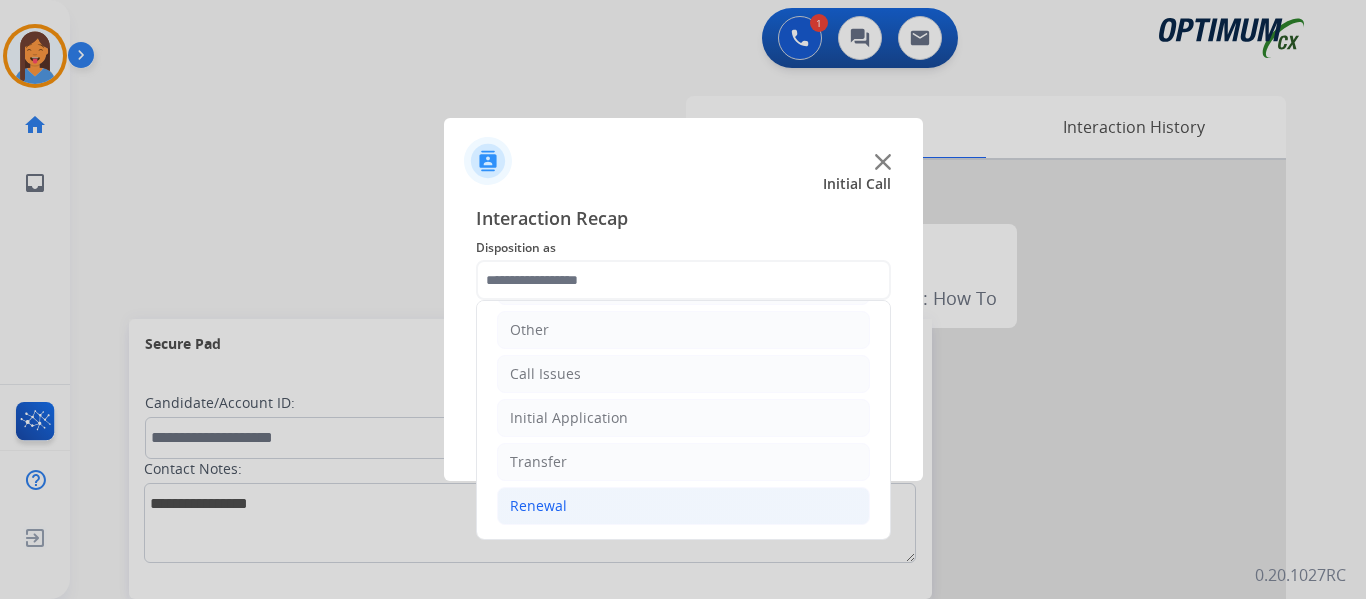 click on "Renewal" 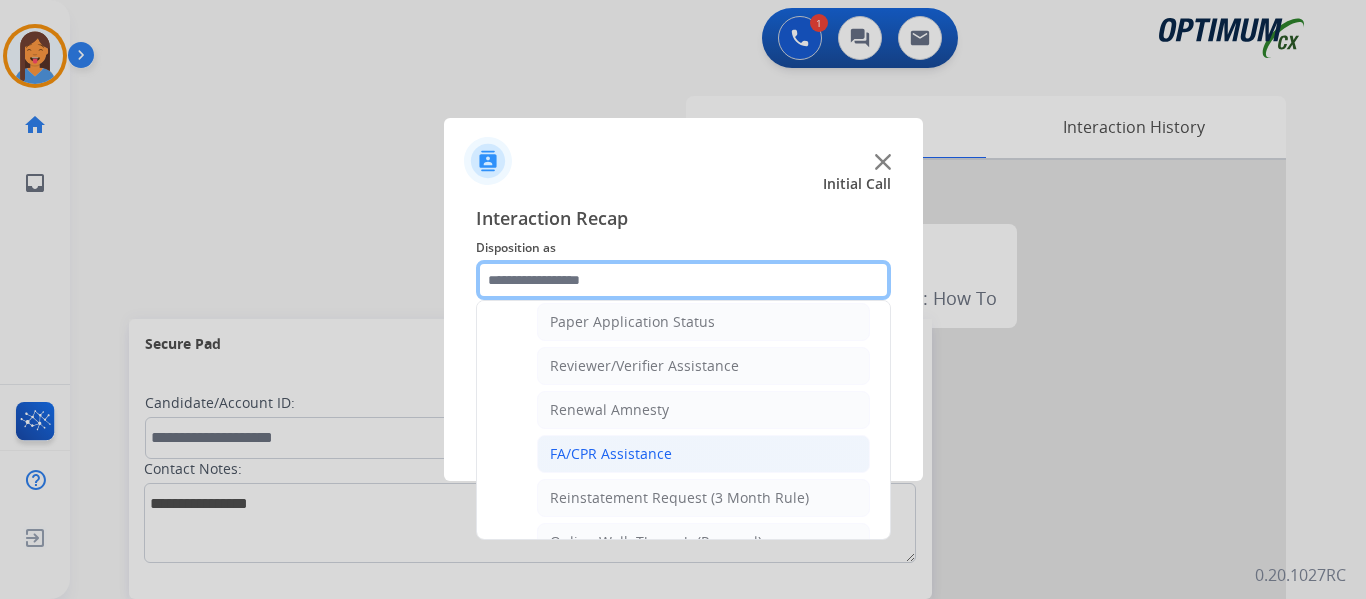 scroll, scrollTop: 772, scrollLeft: 0, axis: vertical 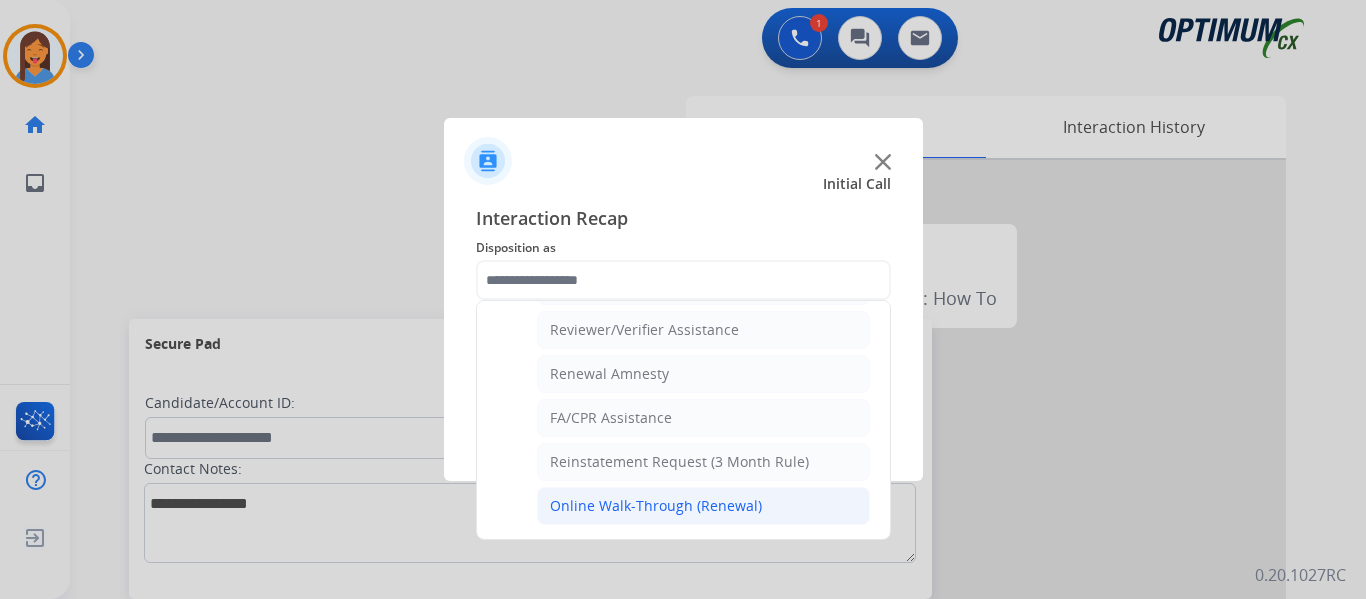 click on "Online Walk-Through (Renewal)" 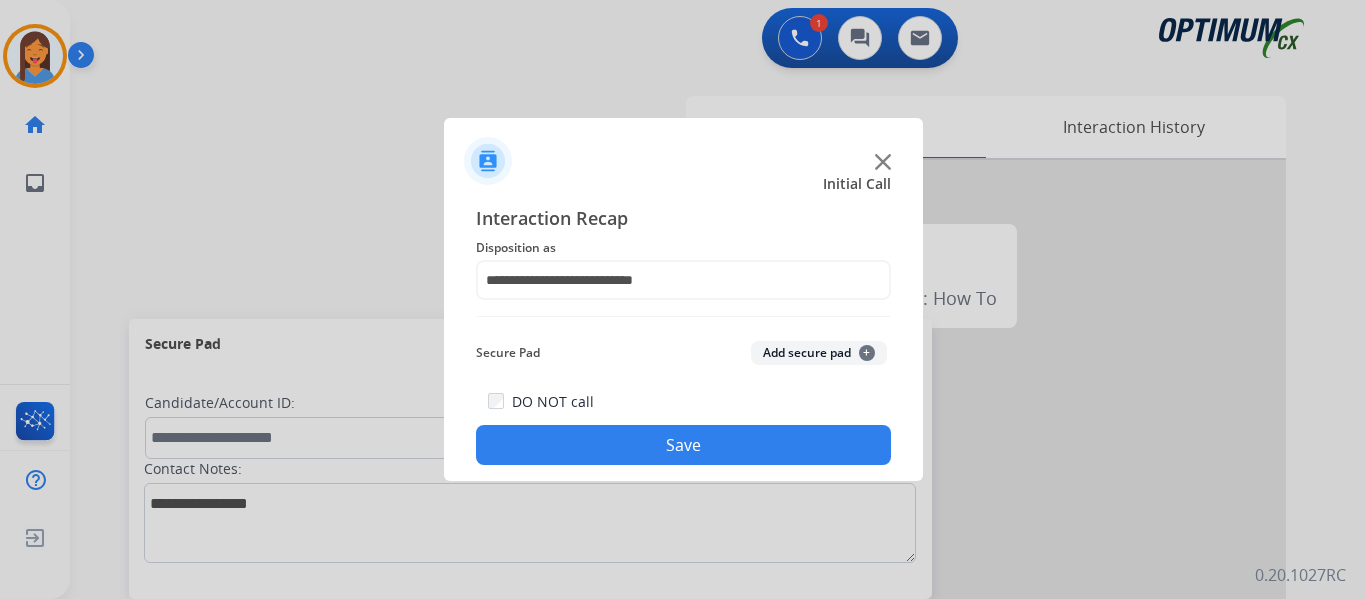 click on "DO NOT call  Save" 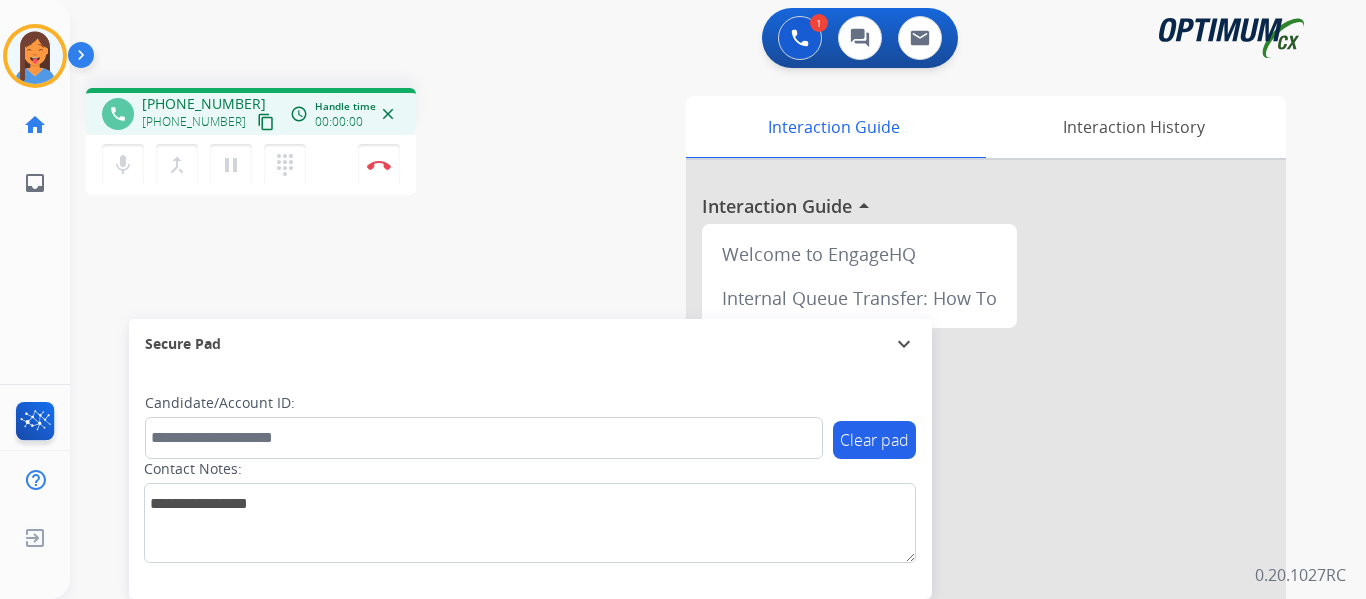 click on "content_copy" at bounding box center (266, 122) 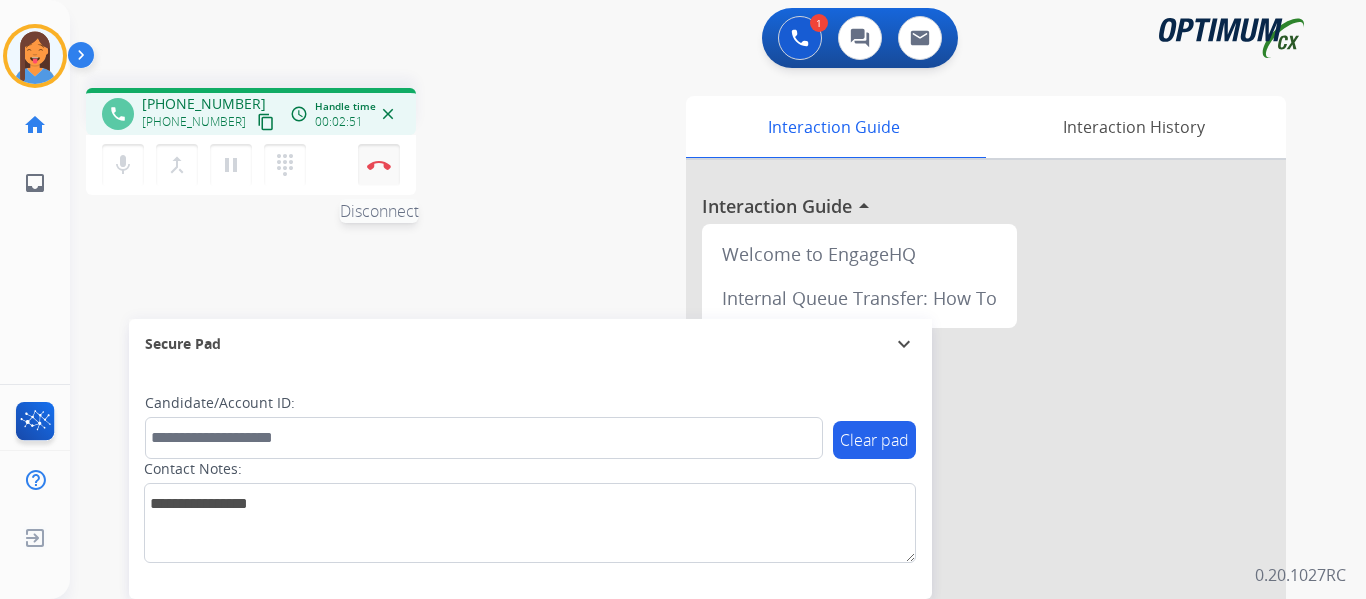 click at bounding box center (379, 165) 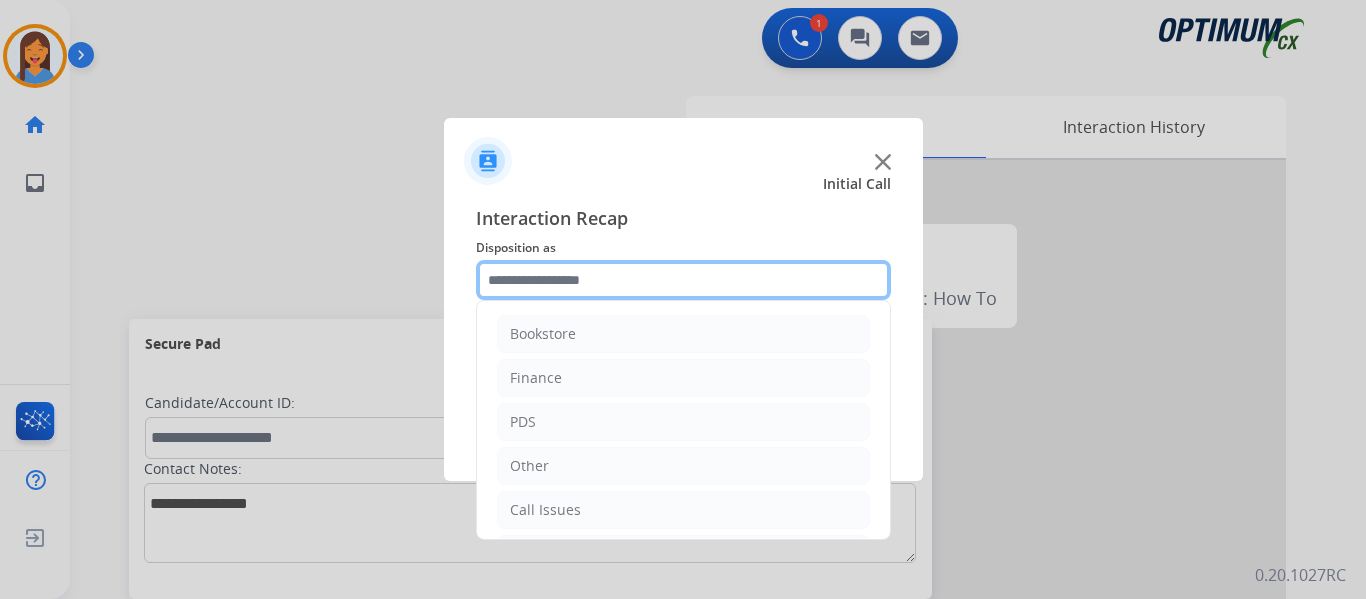 click 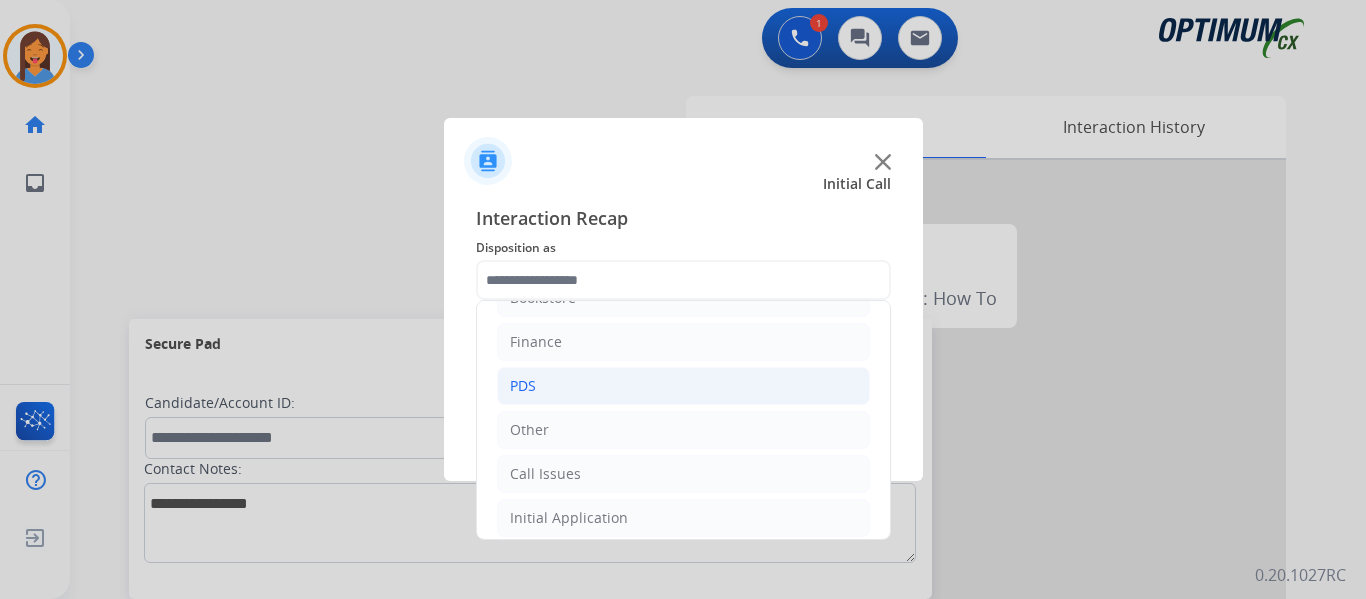 click on "PDS" 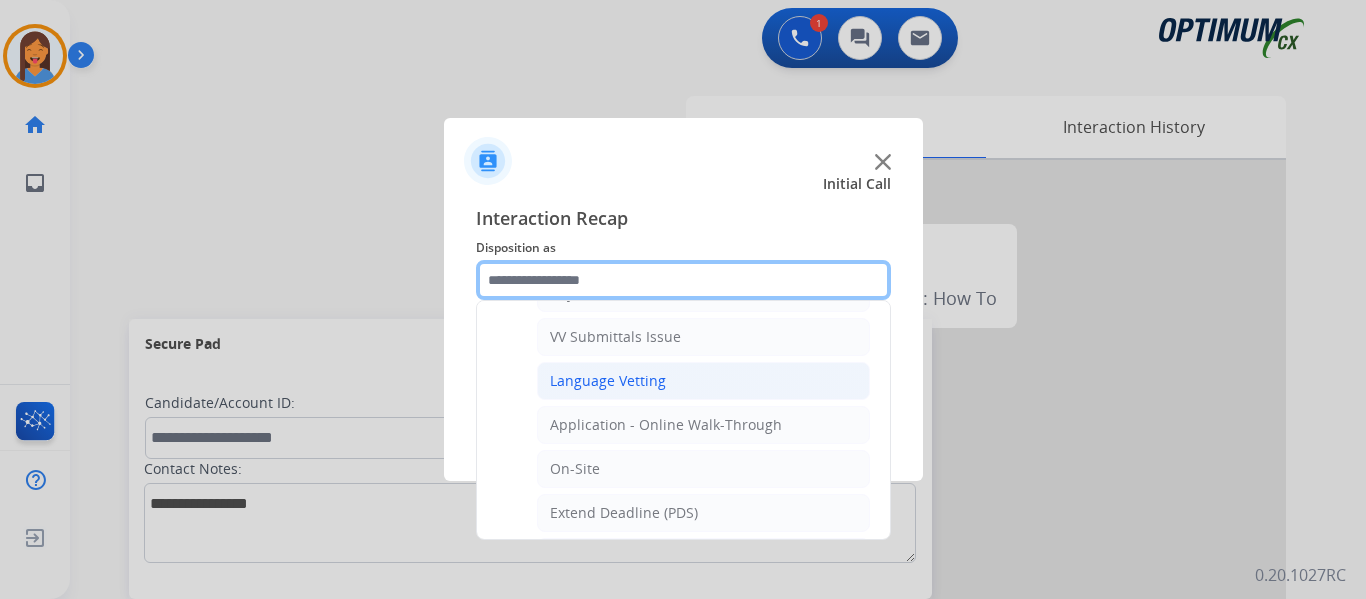 scroll, scrollTop: 536, scrollLeft: 0, axis: vertical 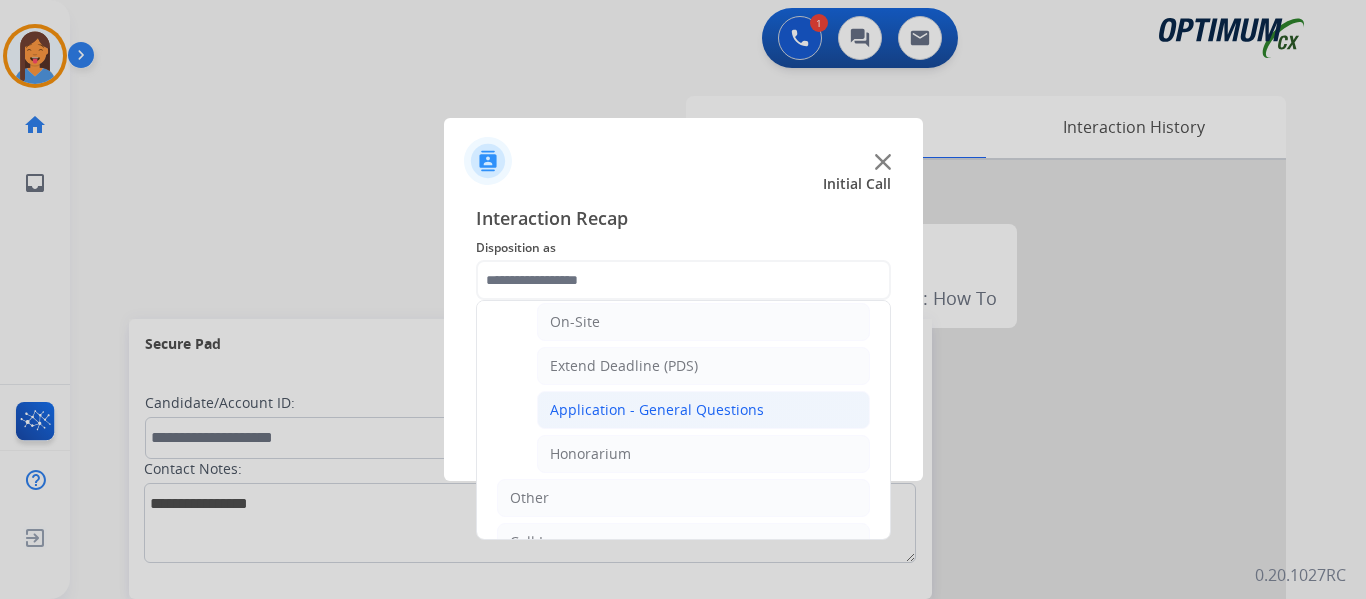 click on "Application - General Questions" 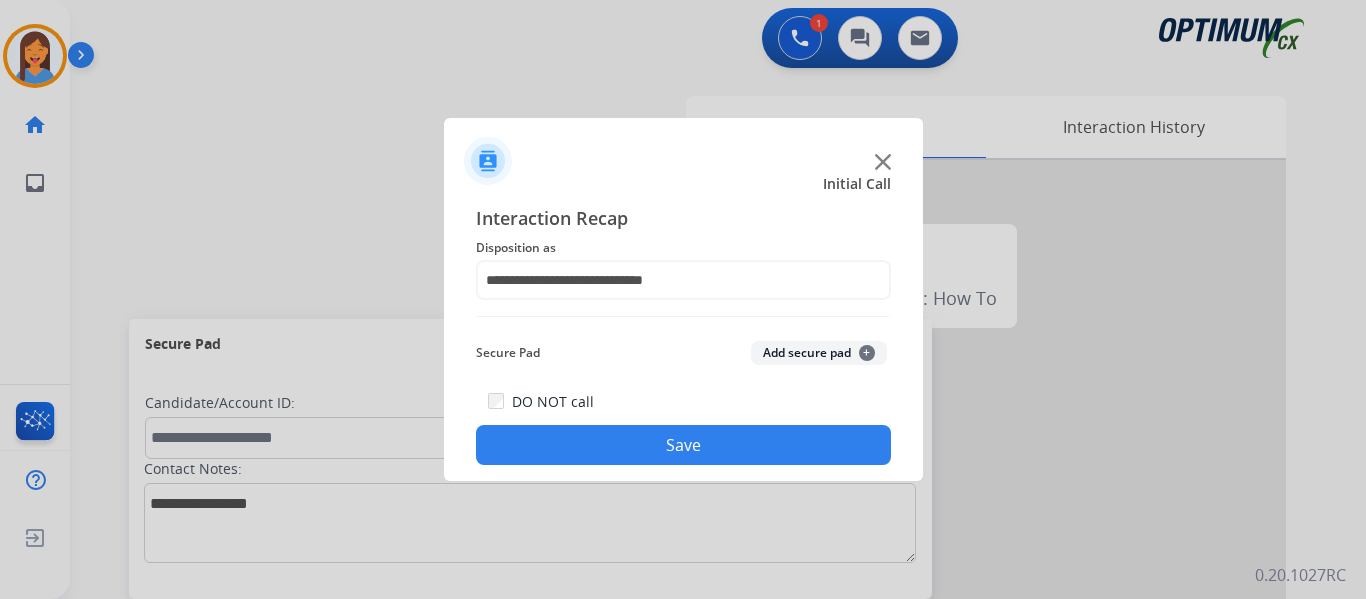 click on "**********" 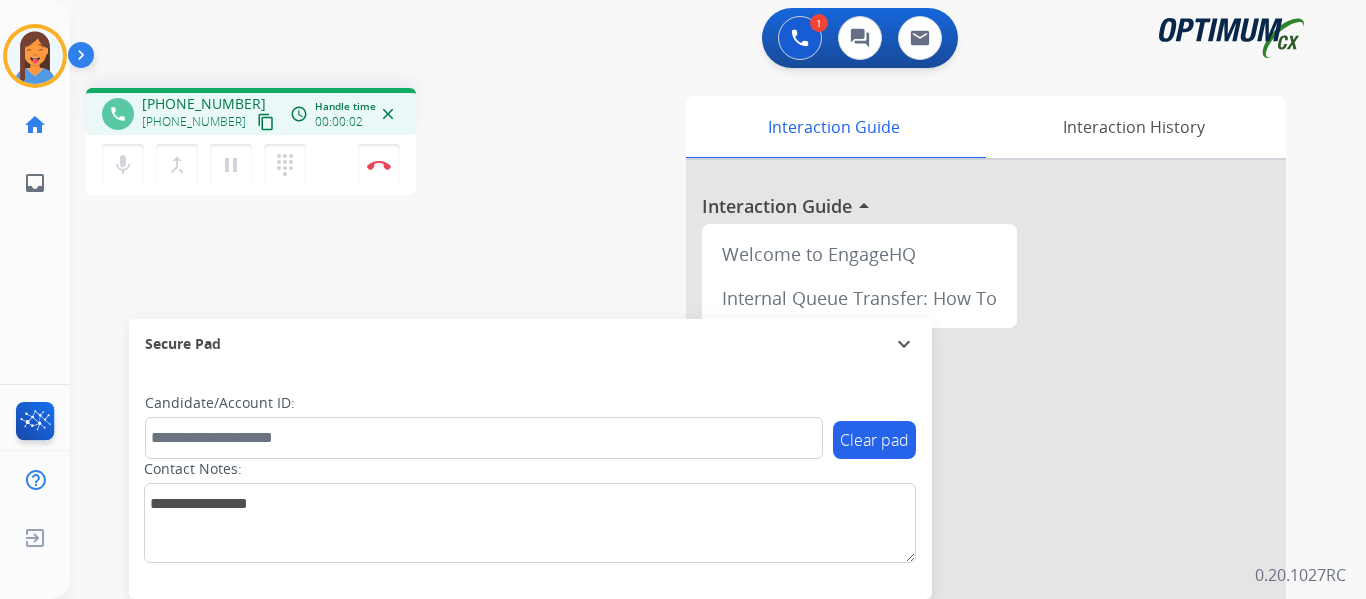 click on "content_copy" at bounding box center (266, 122) 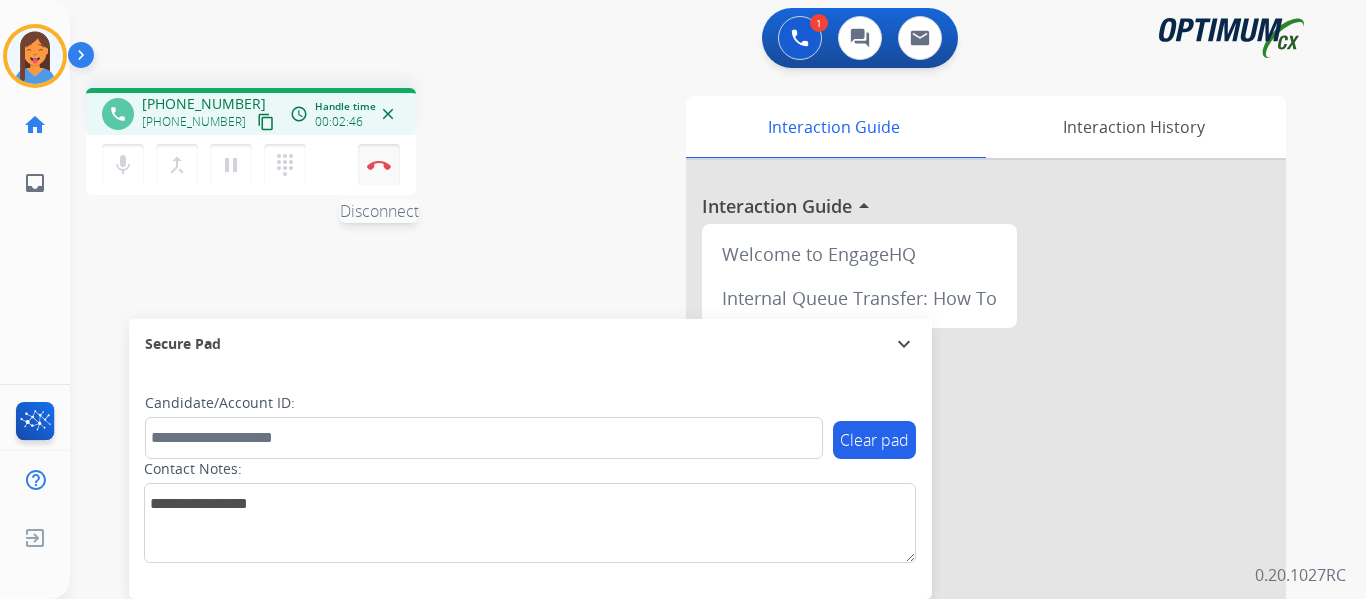 click on "Disconnect" at bounding box center [379, 165] 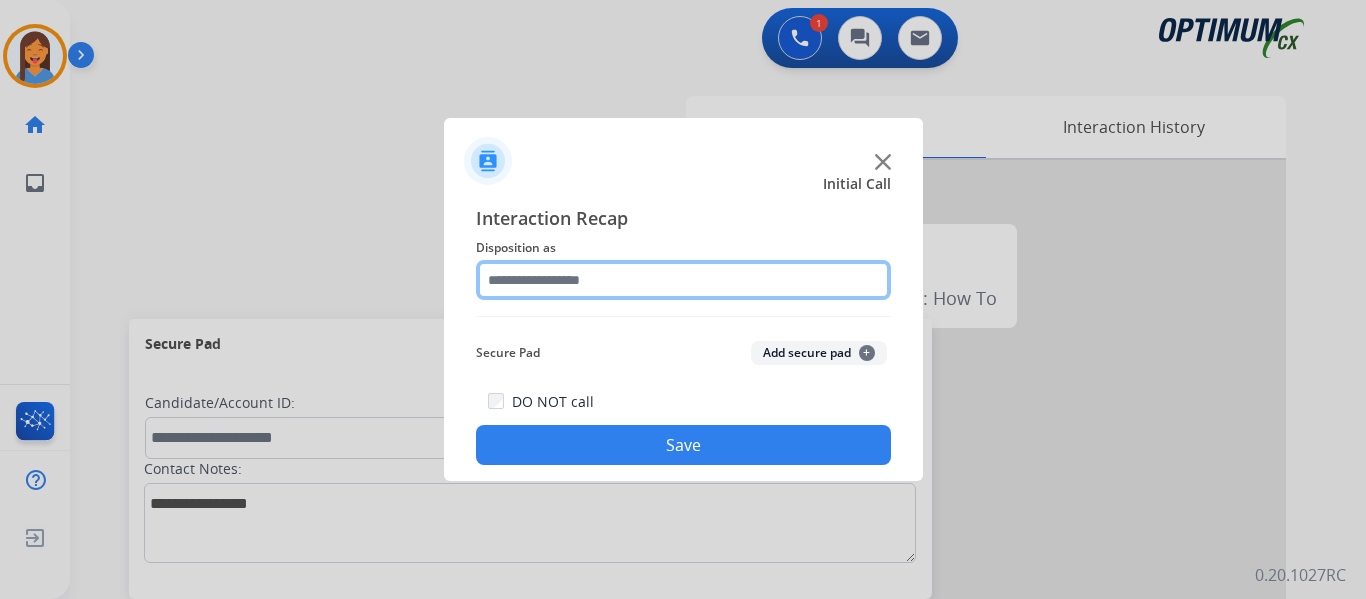 click 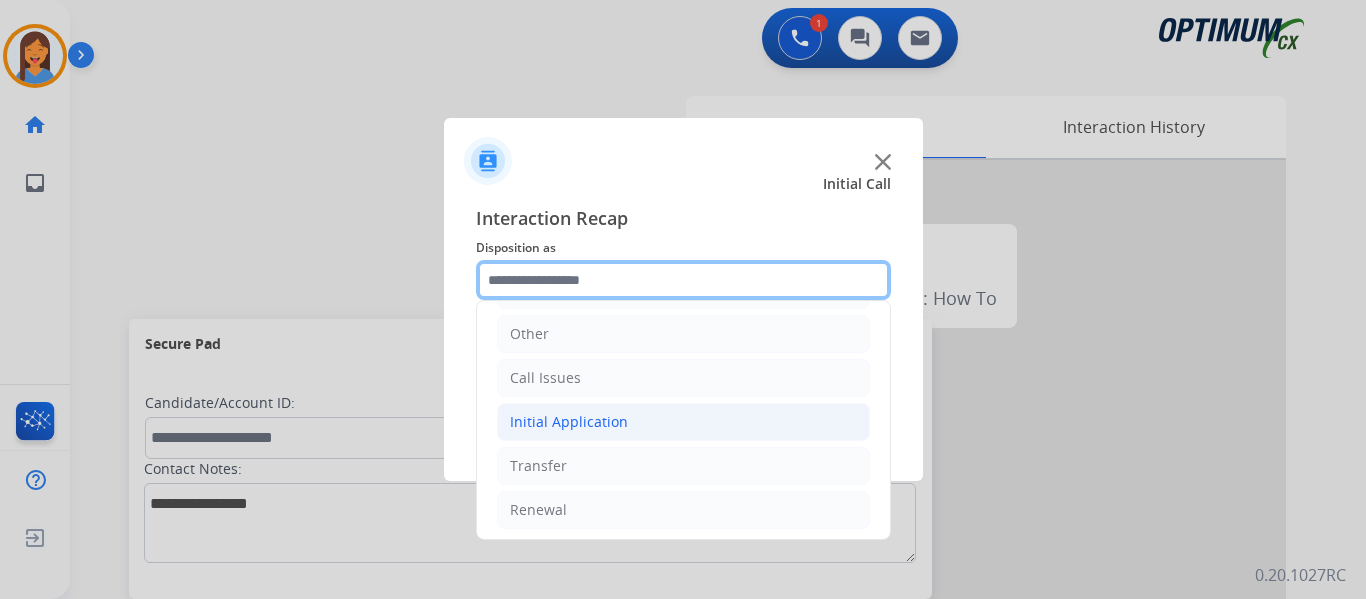 scroll, scrollTop: 136, scrollLeft: 0, axis: vertical 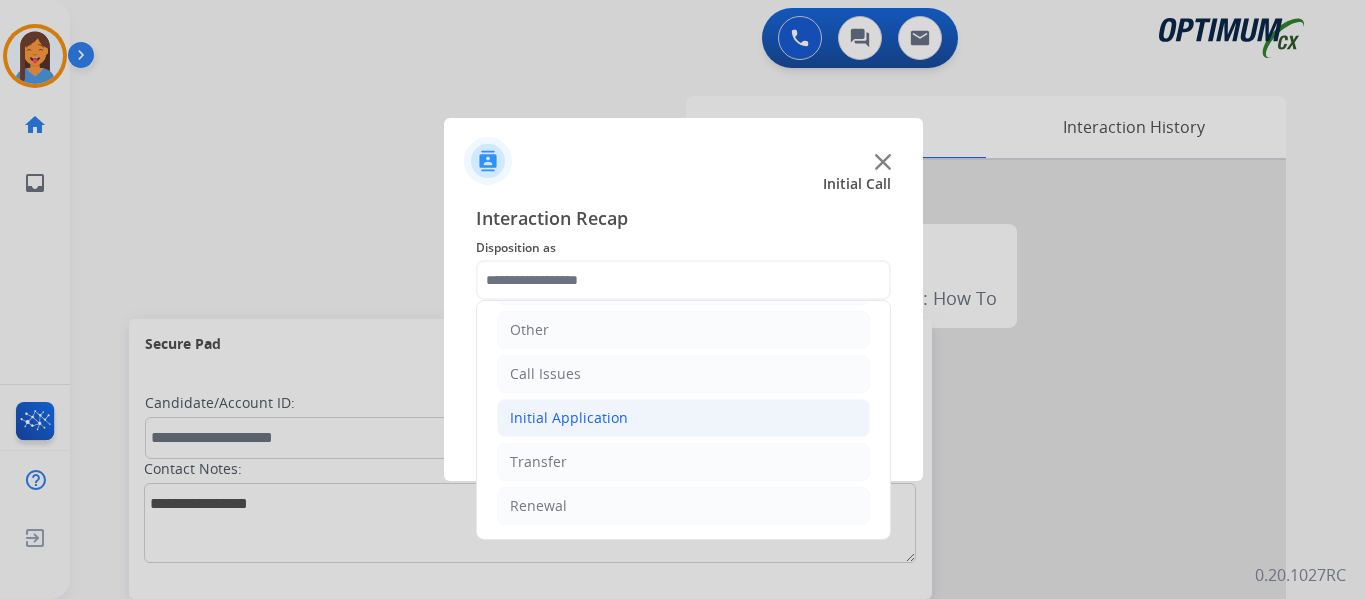 click on "Initial Application" 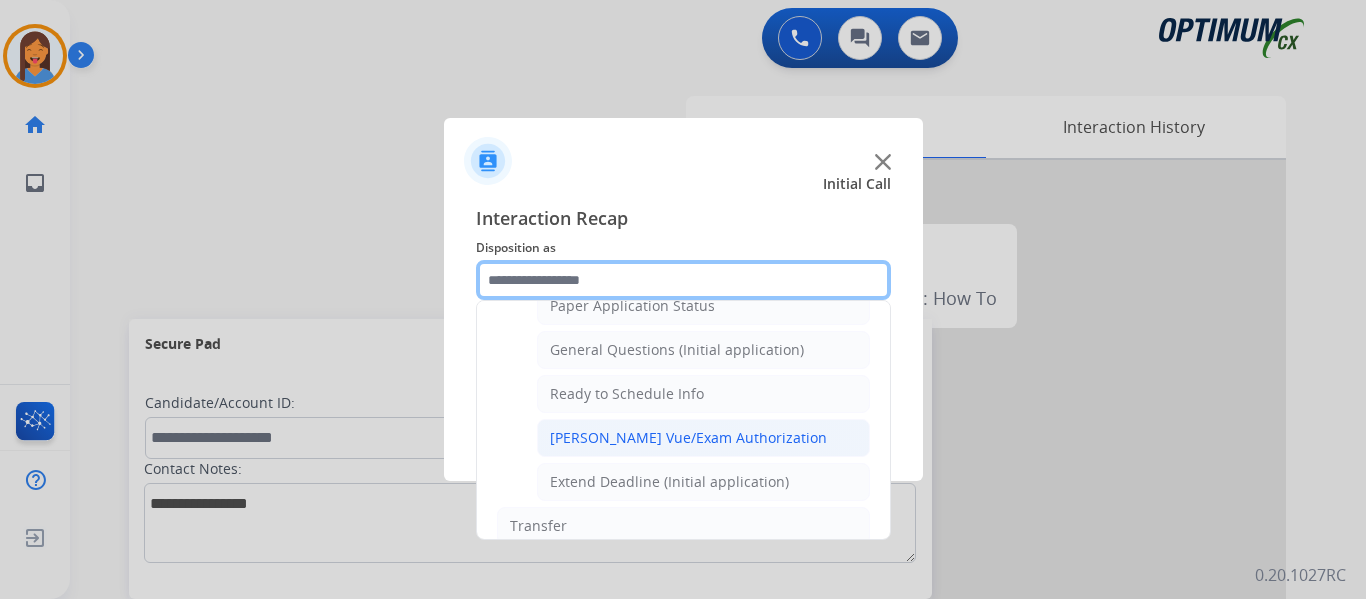 scroll, scrollTop: 1112, scrollLeft: 0, axis: vertical 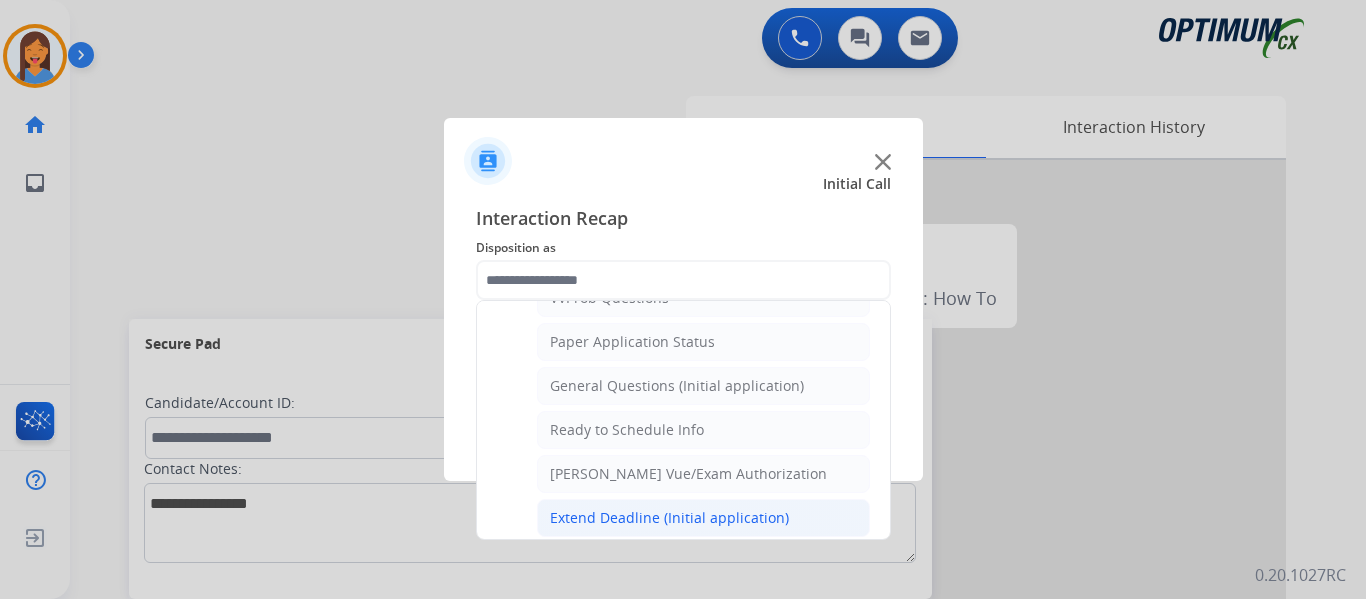 click on "Extend Deadline (Initial application)" 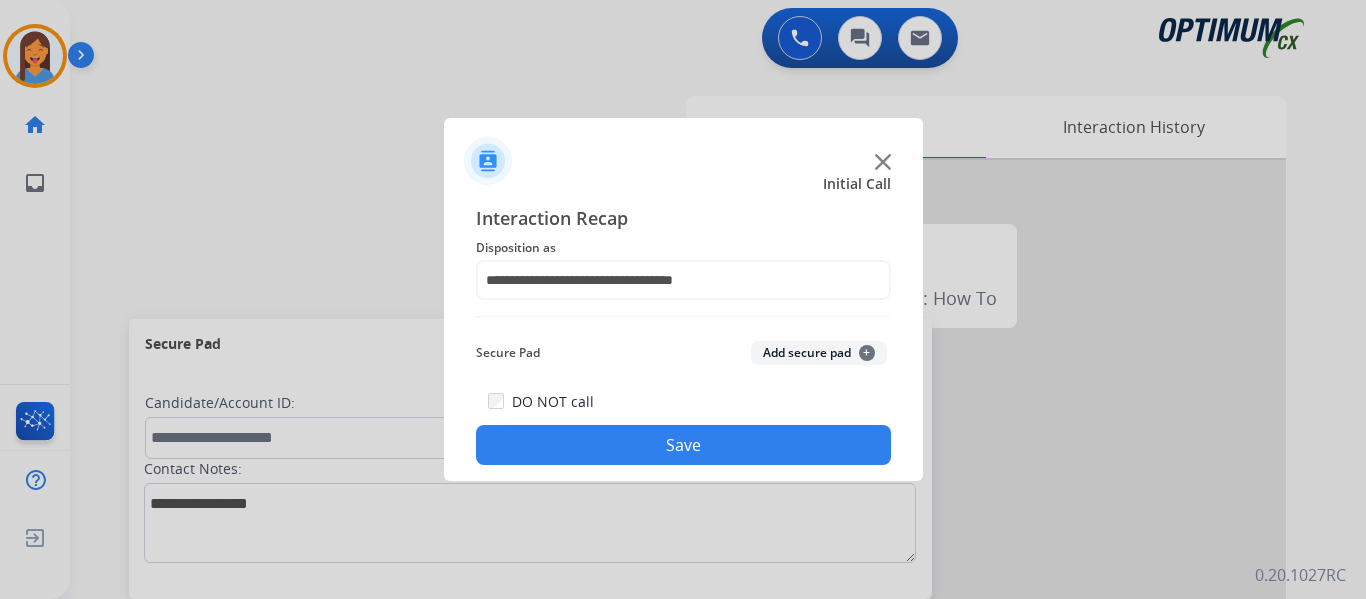 click on "Save" 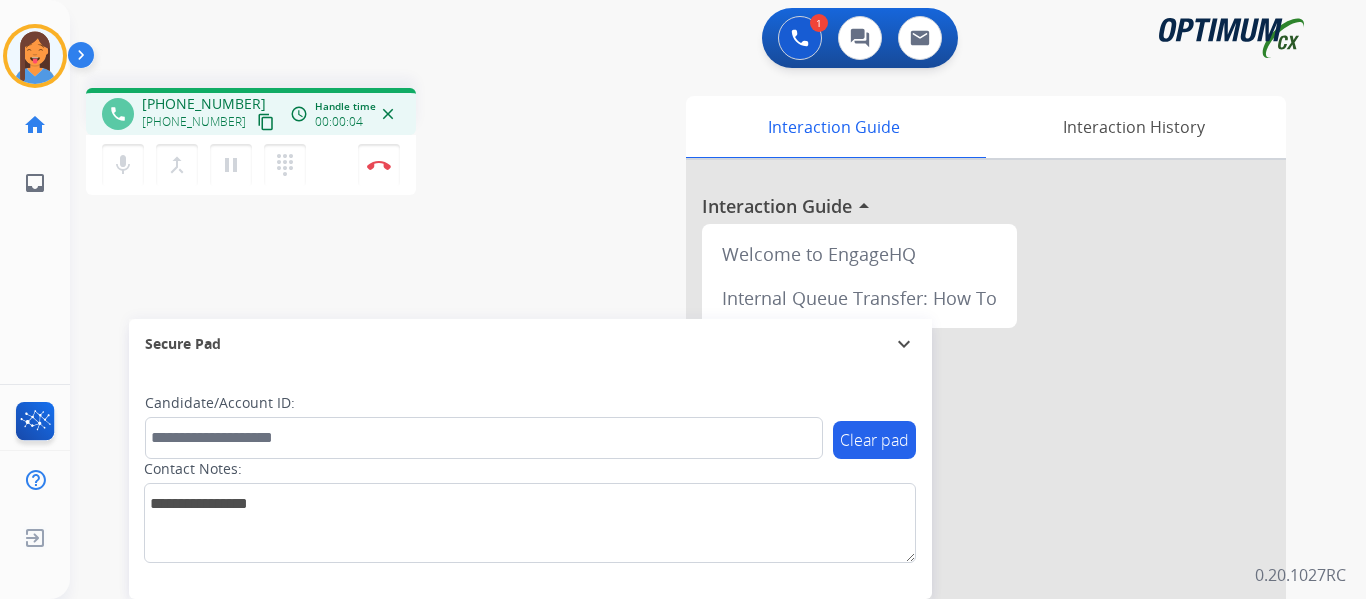 click on "content_copy" at bounding box center [266, 122] 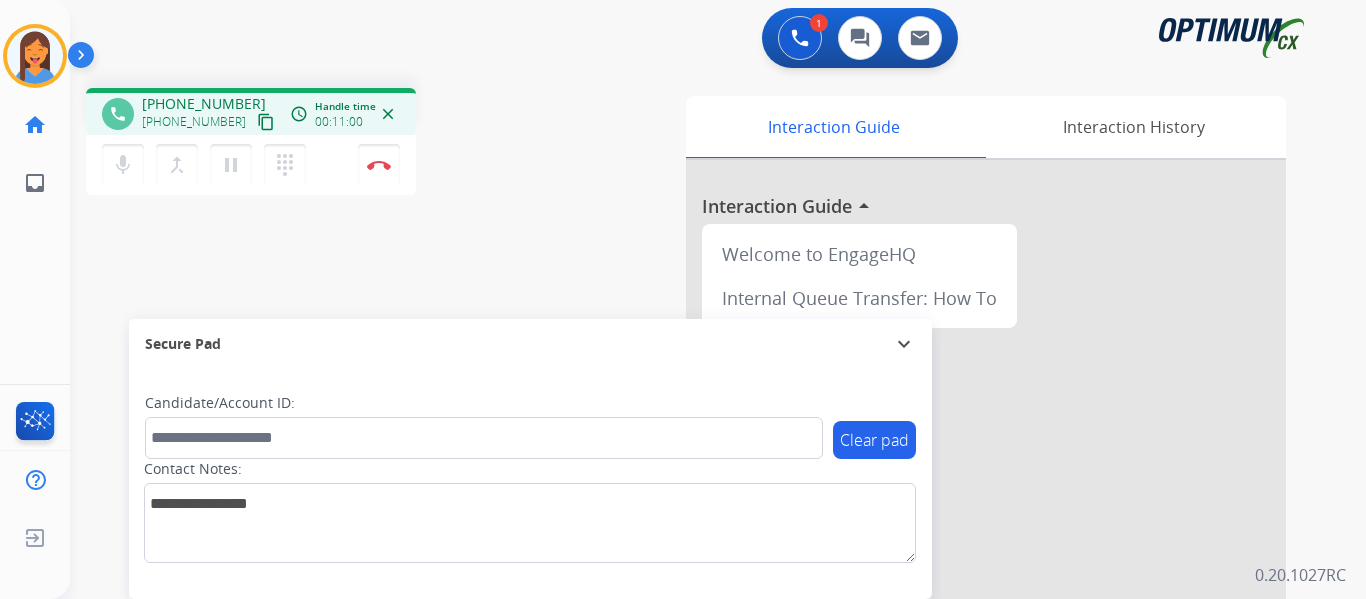 click on "phone +19047131264 +19047131264 content_copy access_time Call metrics Queue   00:07 Hold   00:00 Talk   11:01 Total   11:07 Handle time 00:11:00 close mic Mute merge_type Bridge pause Hold dialpad Dialpad Disconnect swap_horiz Break voice bridge close_fullscreen Connect 3-Way Call merge_type Separate 3-Way Call" at bounding box center [333, 144] 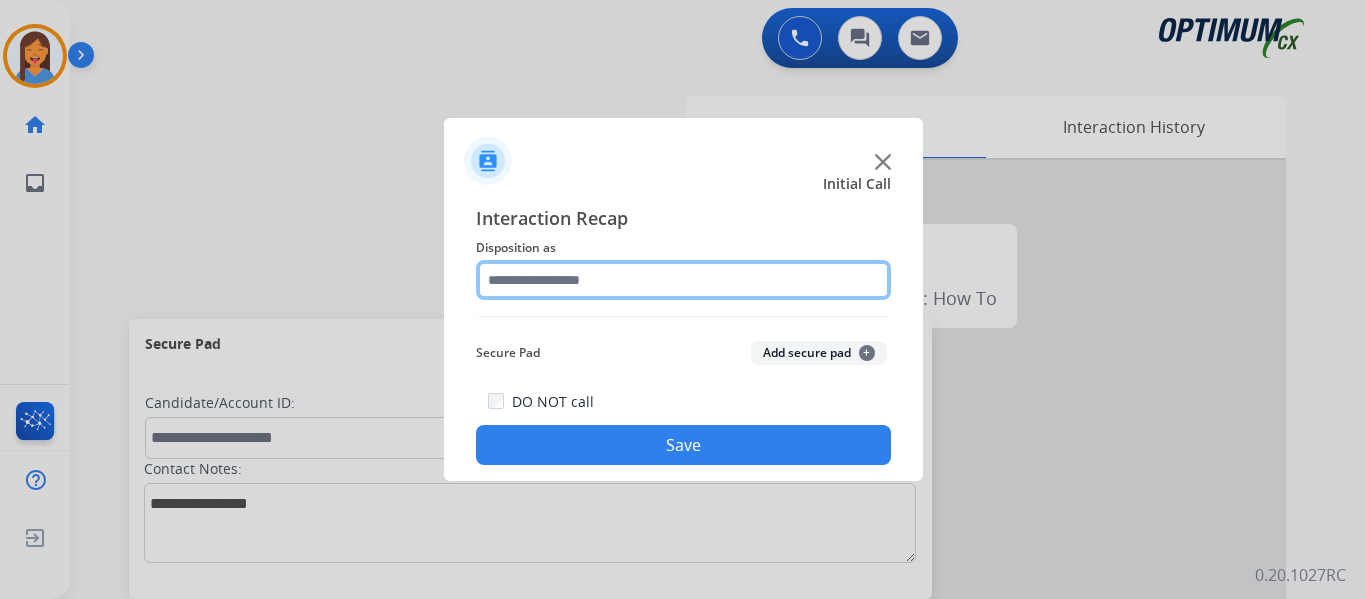 click 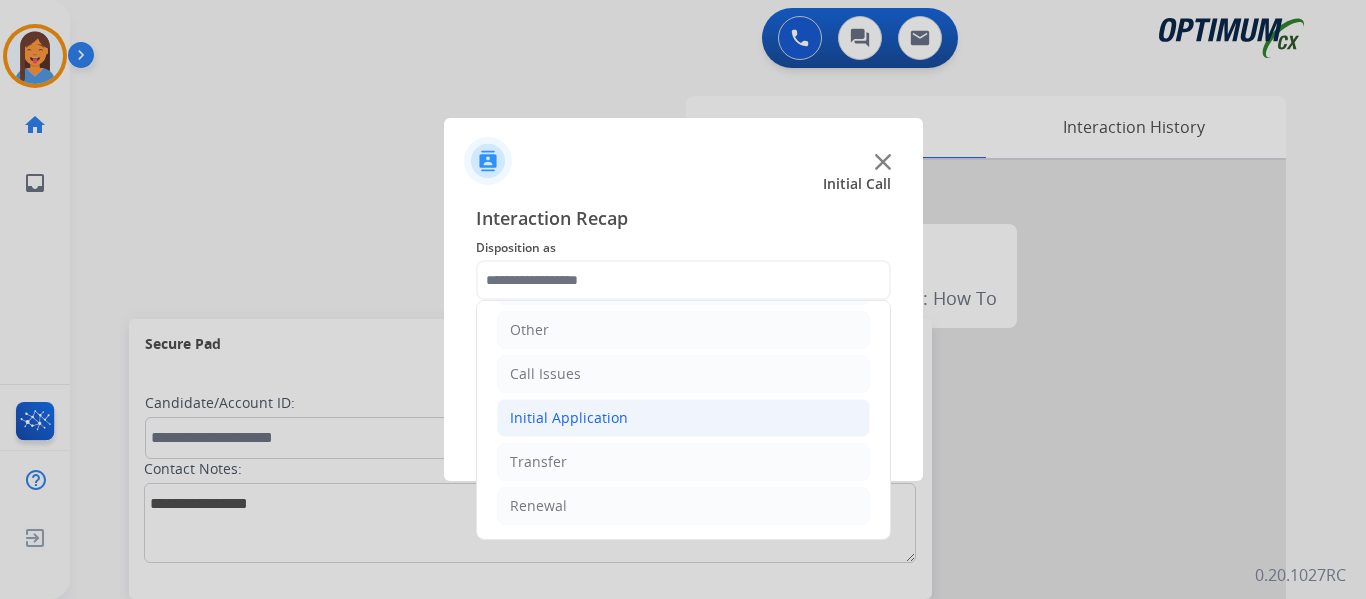 click on "Initial Application" 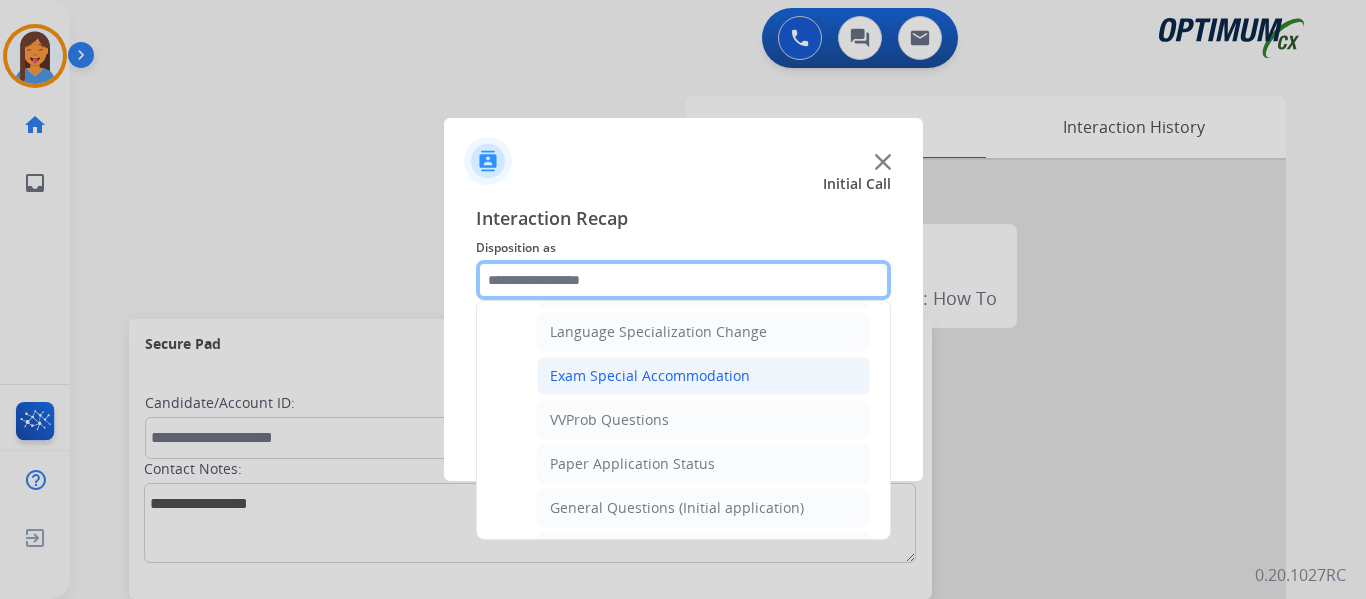 scroll, scrollTop: 1036, scrollLeft: 0, axis: vertical 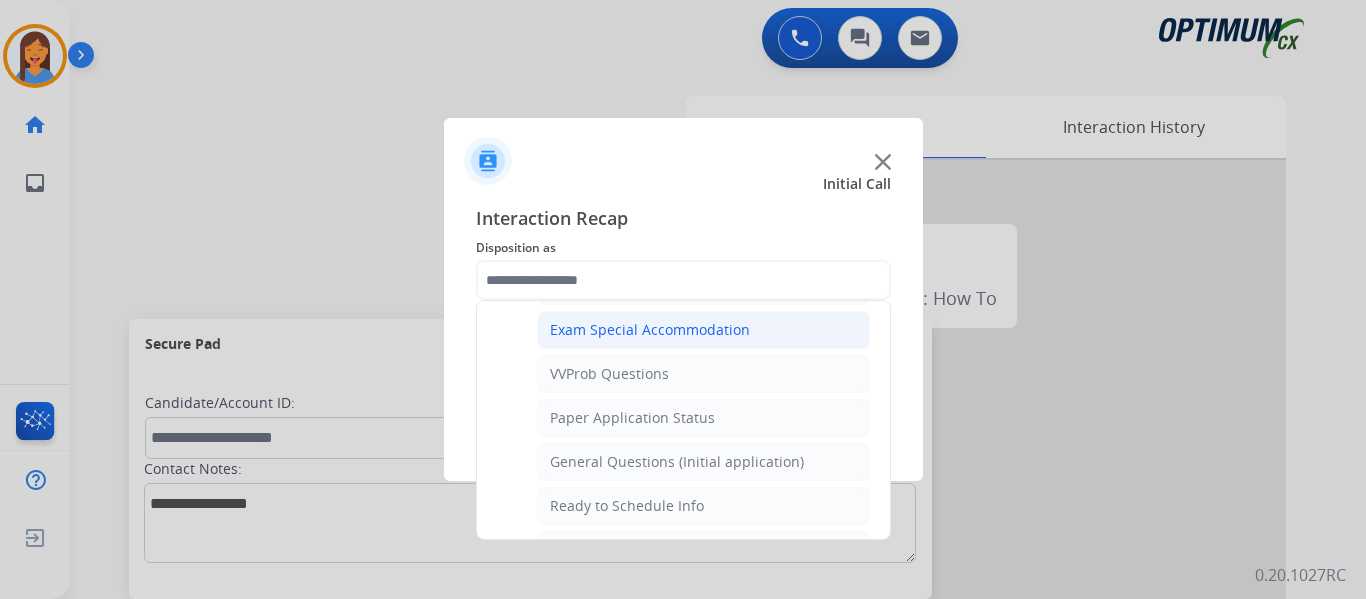 click on "Paper Application Status" 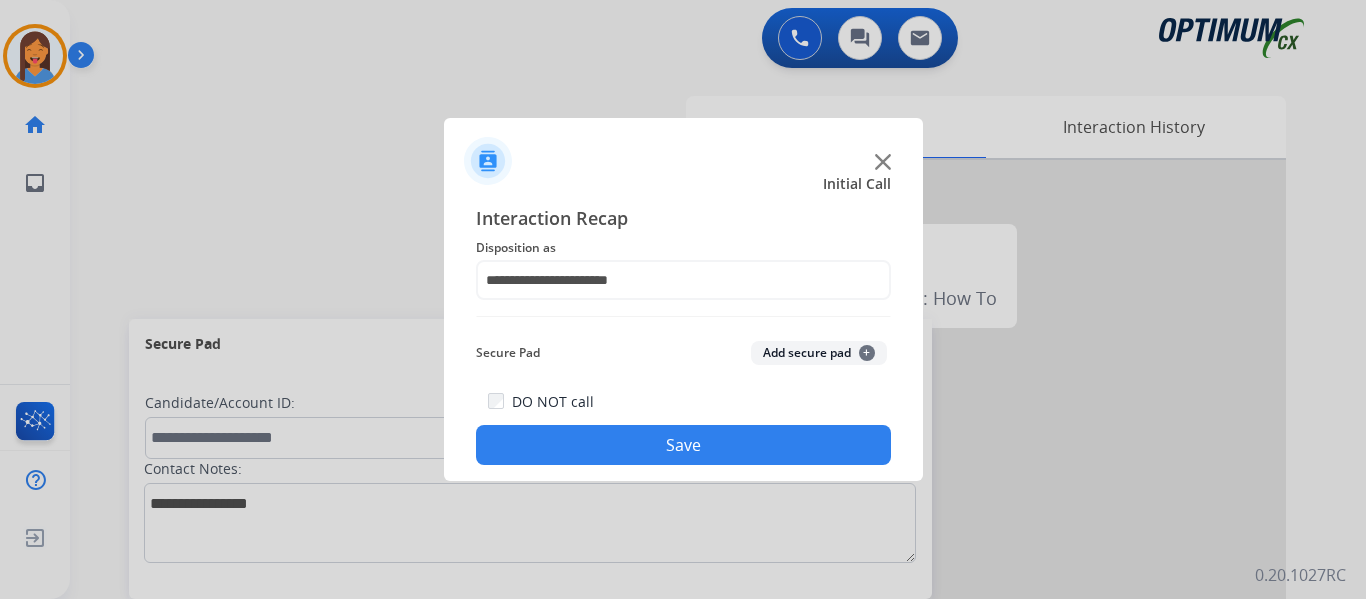 click on "Save" 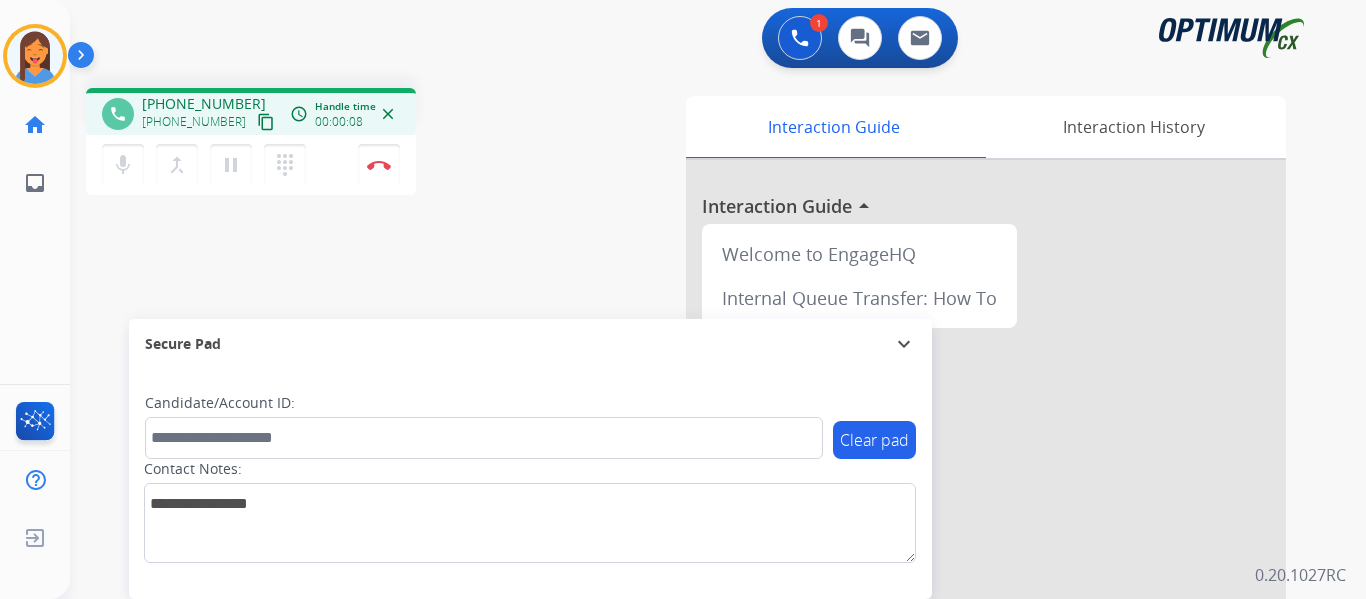 drag, startPoint x: 239, startPoint y: 127, endPoint x: 431, endPoint y: 145, distance: 192.8419 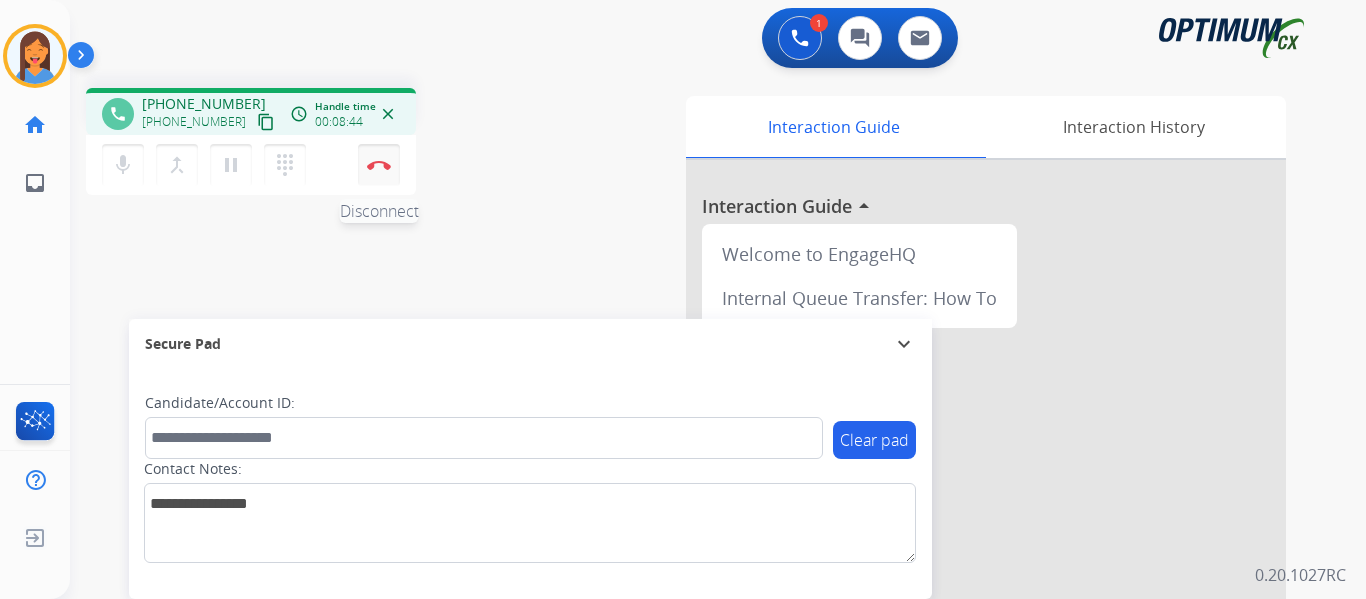 click at bounding box center [379, 165] 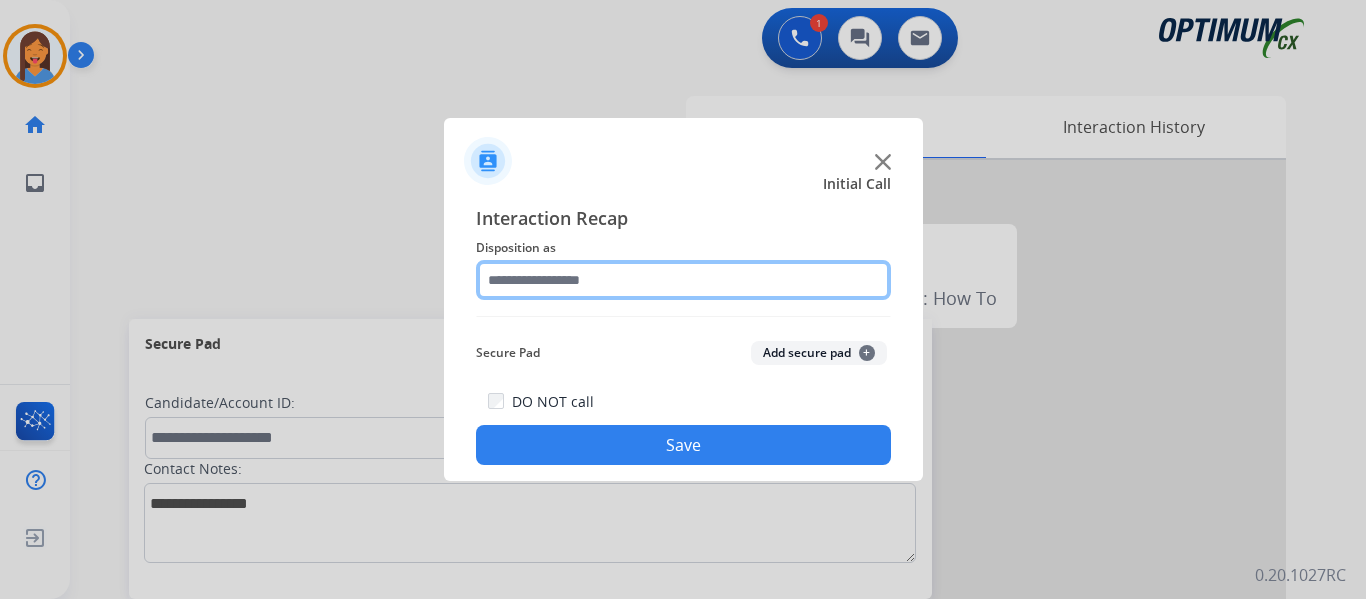 click 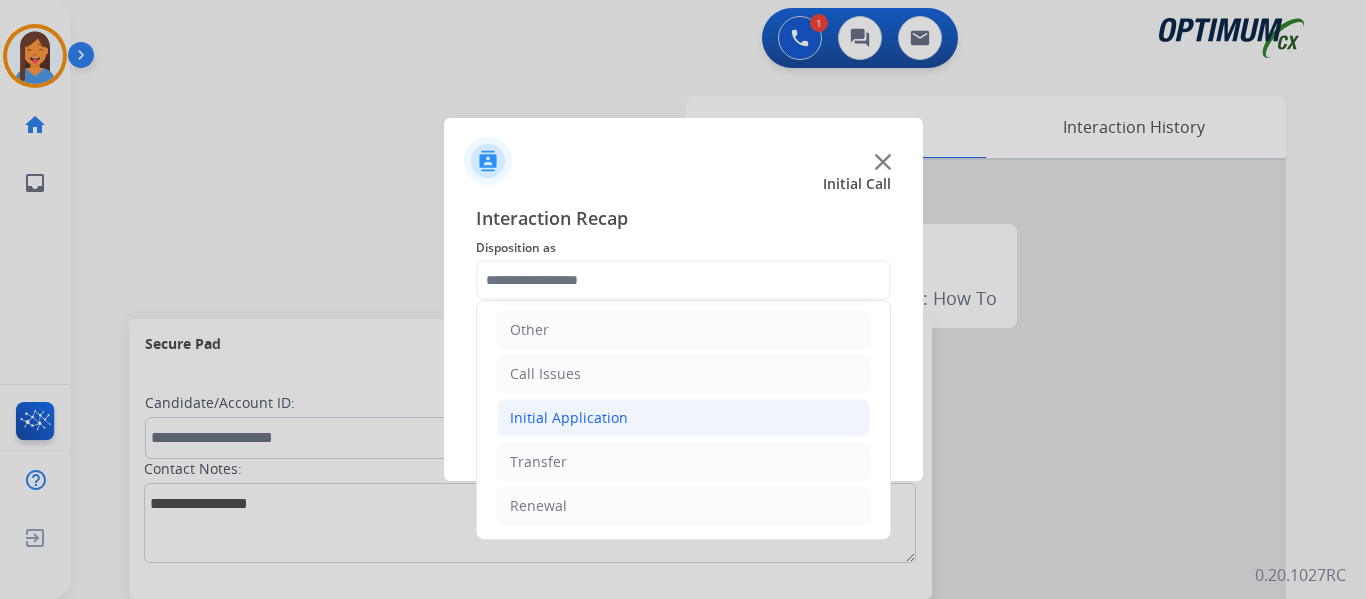 click on "Initial Application" 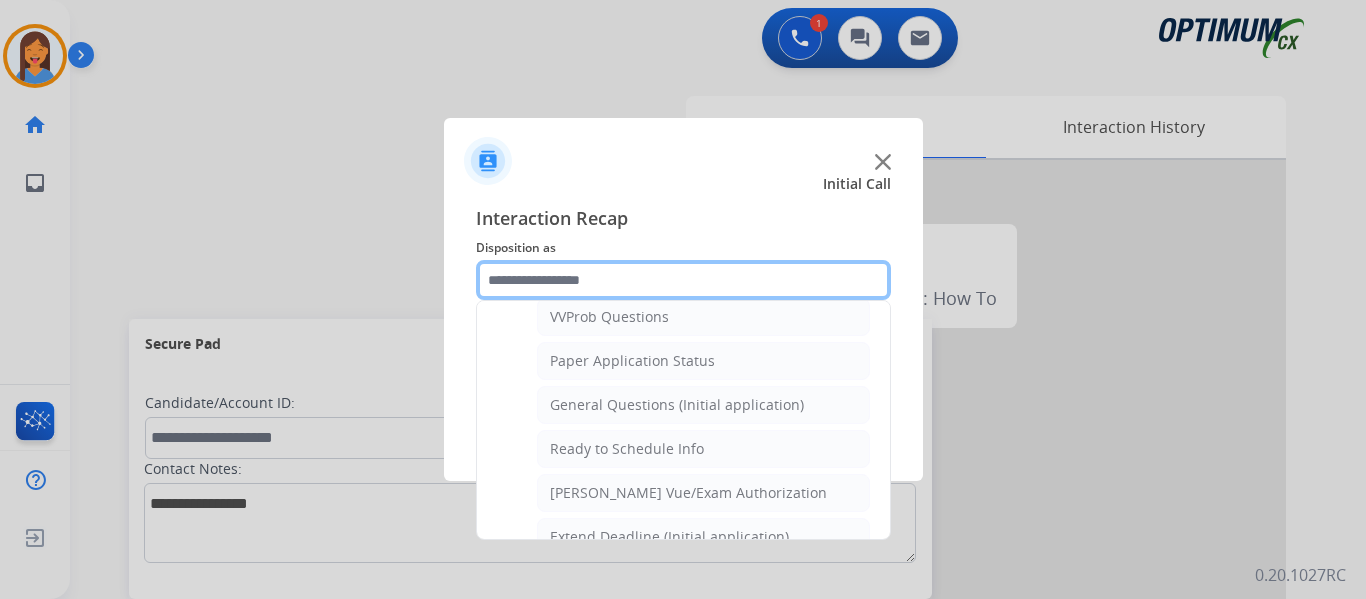 scroll, scrollTop: 1136, scrollLeft: 0, axis: vertical 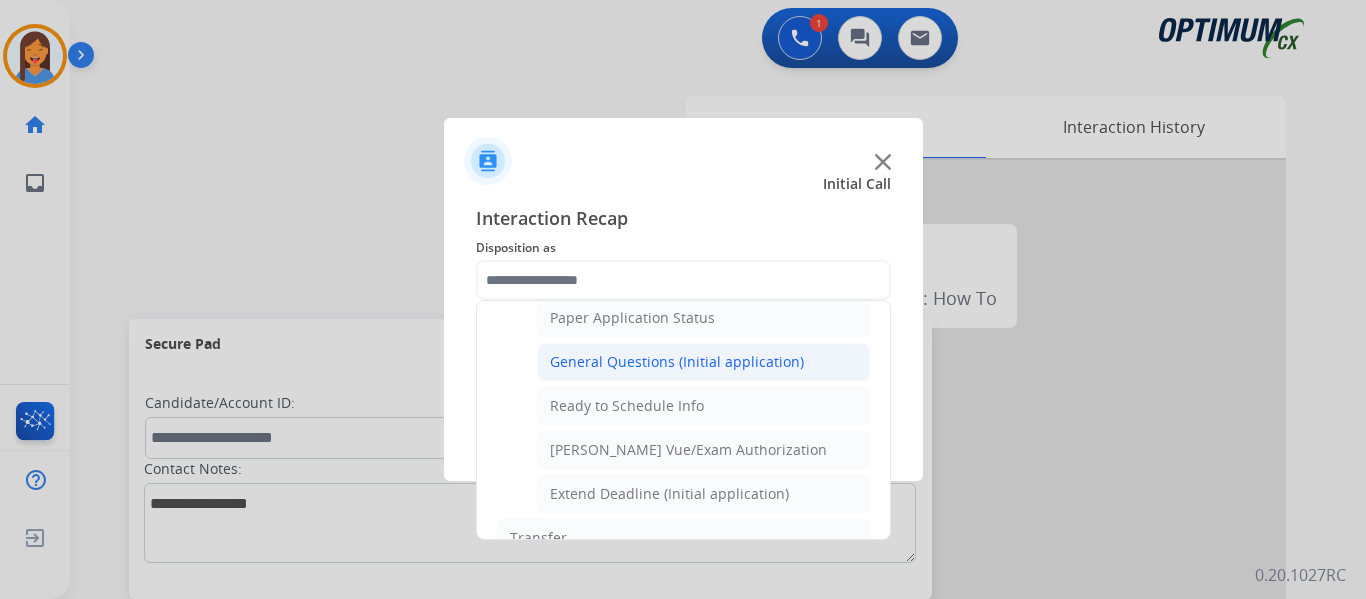 click on "General Questions (Initial application)" 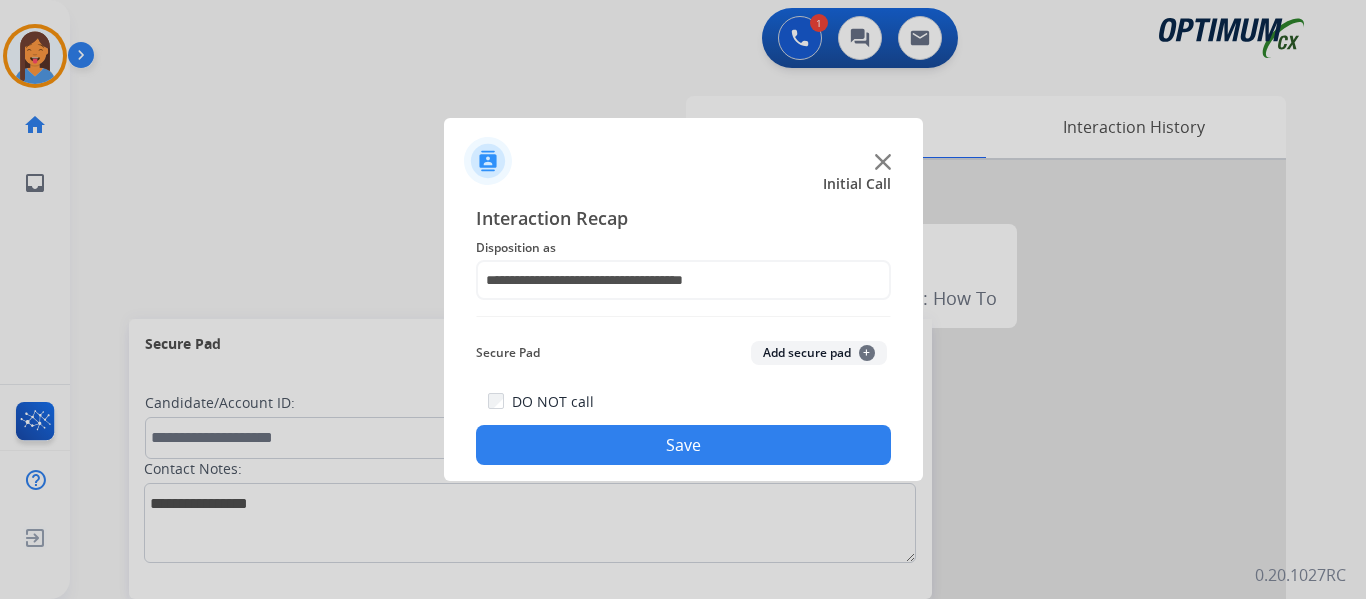 click on "Save" 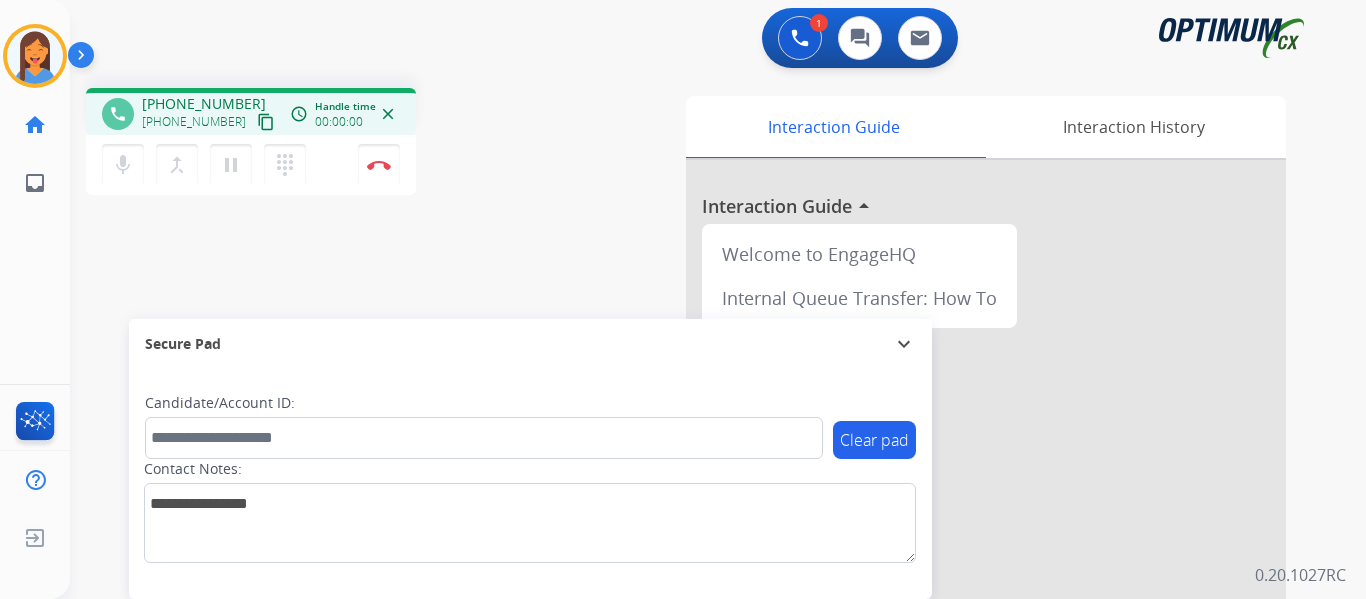 click on "content_copy" at bounding box center (266, 122) 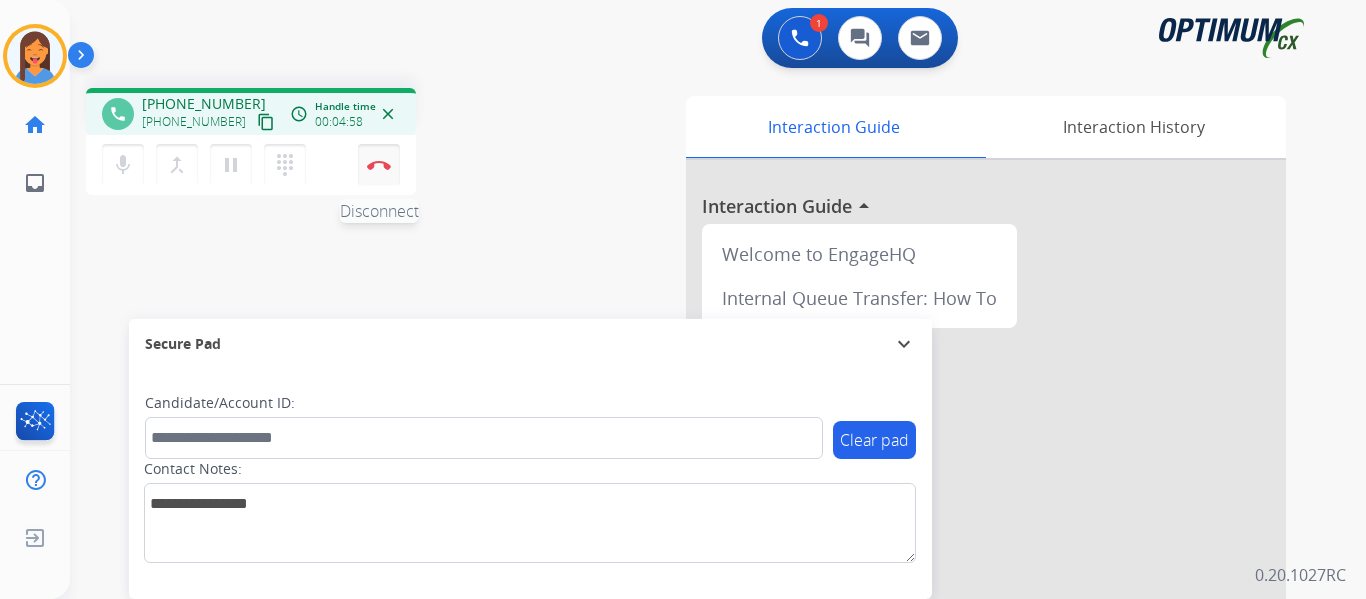 click at bounding box center [379, 165] 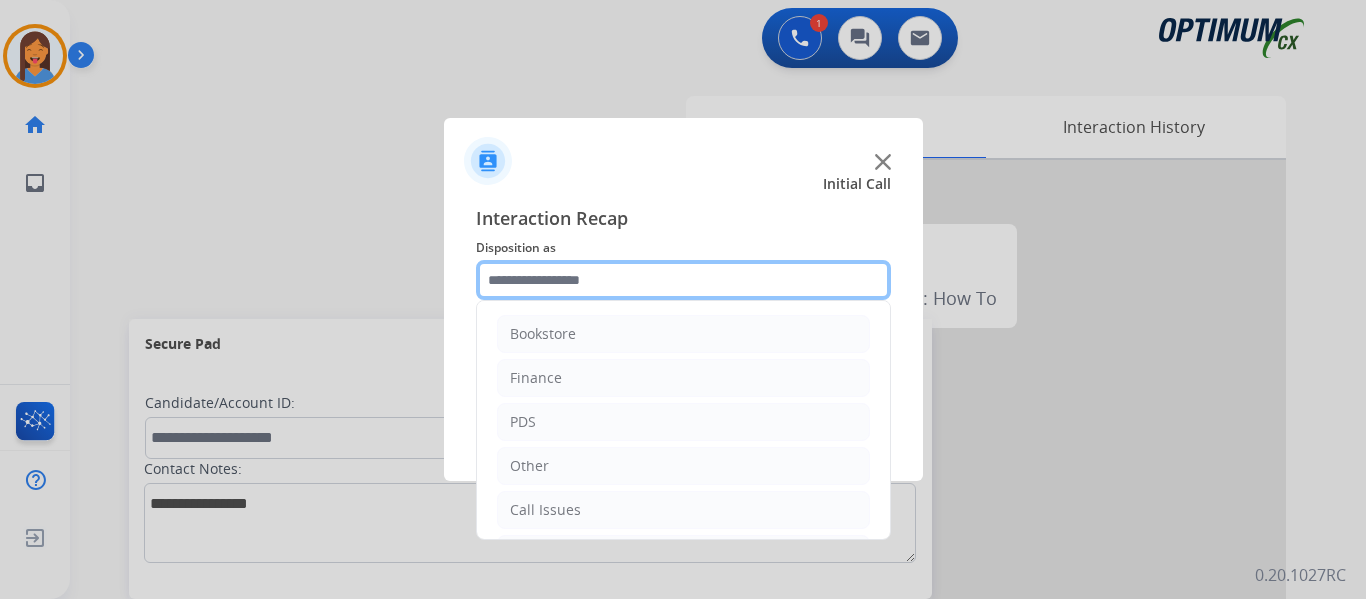 click 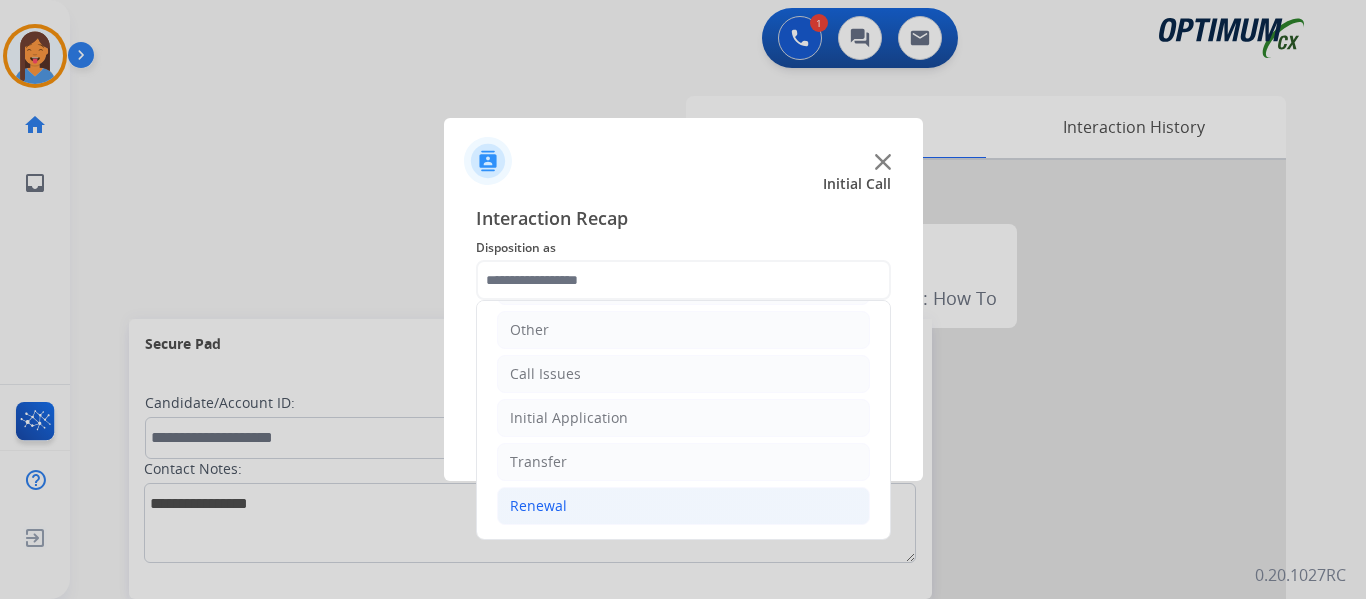 click on "Renewal" 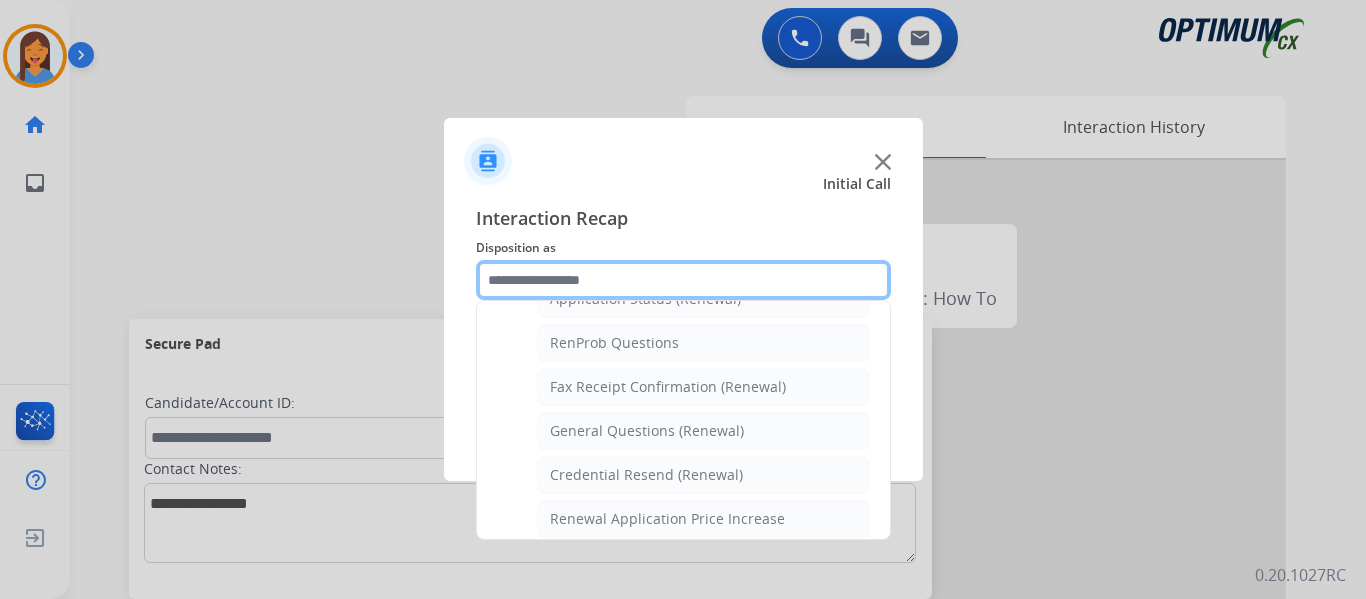 scroll, scrollTop: 536, scrollLeft: 0, axis: vertical 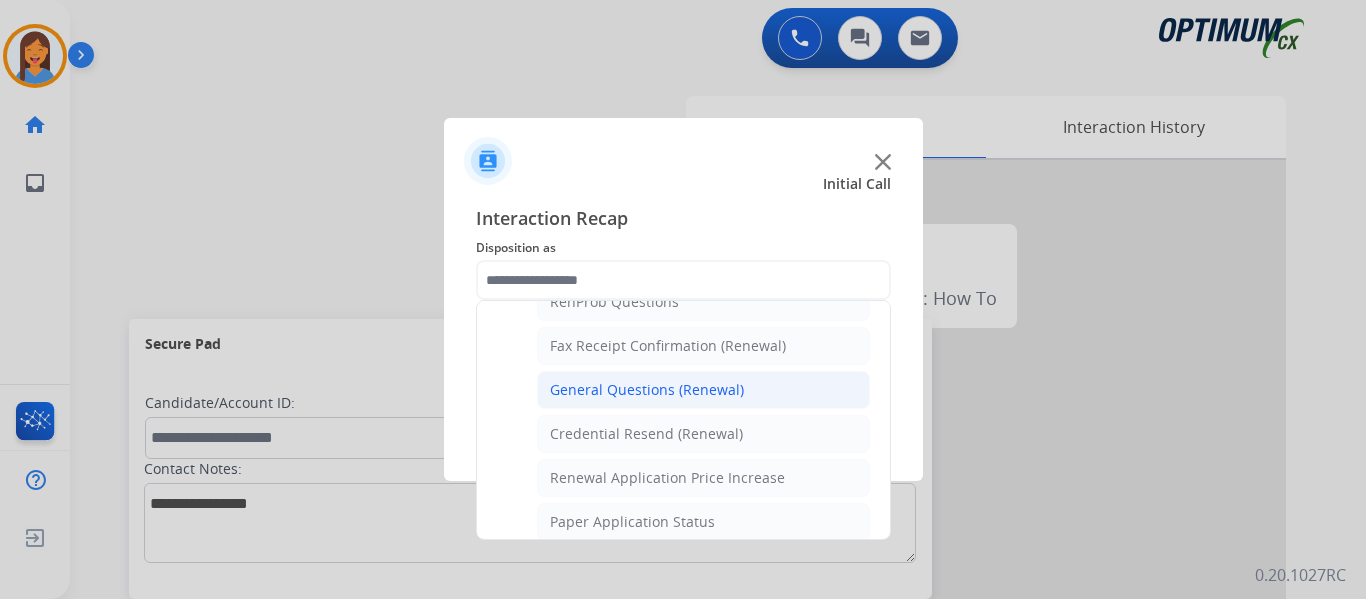 click on "General Questions (Renewal)" 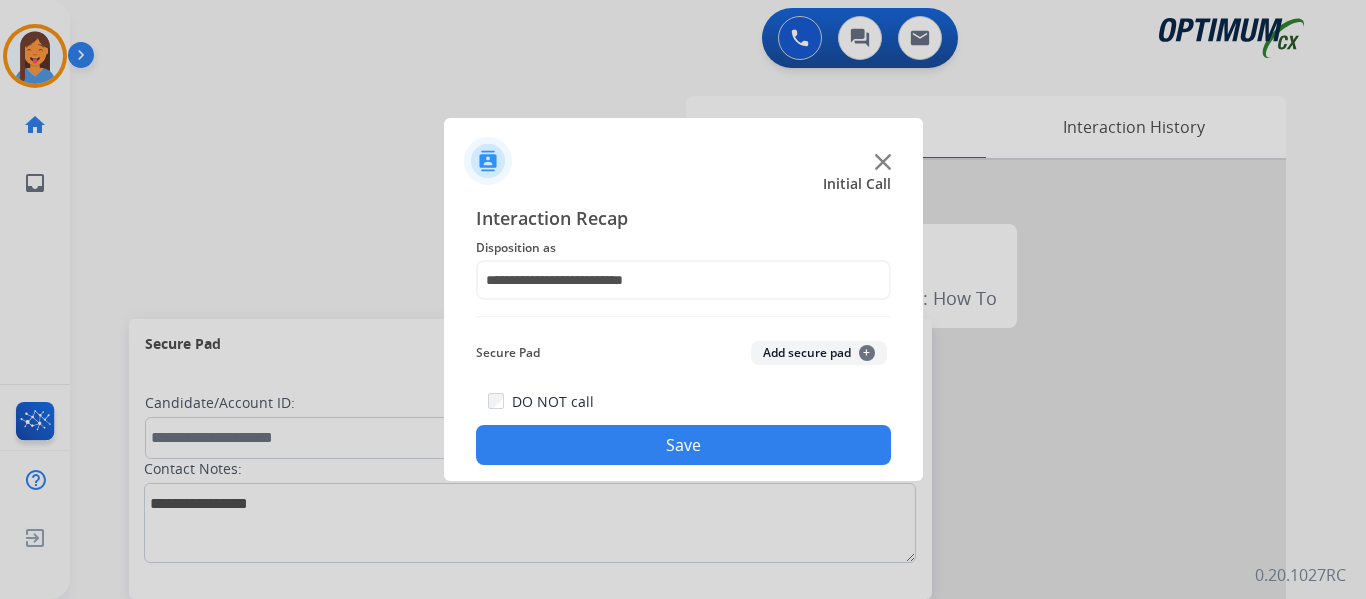 click on "Save" 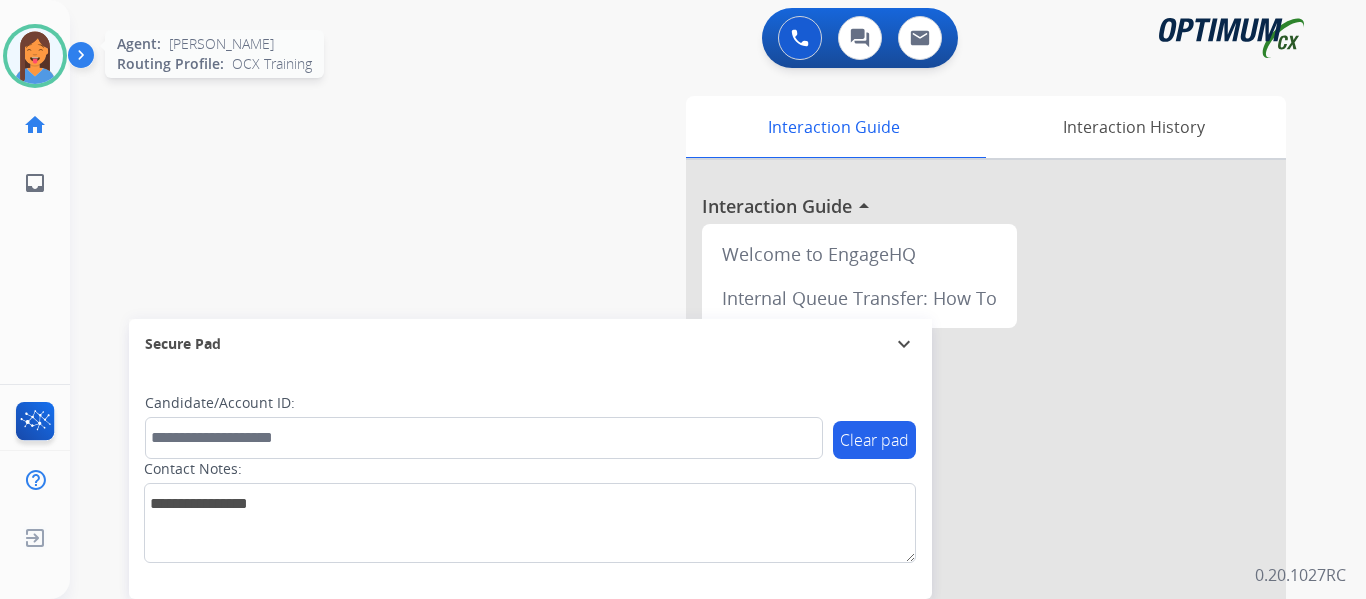 click at bounding box center [35, 56] 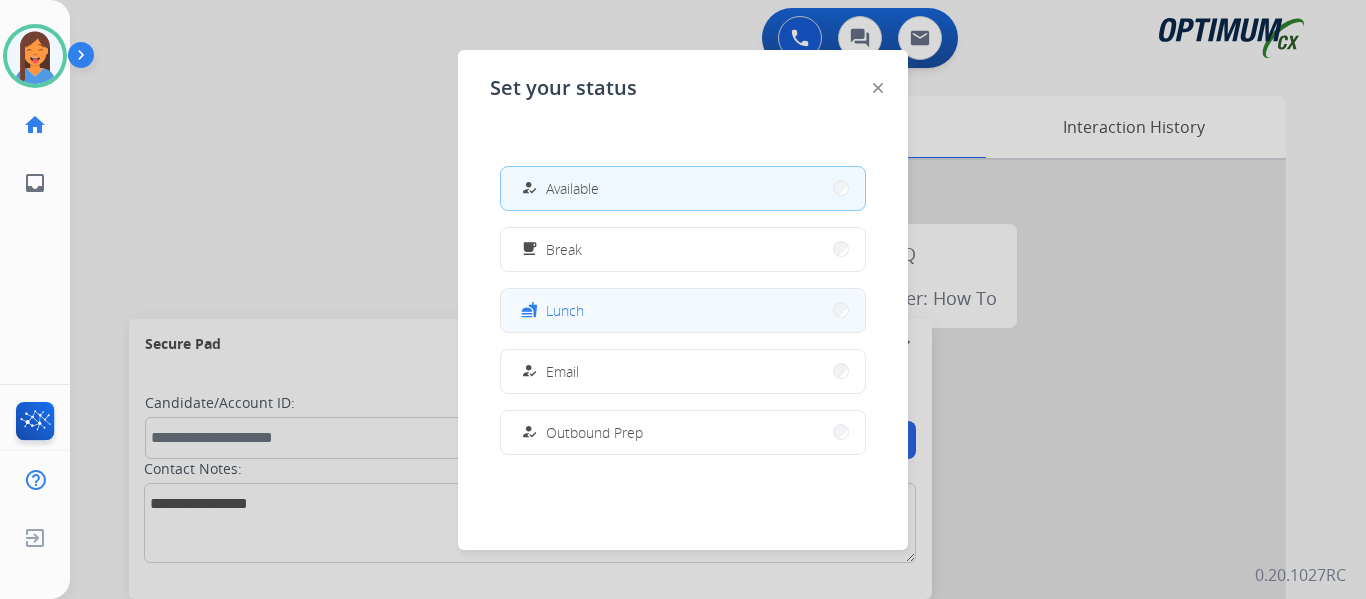 click on "fastfood Lunch" at bounding box center [683, 310] 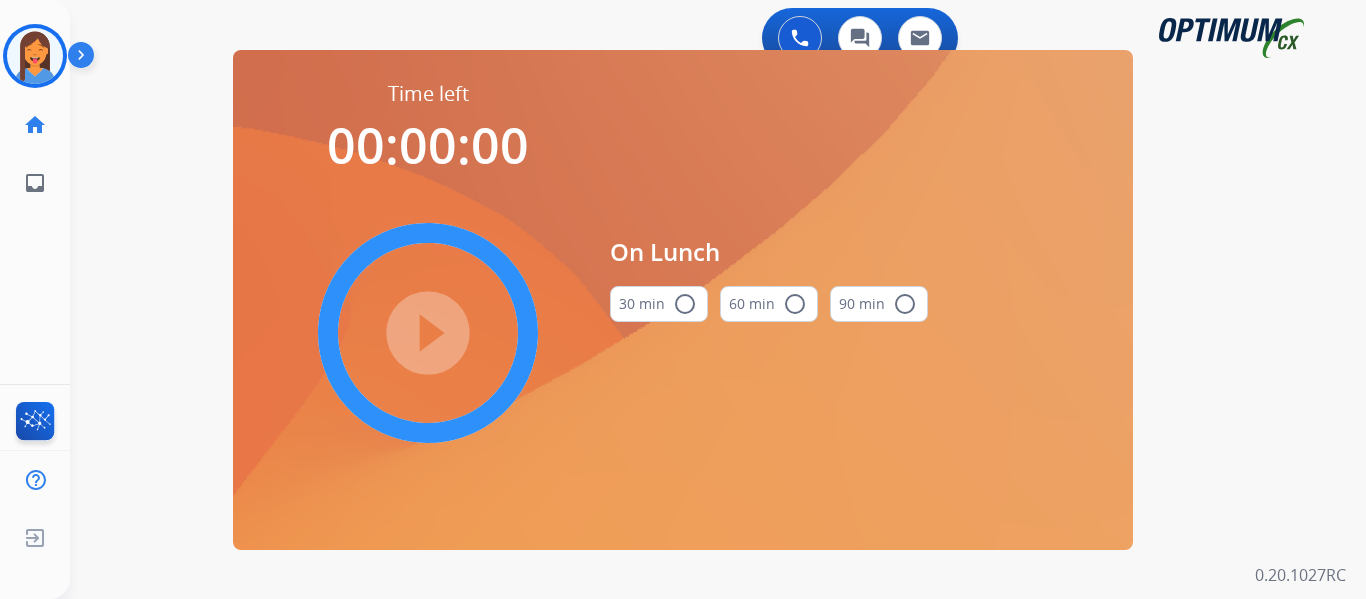click on "radio_button_unchecked" at bounding box center (685, 304) 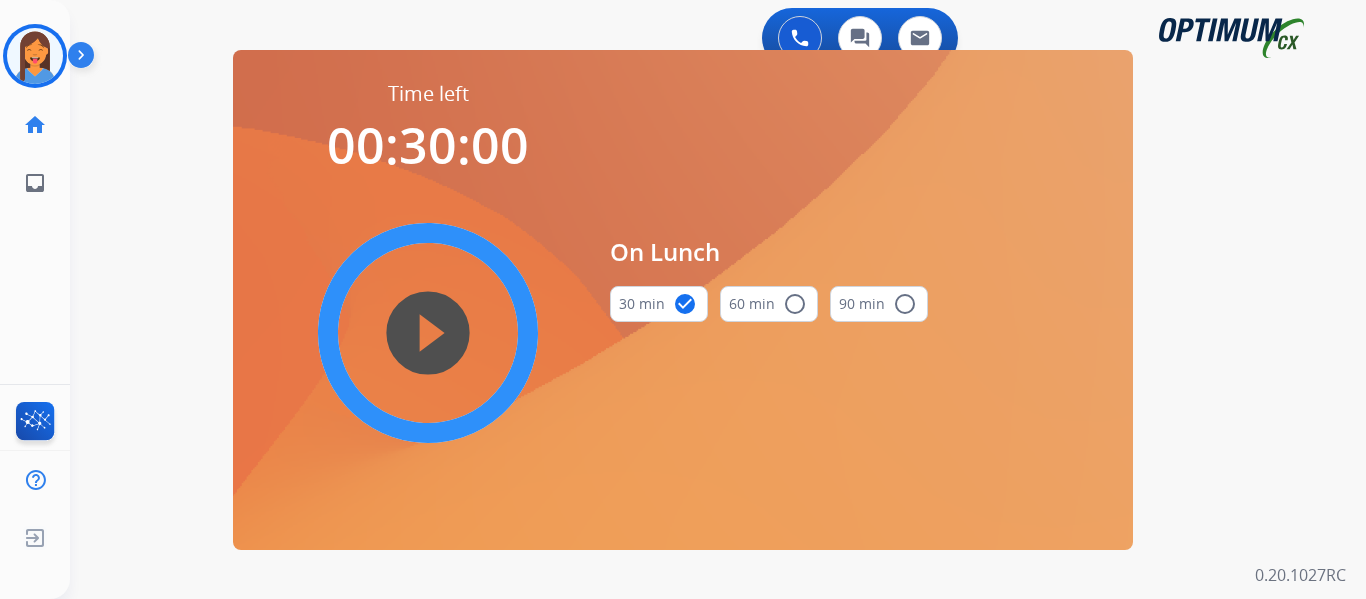 click on "play_circle_filled" at bounding box center (428, 333) 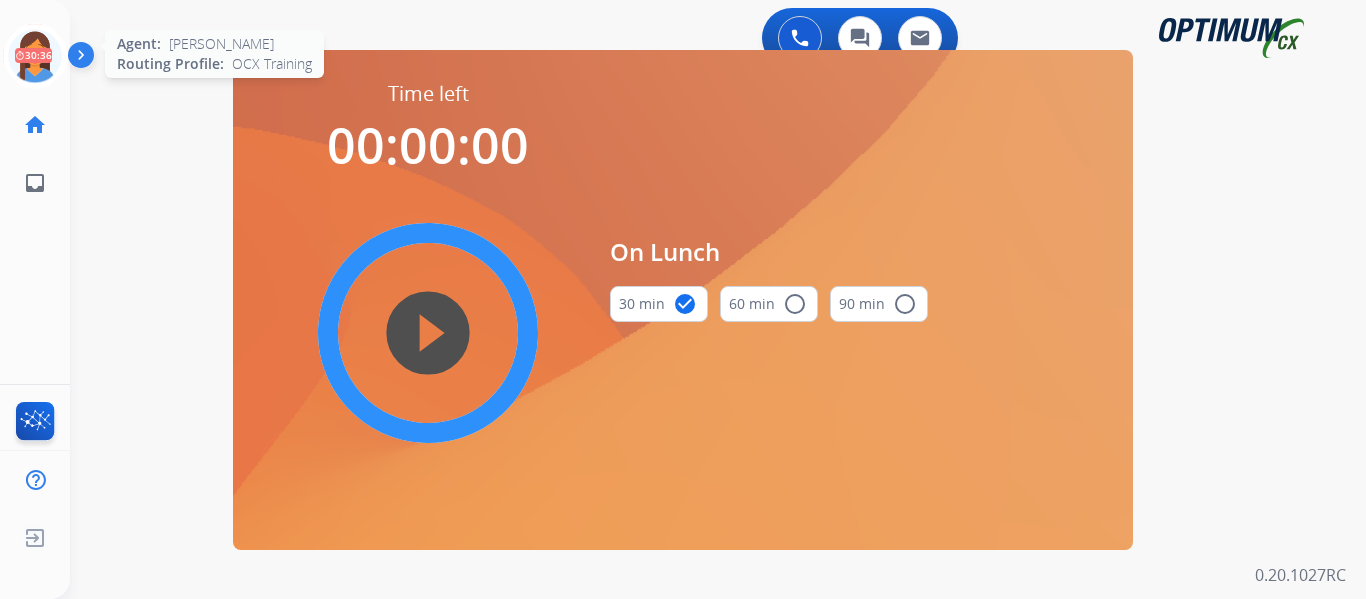 click 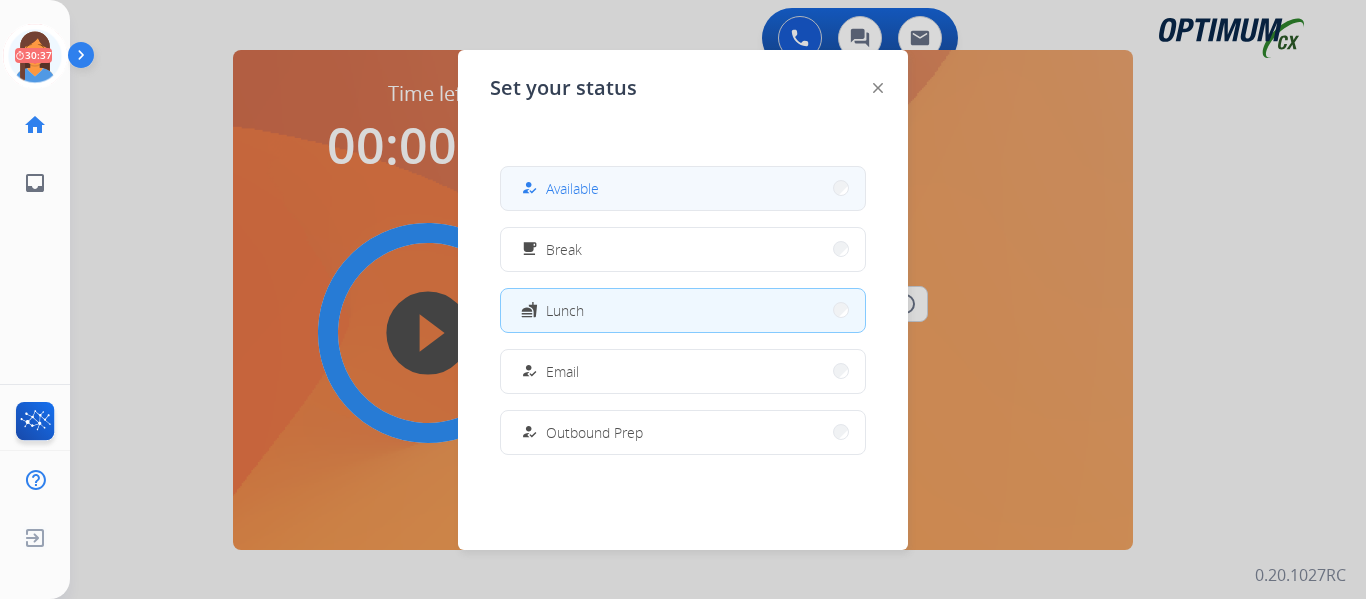 click on "how_to_reg Available" at bounding box center [683, 188] 